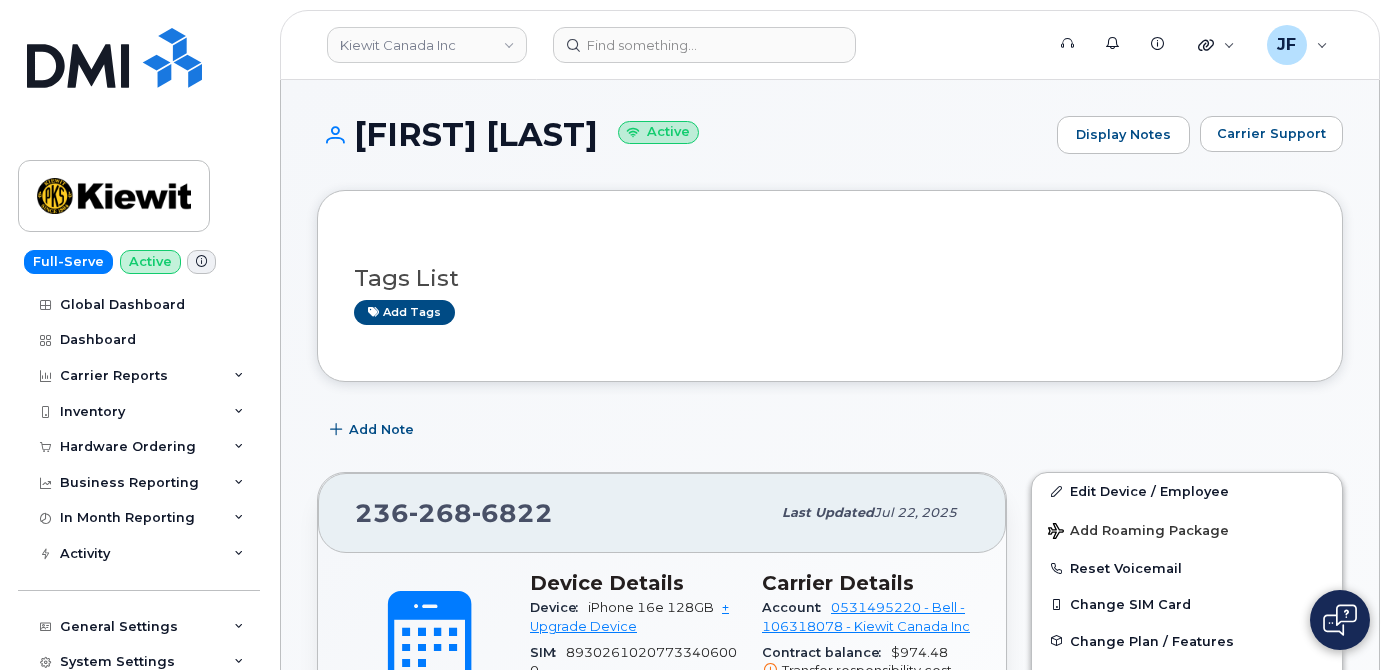 scroll, scrollTop: 363, scrollLeft: 0, axis: vertical 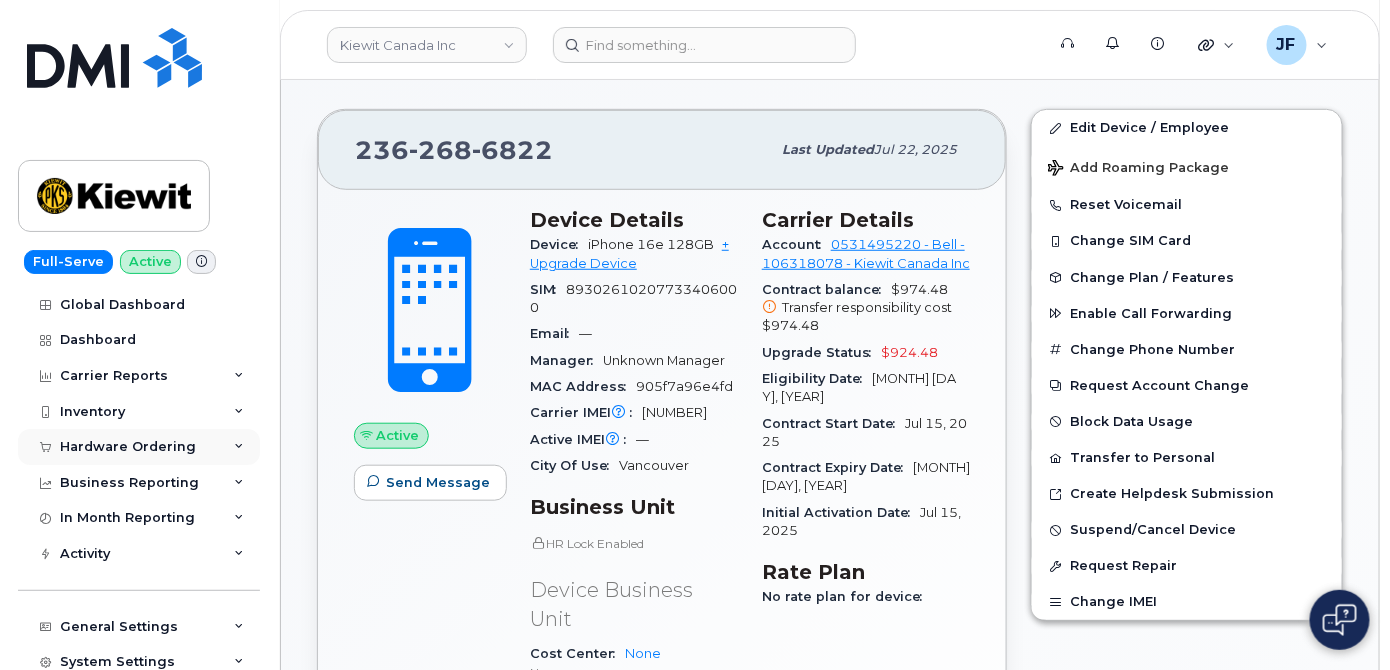 click on "Hardware Ordering" at bounding box center [128, 447] 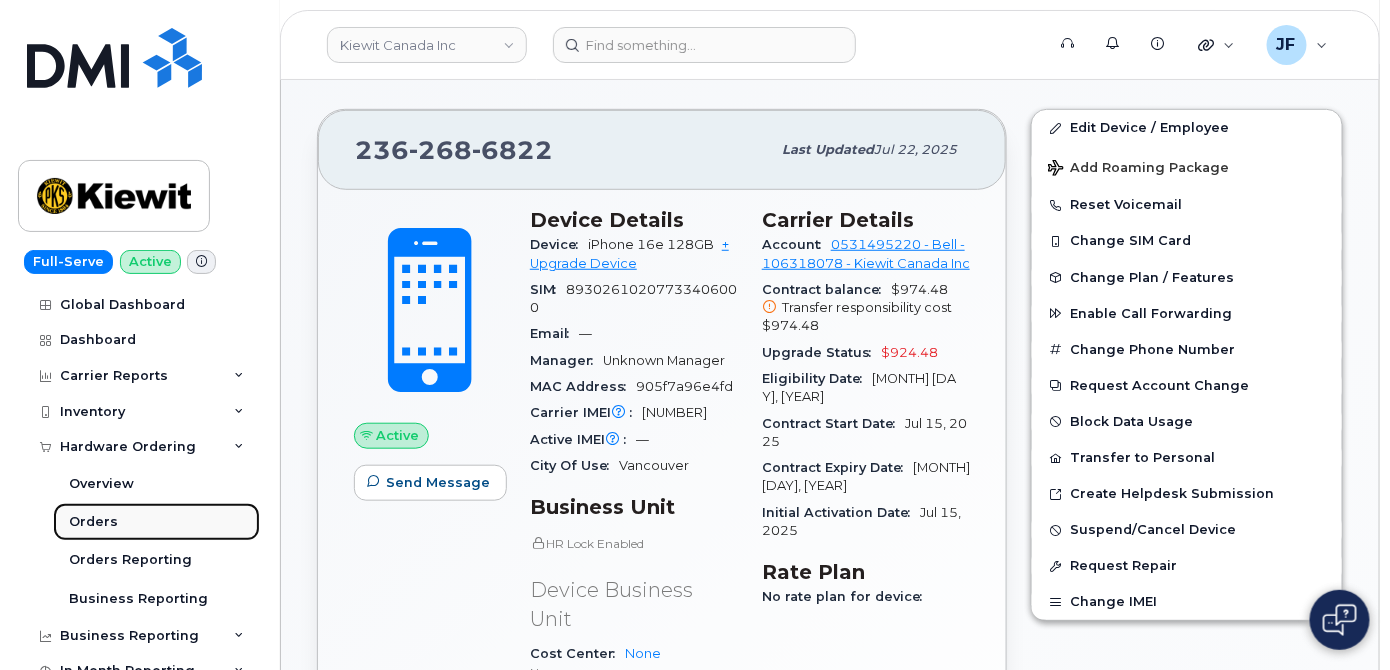 click on "Orders" at bounding box center [93, 522] 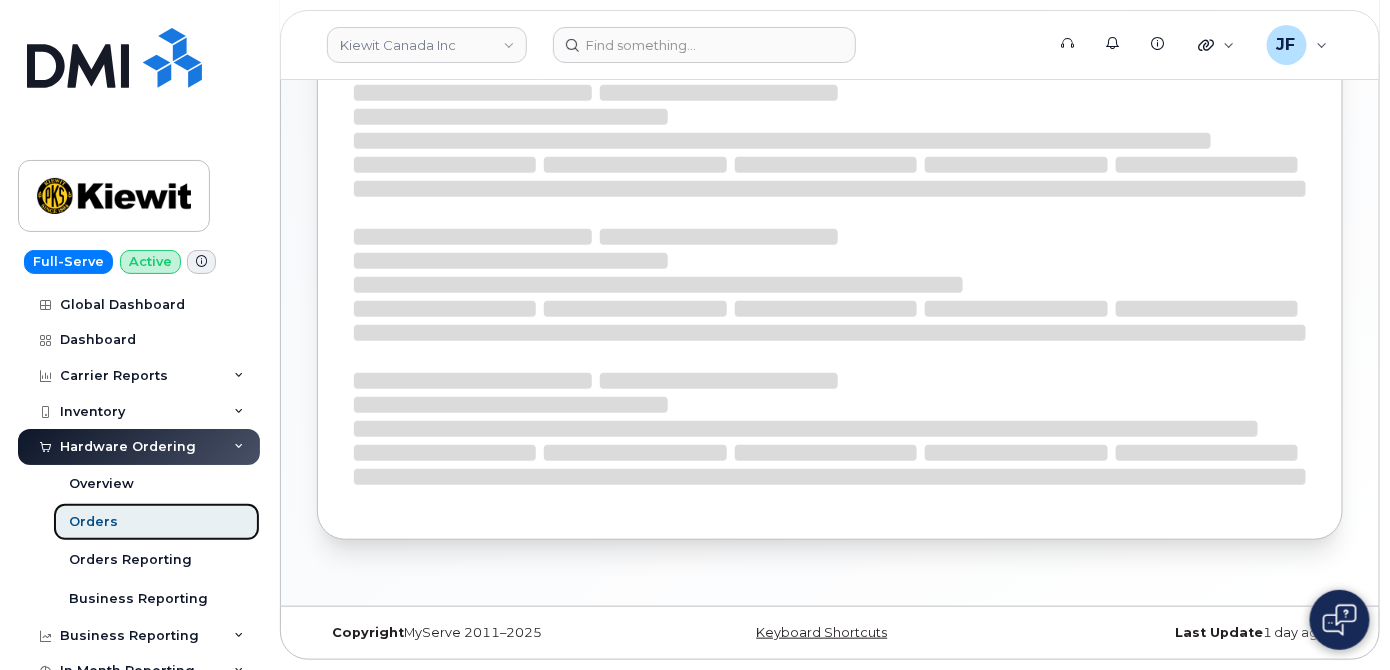 scroll, scrollTop: 0, scrollLeft: 0, axis: both 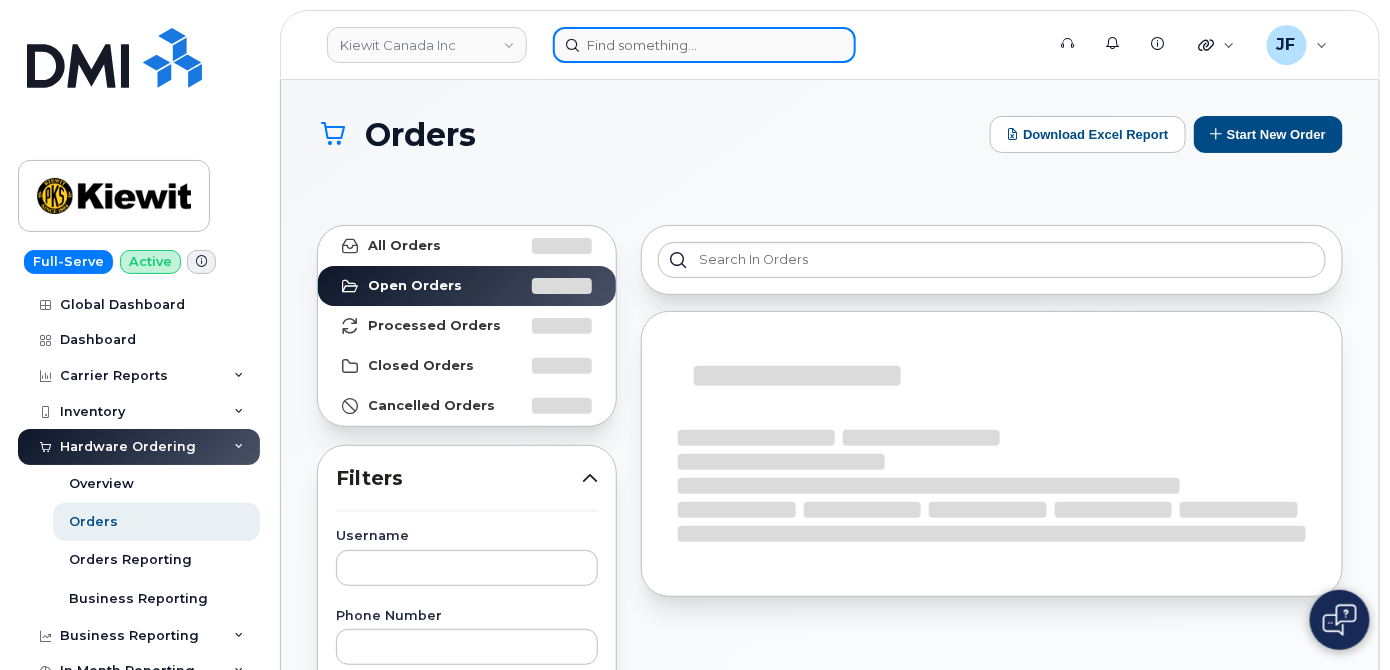 click at bounding box center [704, 45] 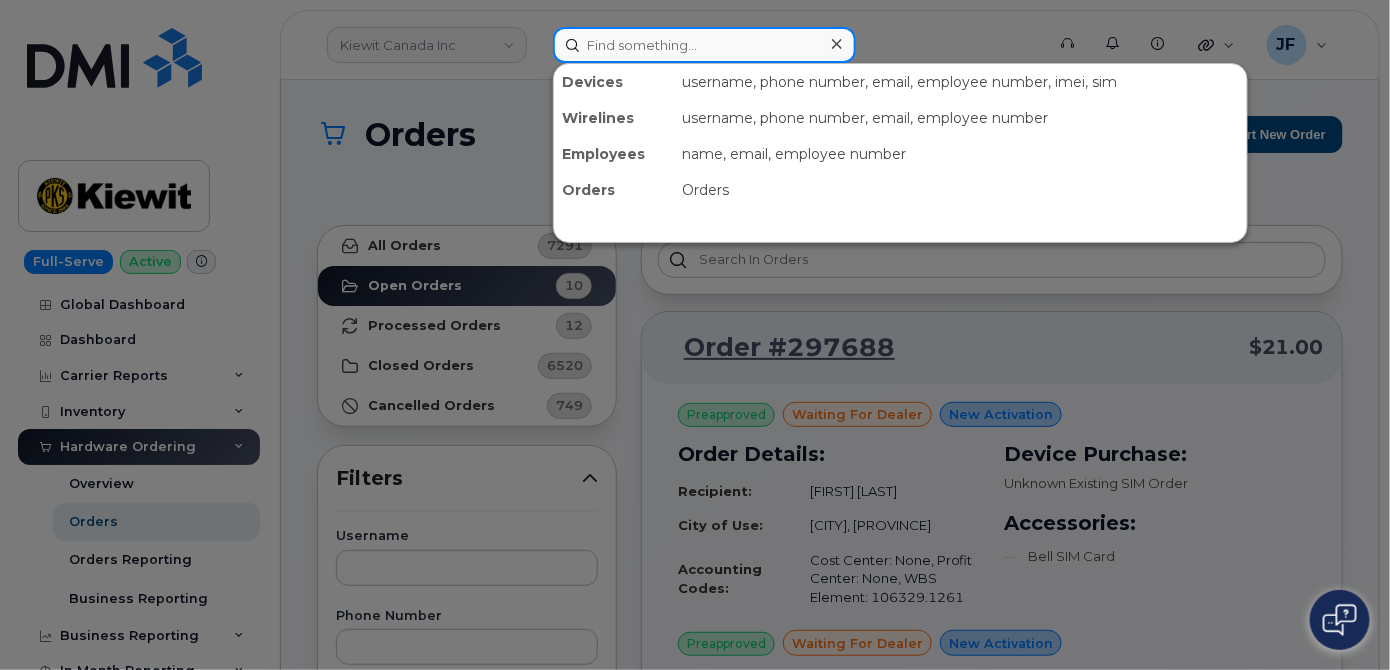 click at bounding box center [704, 45] 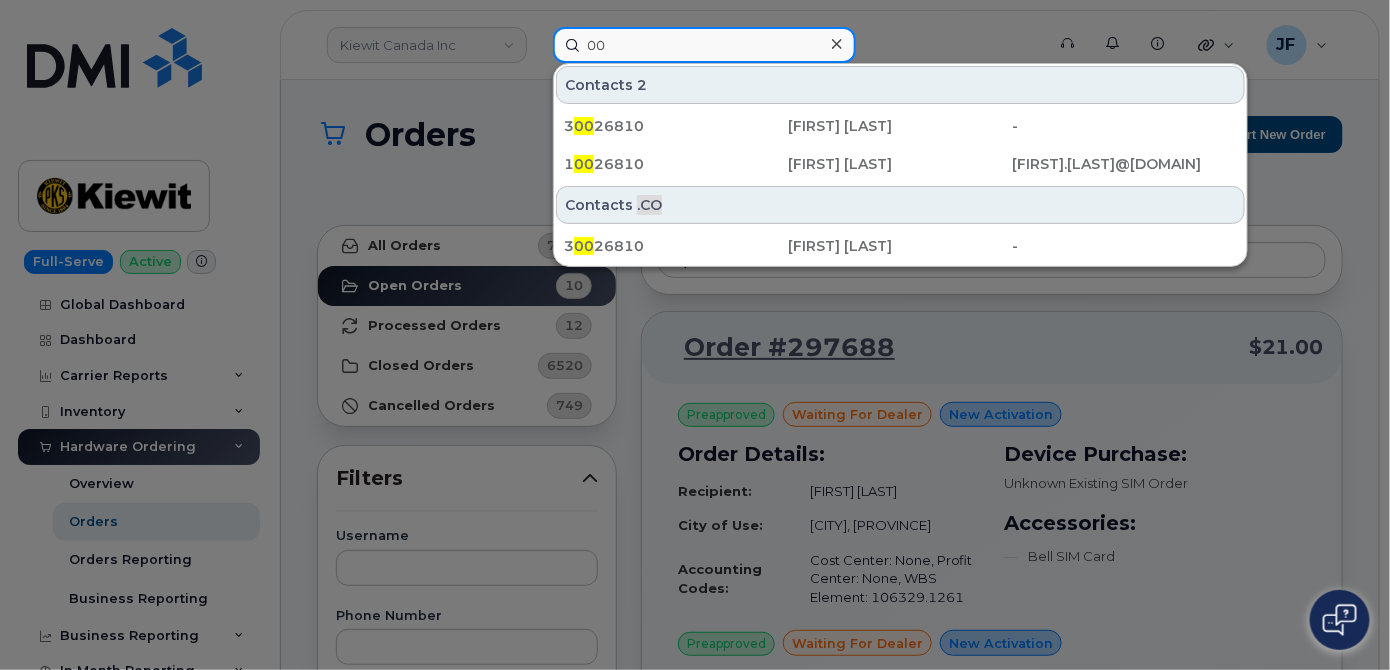 type on "0" 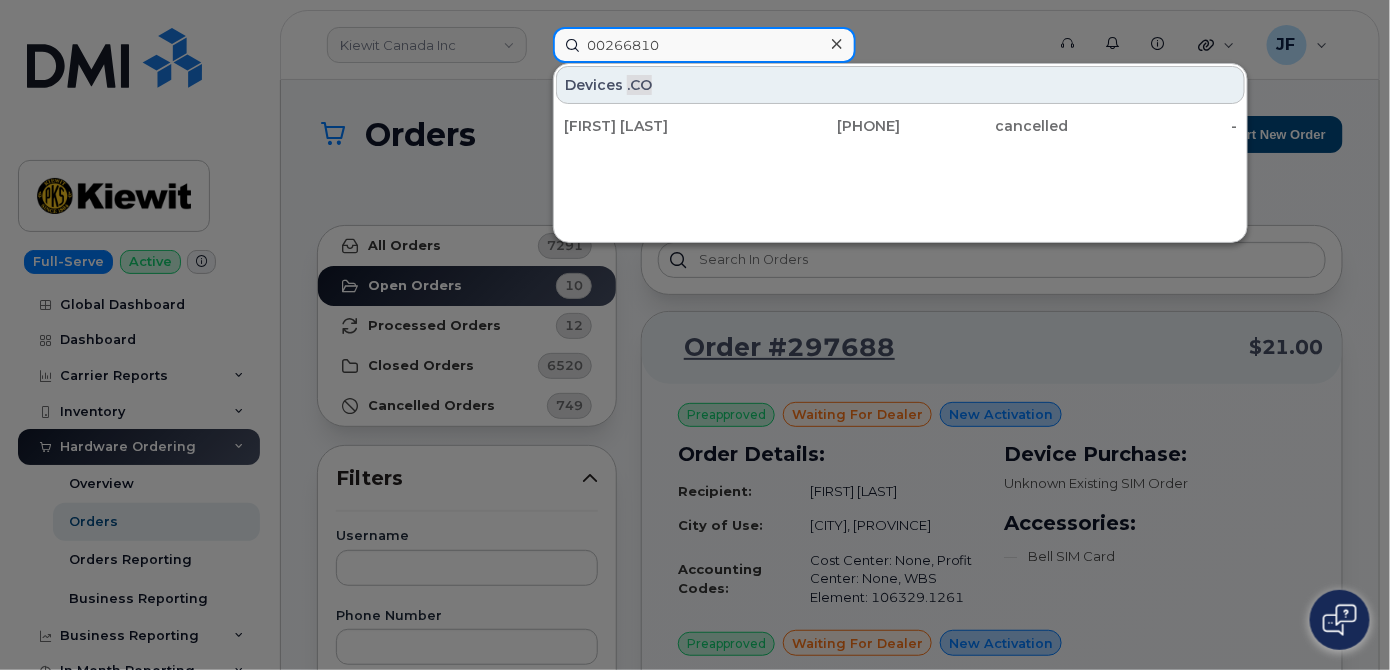 drag, startPoint x: 685, startPoint y: 44, endPoint x: 582, endPoint y: 53, distance: 103.392456 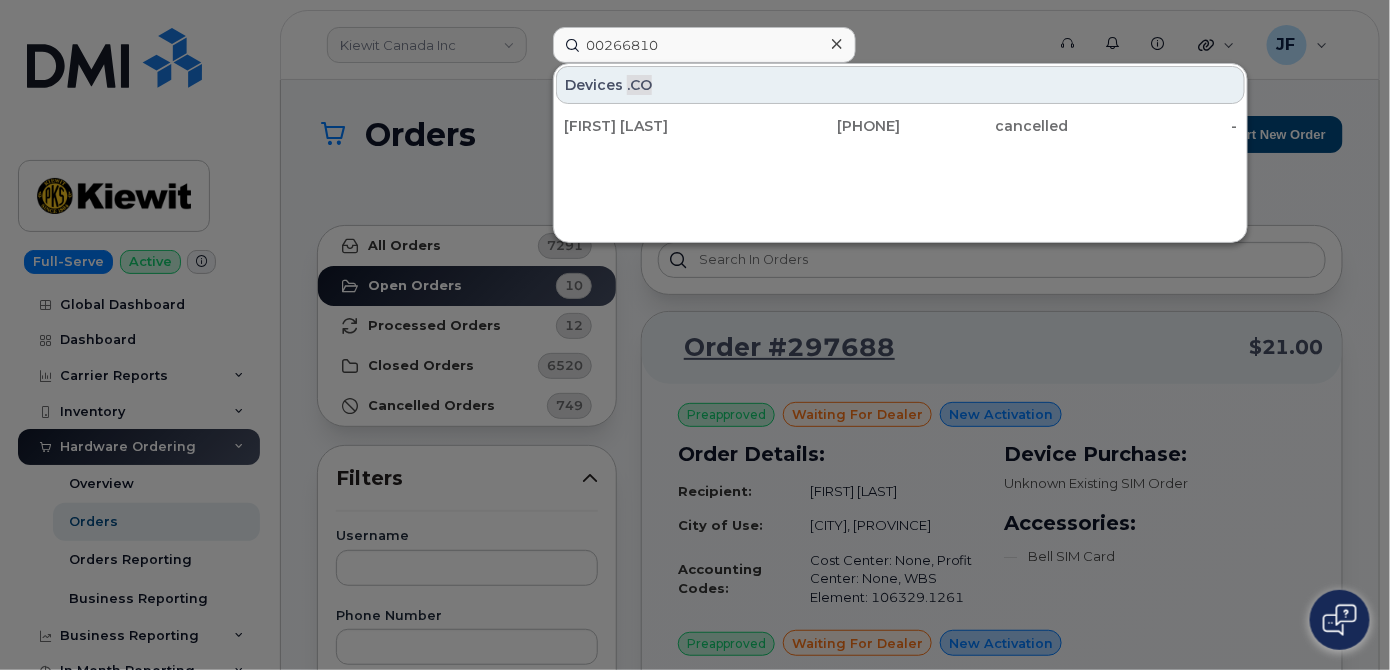 click 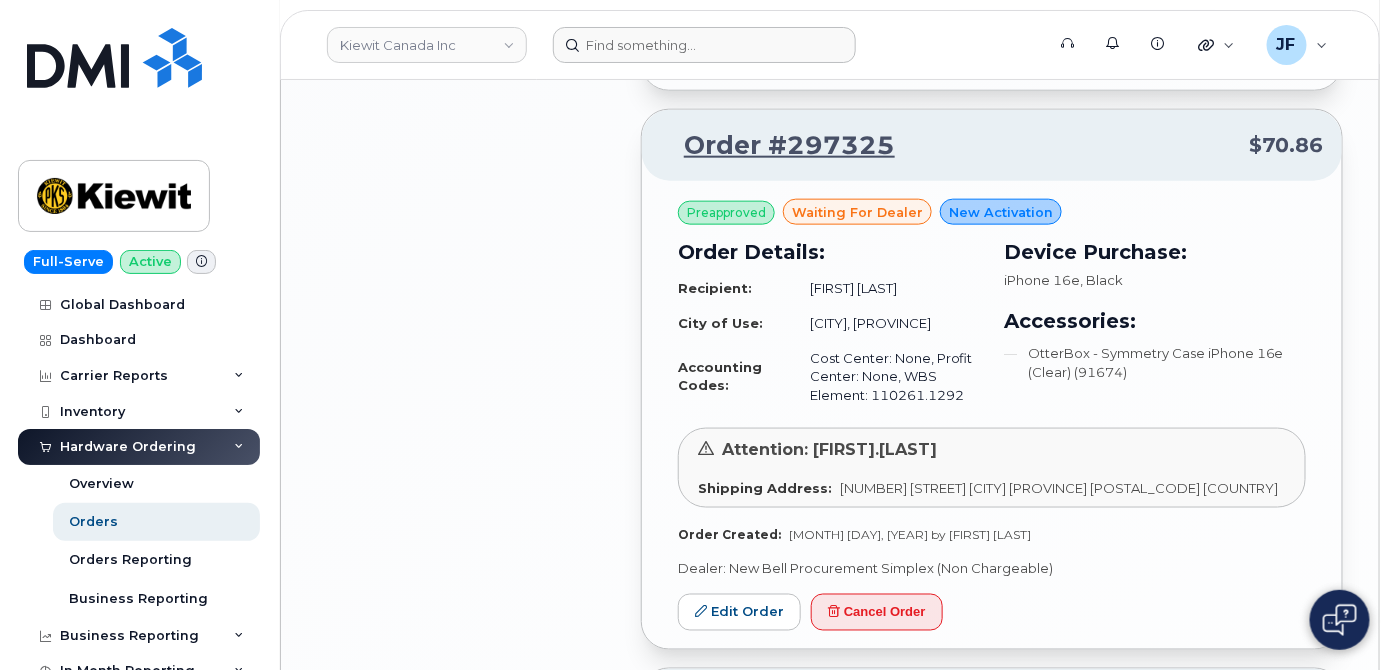 scroll, scrollTop: 3272, scrollLeft: 0, axis: vertical 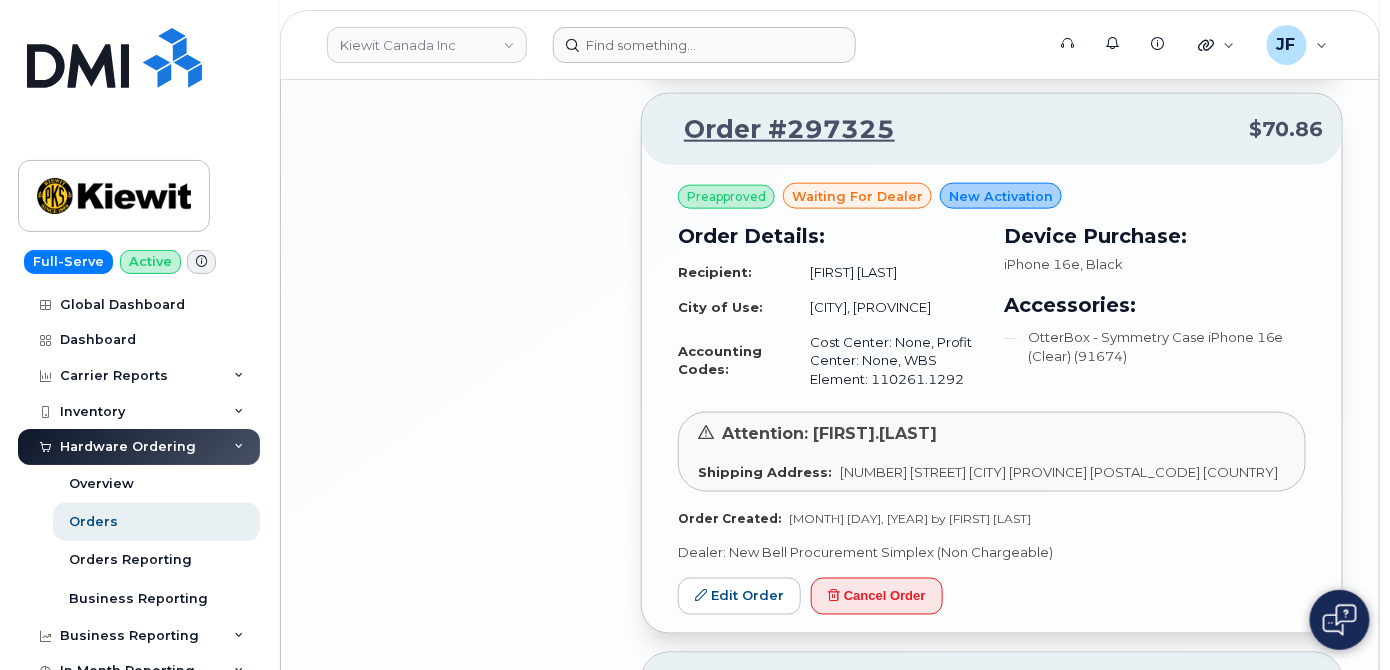 click on "All Orders 7291 Open Orders 10 Processed Orders 12 Closed Orders 6520 Cancelled Orders 749 Filters Username Phone Number Order Number Carrier Number Purchase Order Number Invoice Number Dealer New Bell Procurement Simplex (Non Chargeable) Carrier Bell Telus SIM IMEI Created By ServiceNow Task Reset Filter Apply Filter" at bounding box center [467, -589] 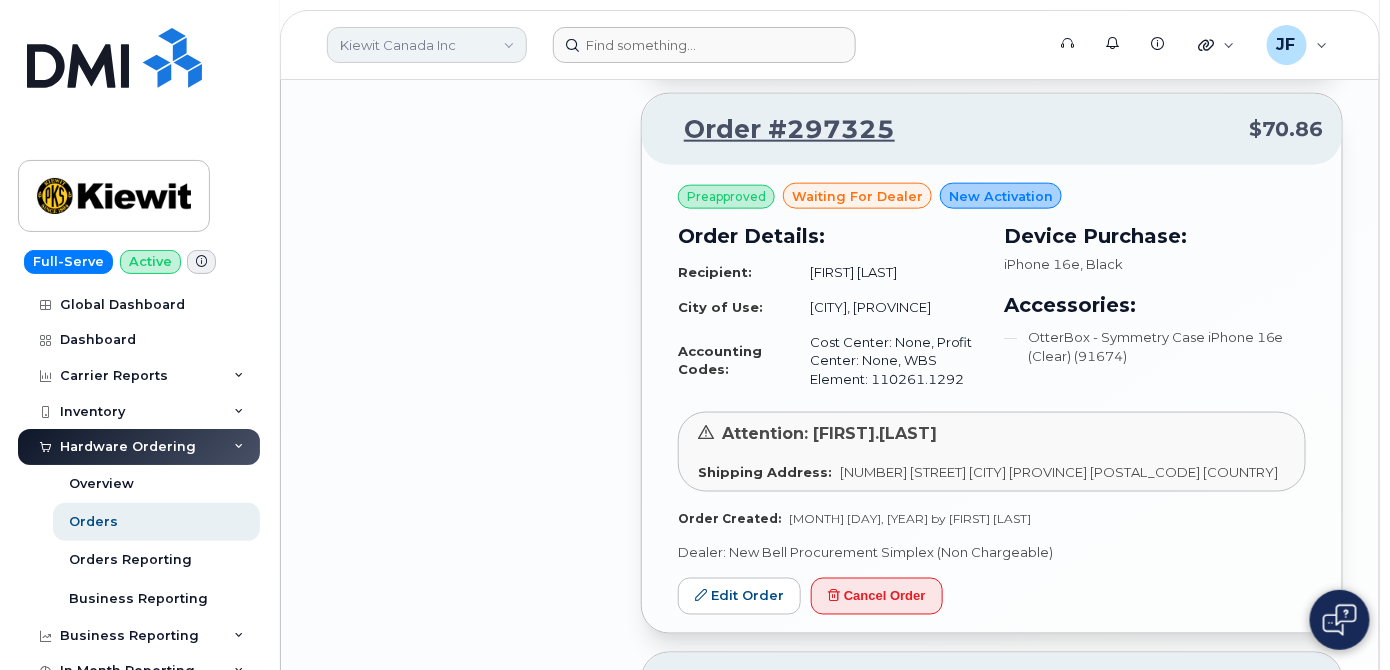 click on "Kiewit Canada Inc" at bounding box center (427, 45) 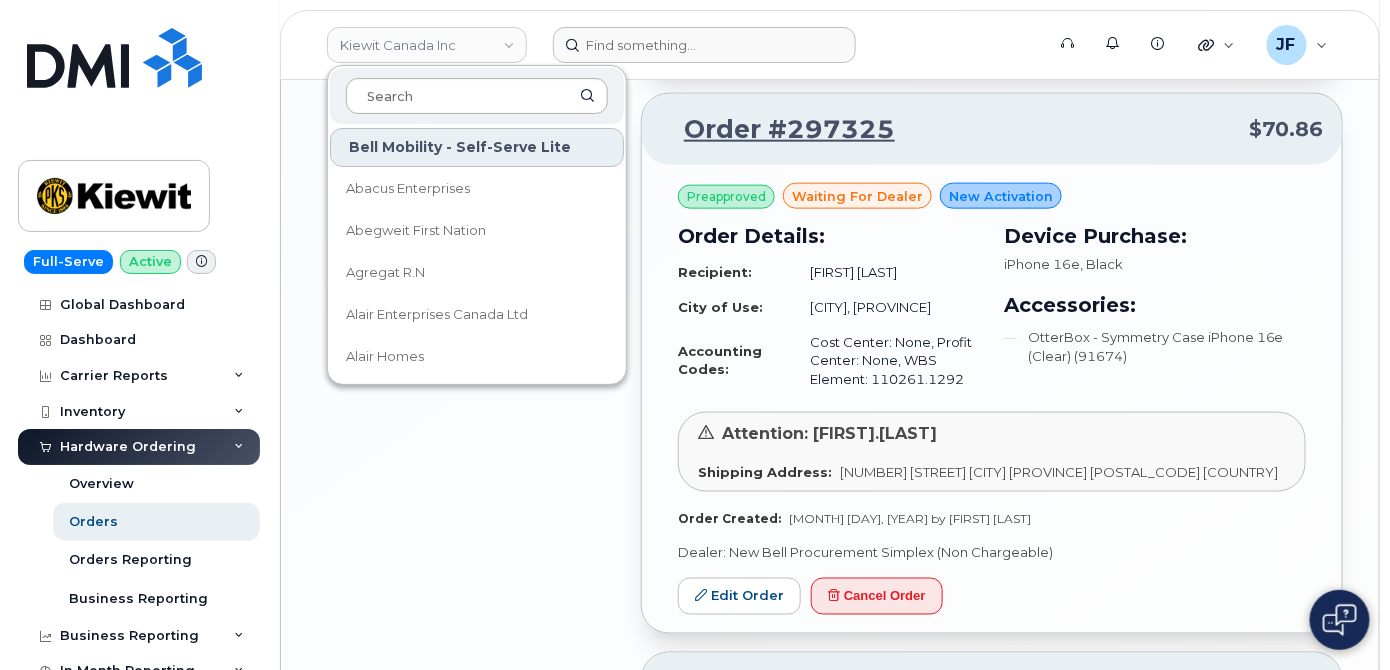 click at bounding box center (477, 96) 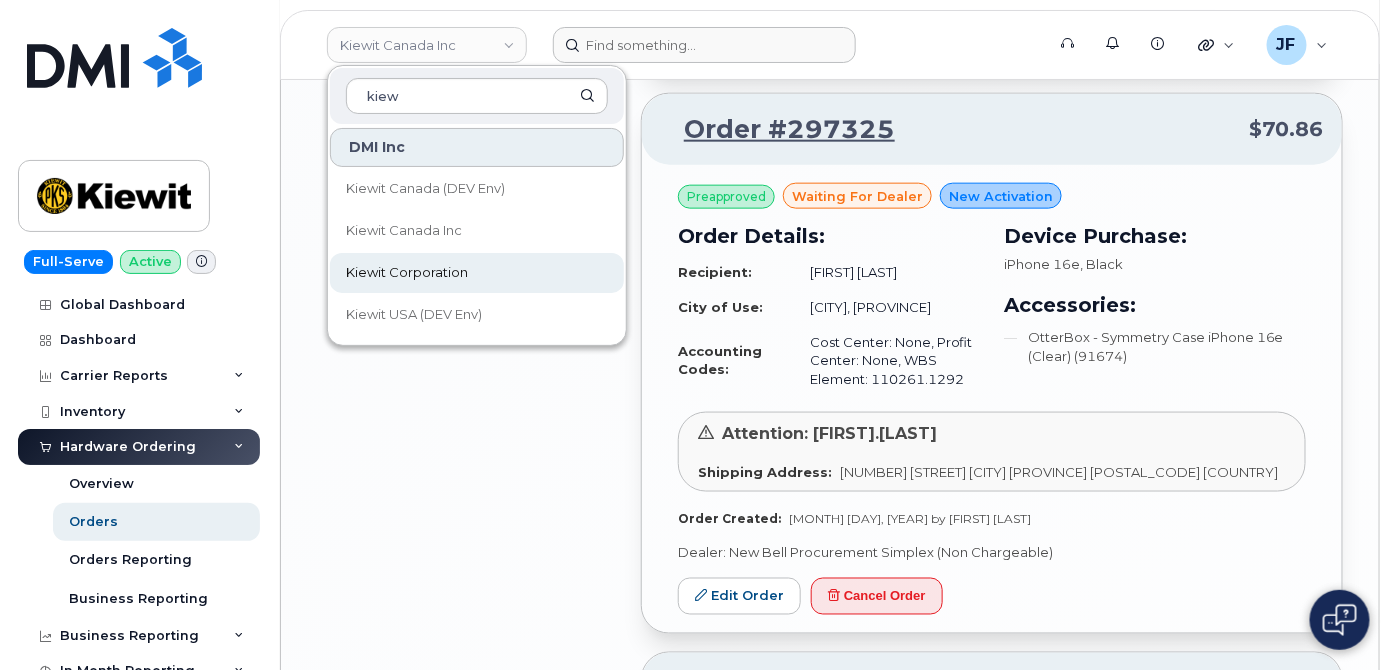 type on "kiew" 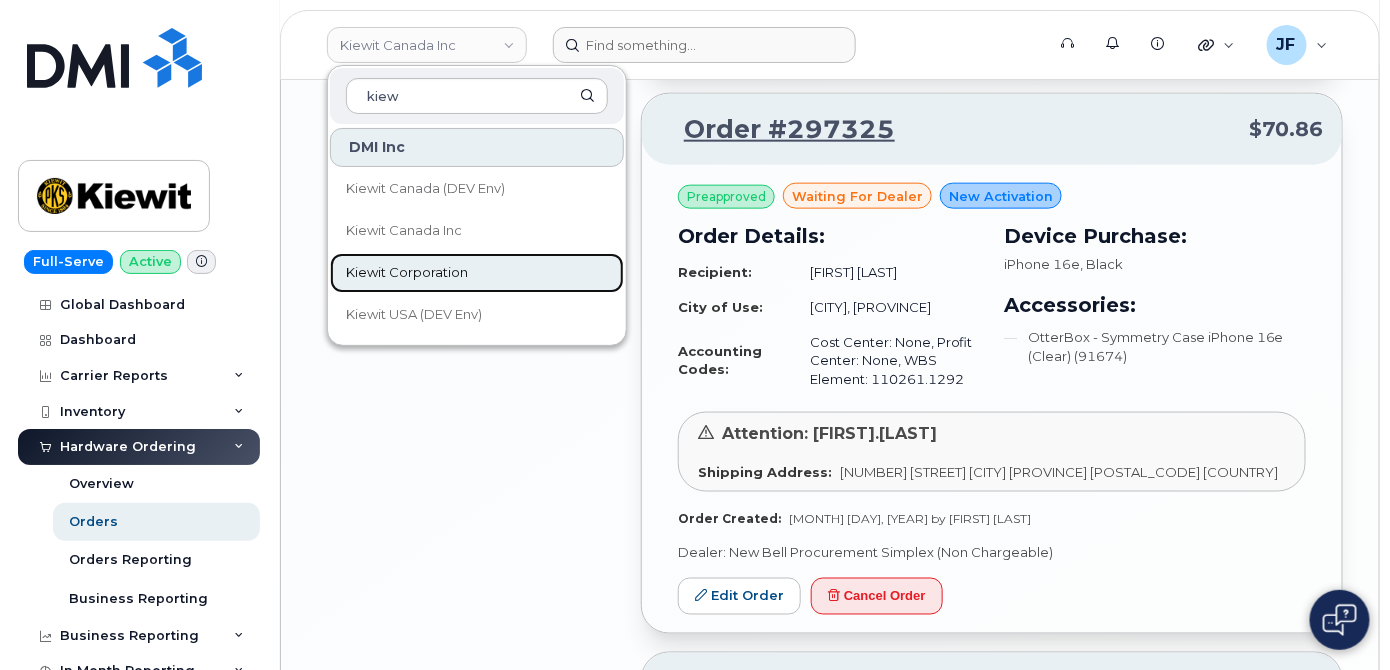 click on "Kiewit Corporation" 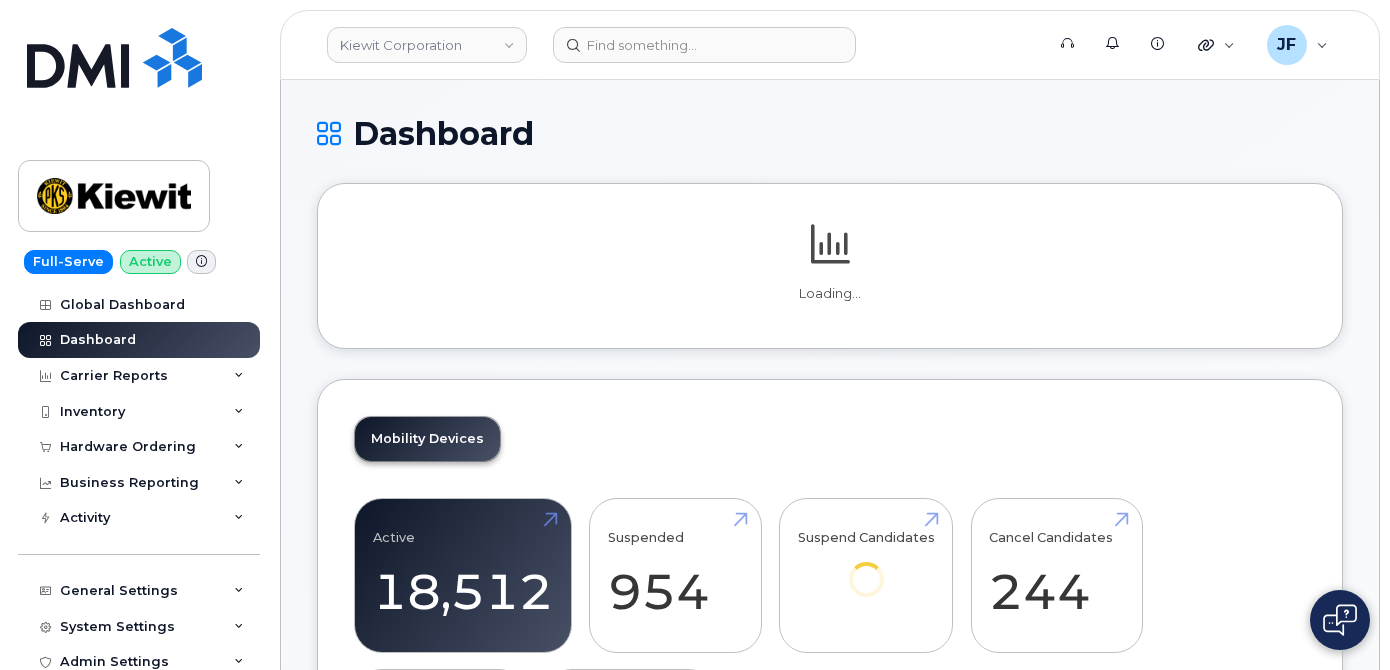 scroll, scrollTop: 0, scrollLeft: 0, axis: both 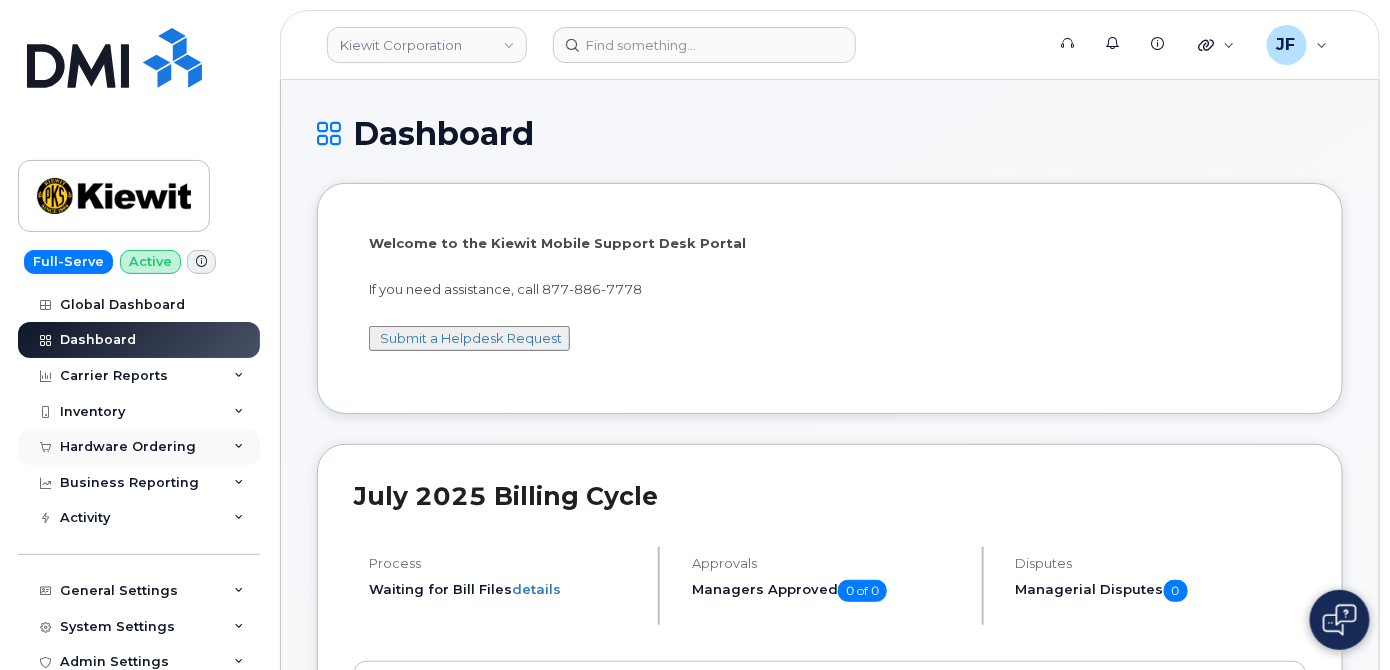 click on "Hardware Ordering" at bounding box center (128, 447) 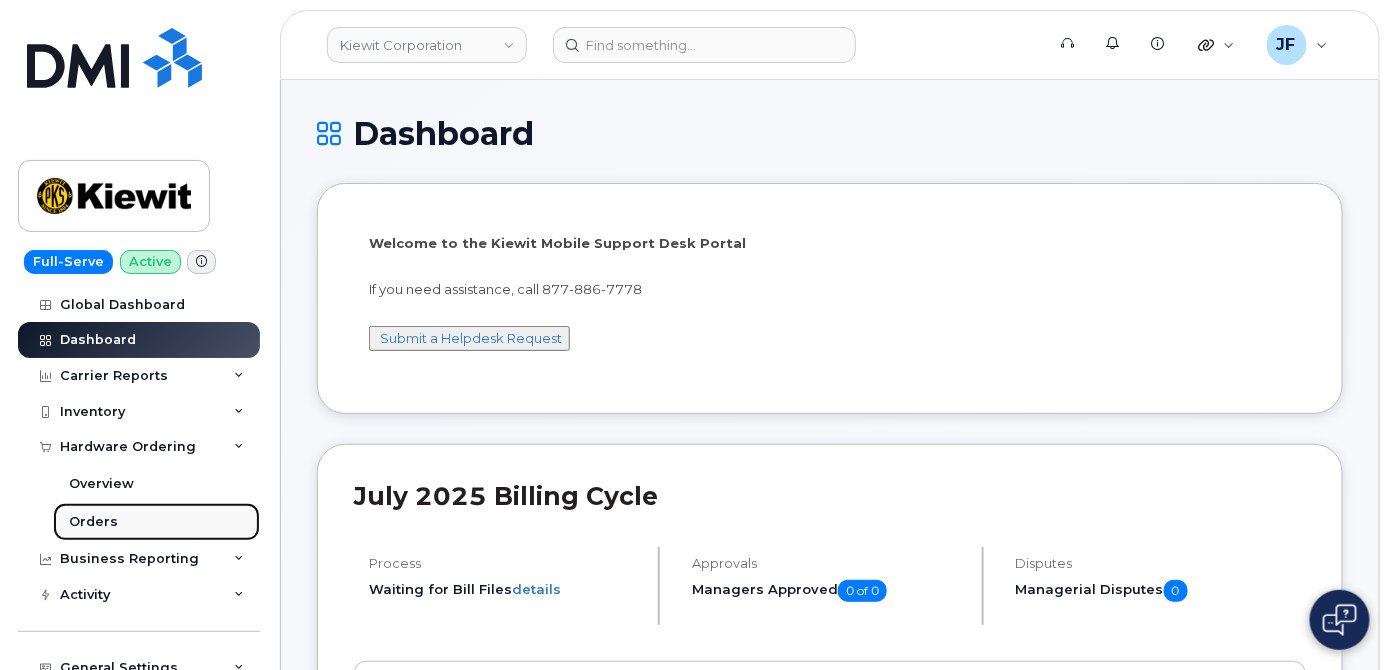 click on "Orders" at bounding box center (93, 522) 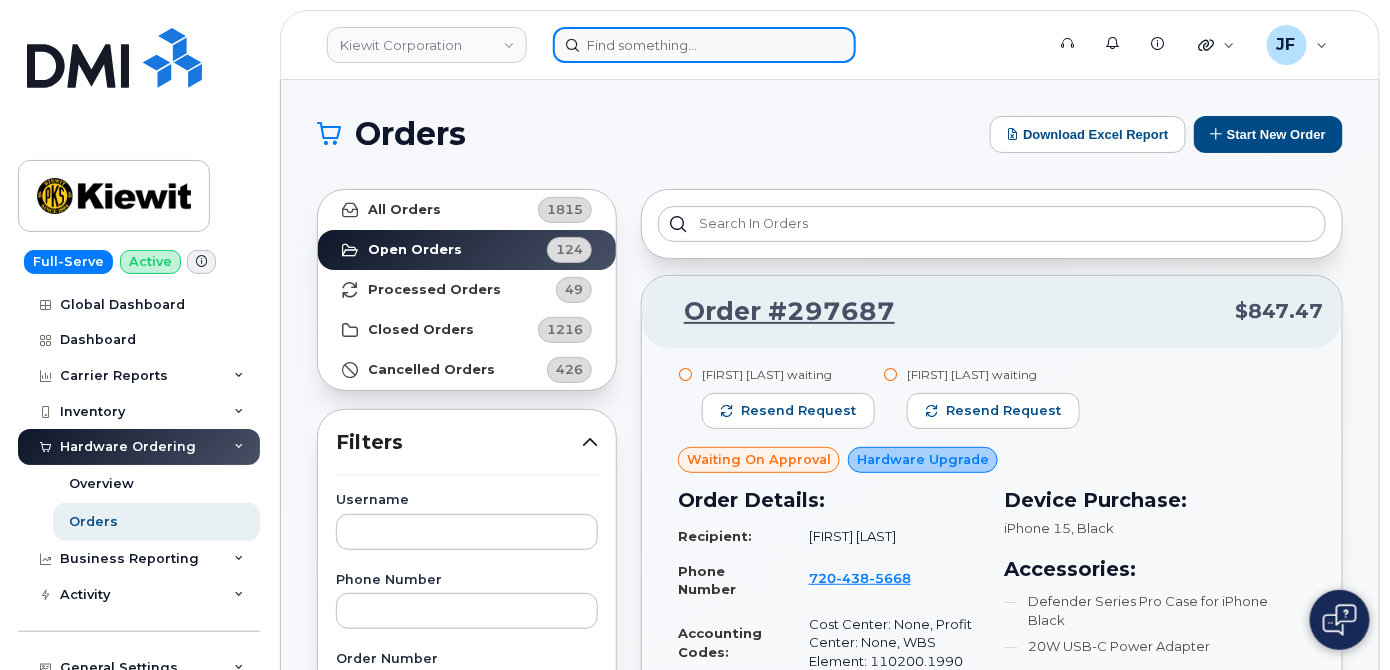 click at bounding box center [704, 45] 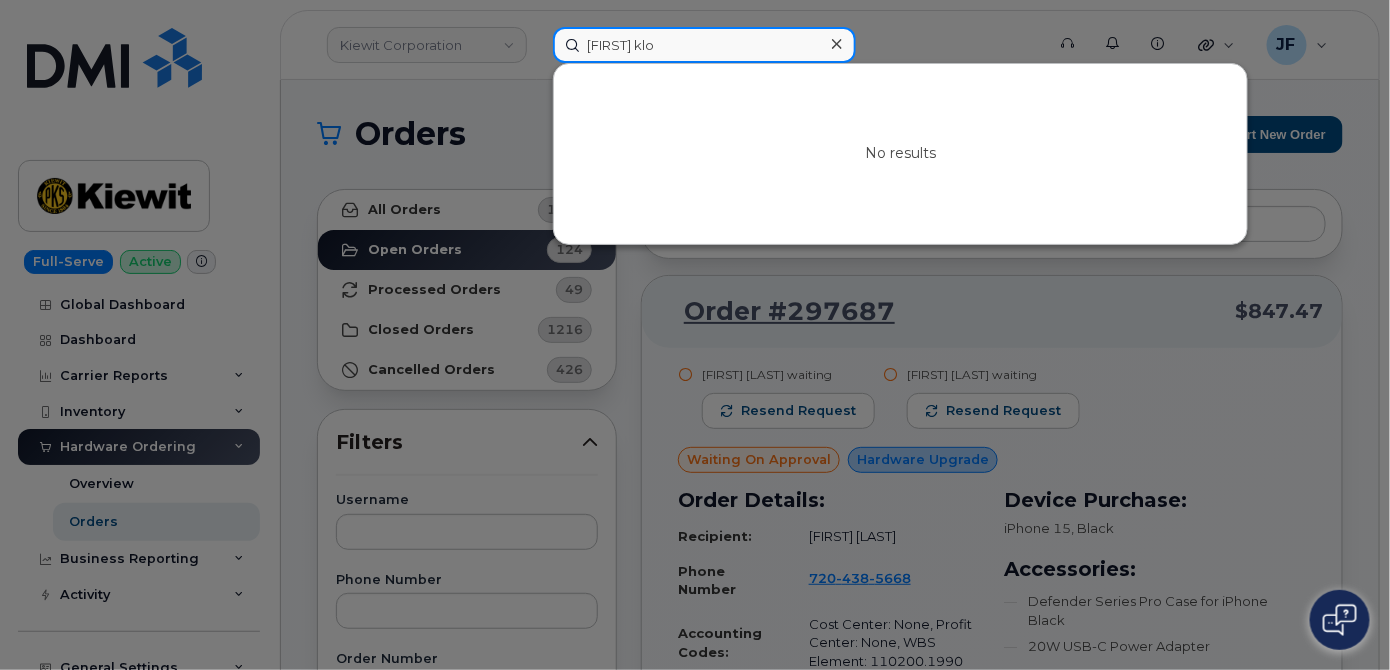 click on "Armondo klo" at bounding box center [704, 45] 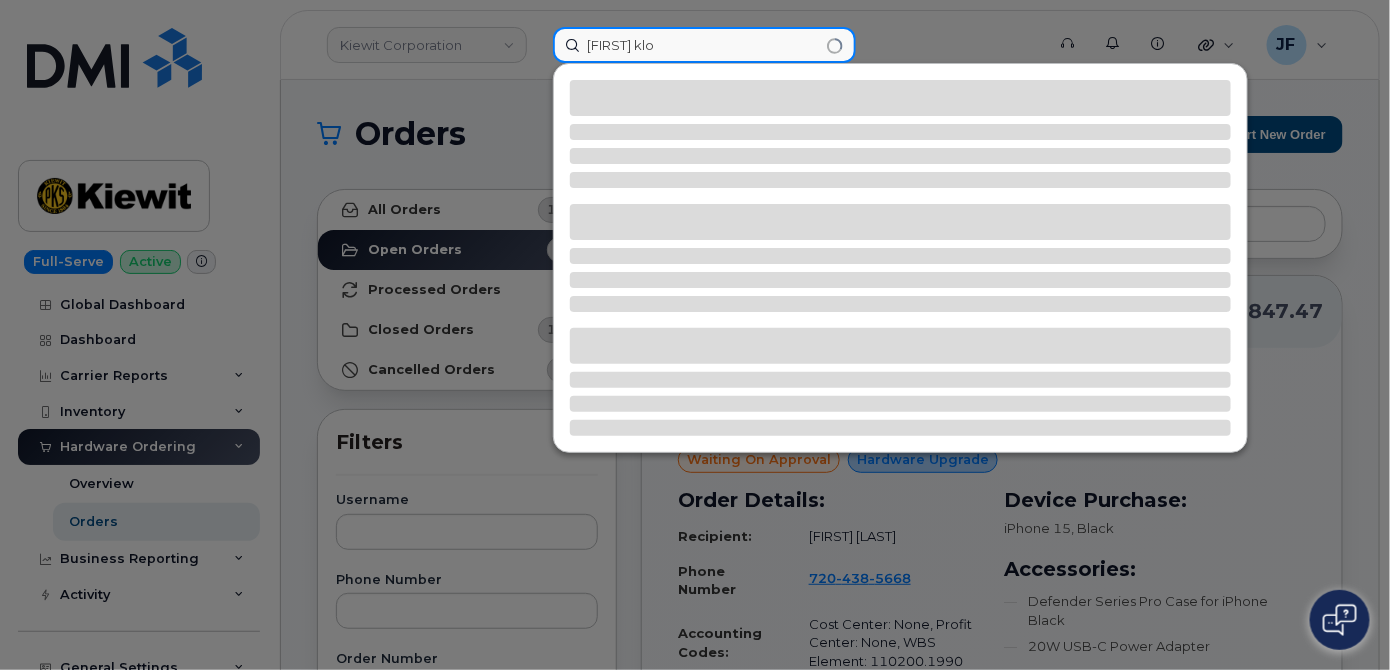drag, startPoint x: 691, startPoint y: 46, endPoint x: 649, endPoint y: 41, distance: 42.296574 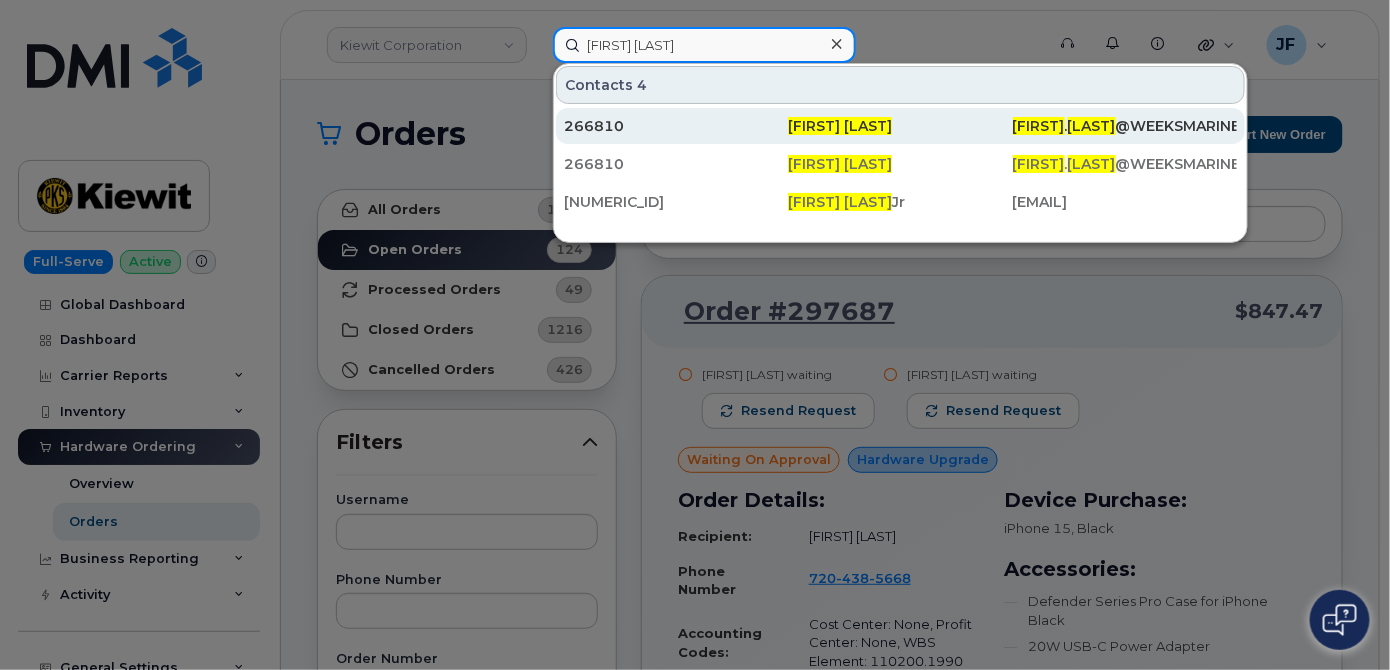 type on "Armando Alaniz" 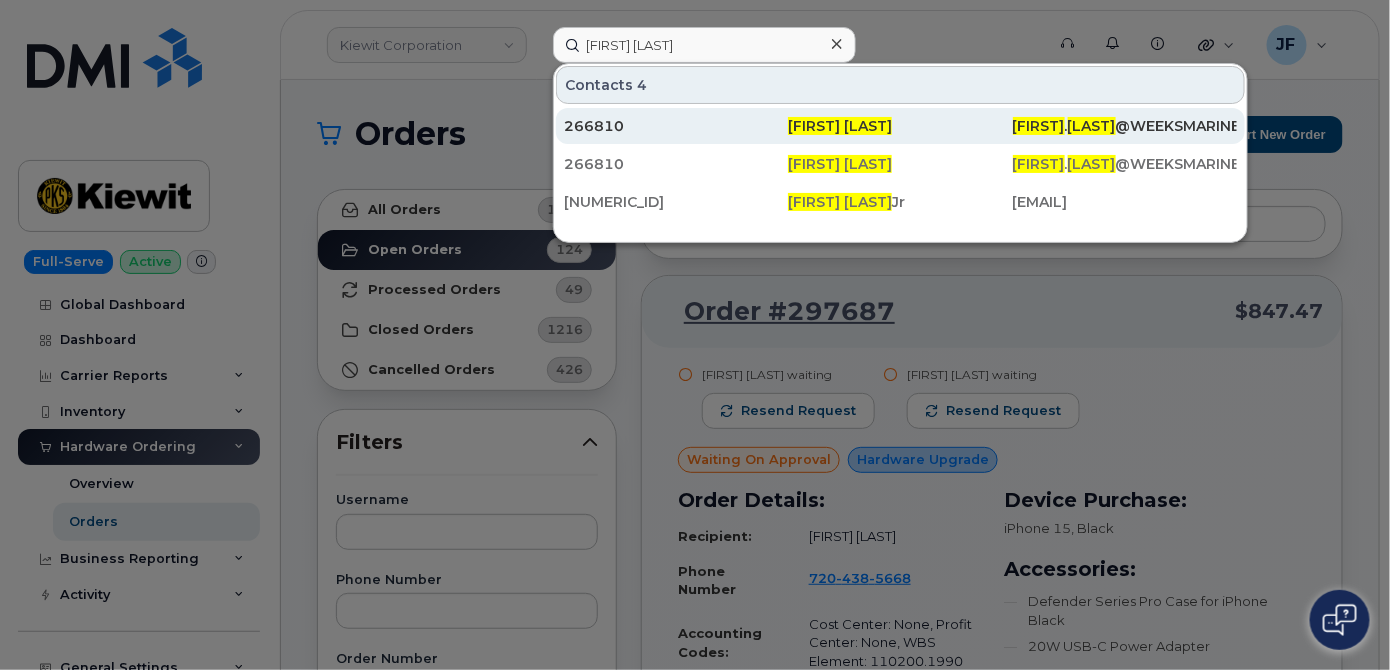 click on "Armando Alaniz" at bounding box center [840, 126] 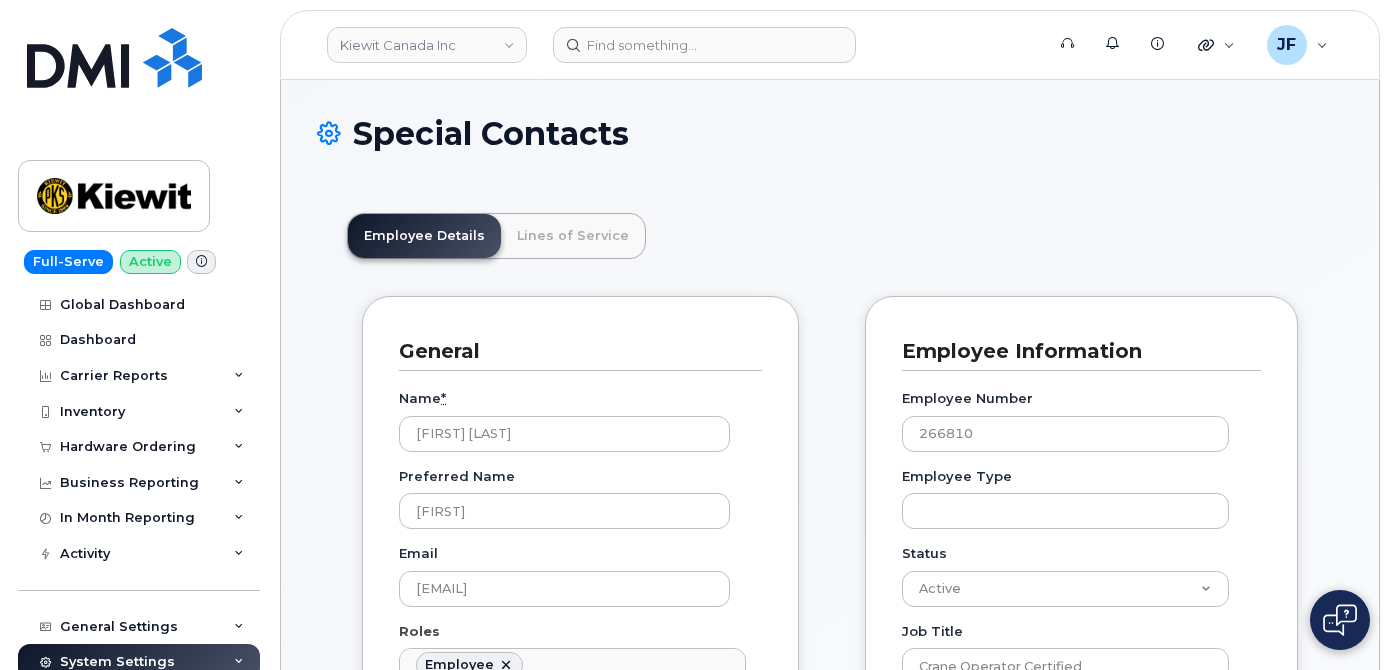scroll, scrollTop: 0, scrollLeft: 0, axis: both 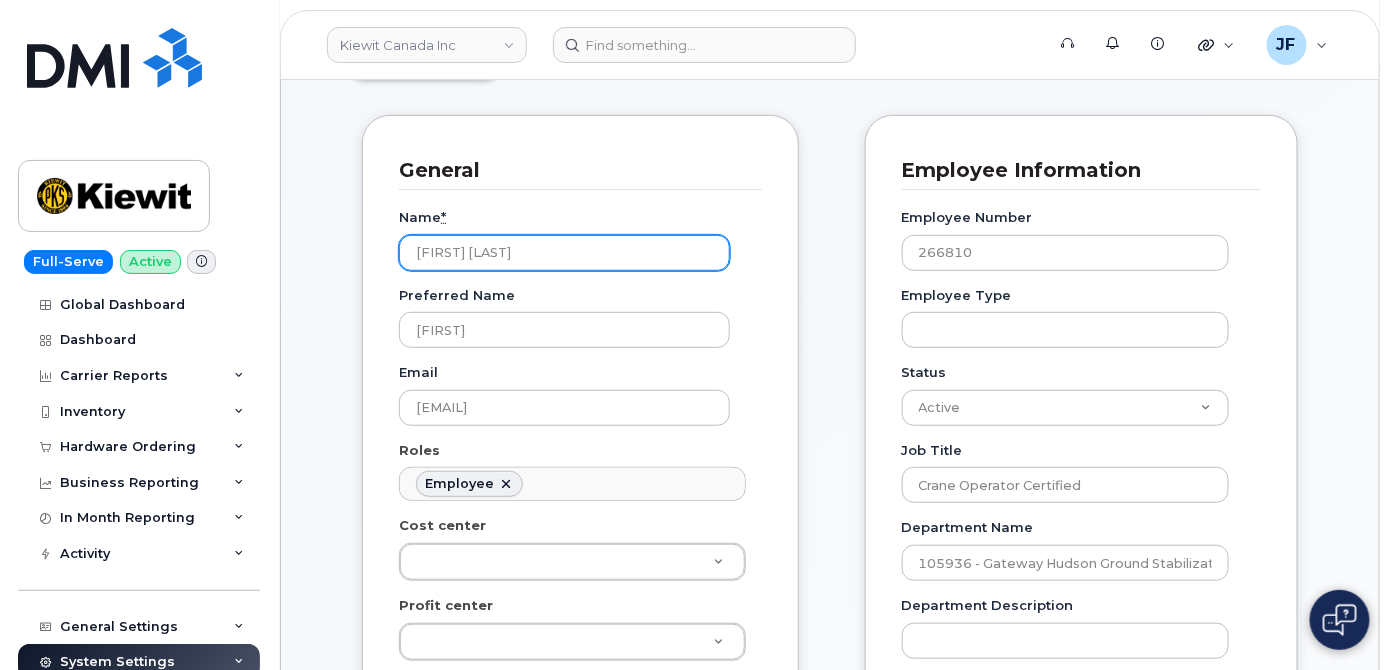 drag, startPoint x: 573, startPoint y: 257, endPoint x: 413, endPoint y: 255, distance: 160.0125 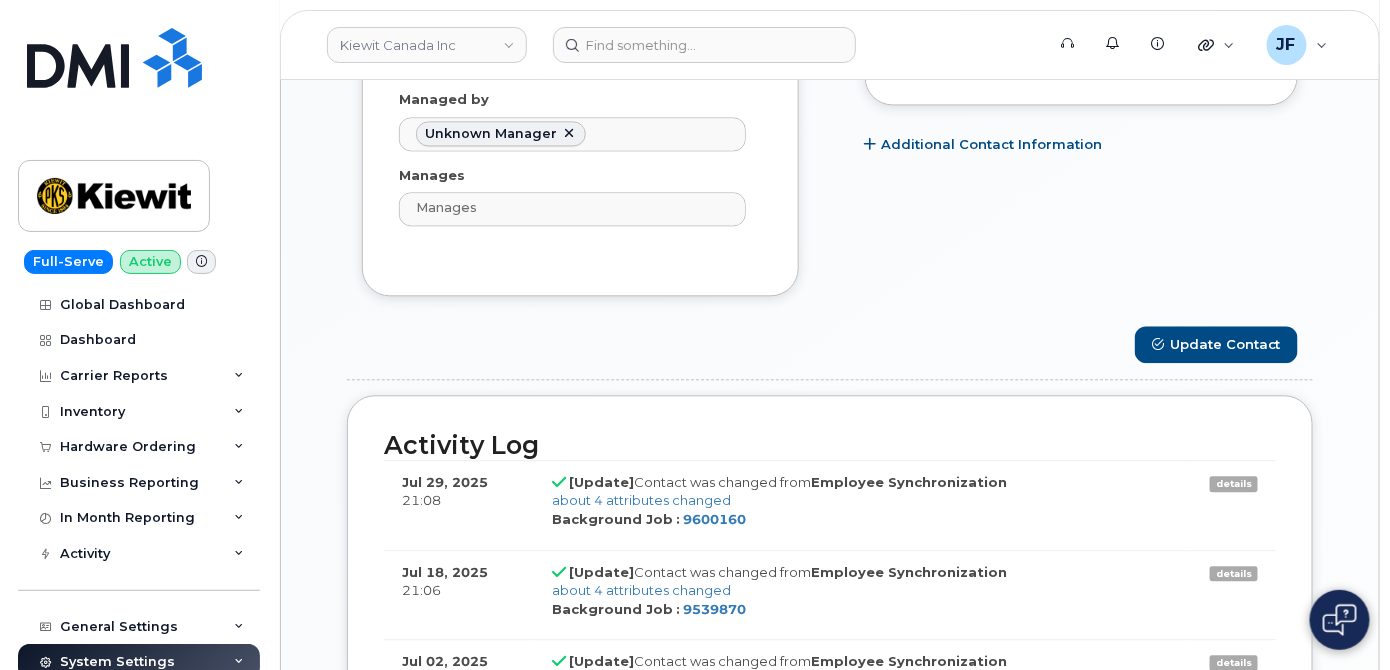 scroll, scrollTop: 1545, scrollLeft: 0, axis: vertical 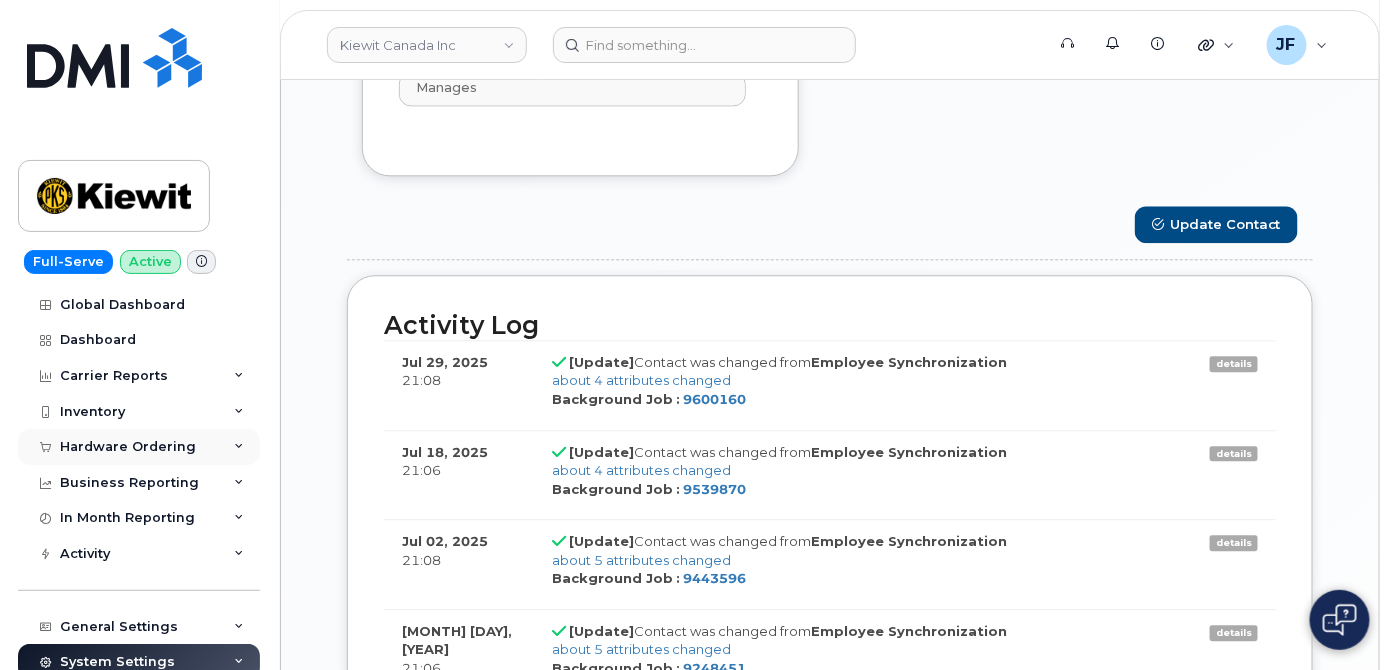 click on "Hardware Ordering" at bounding box center (128, 447) 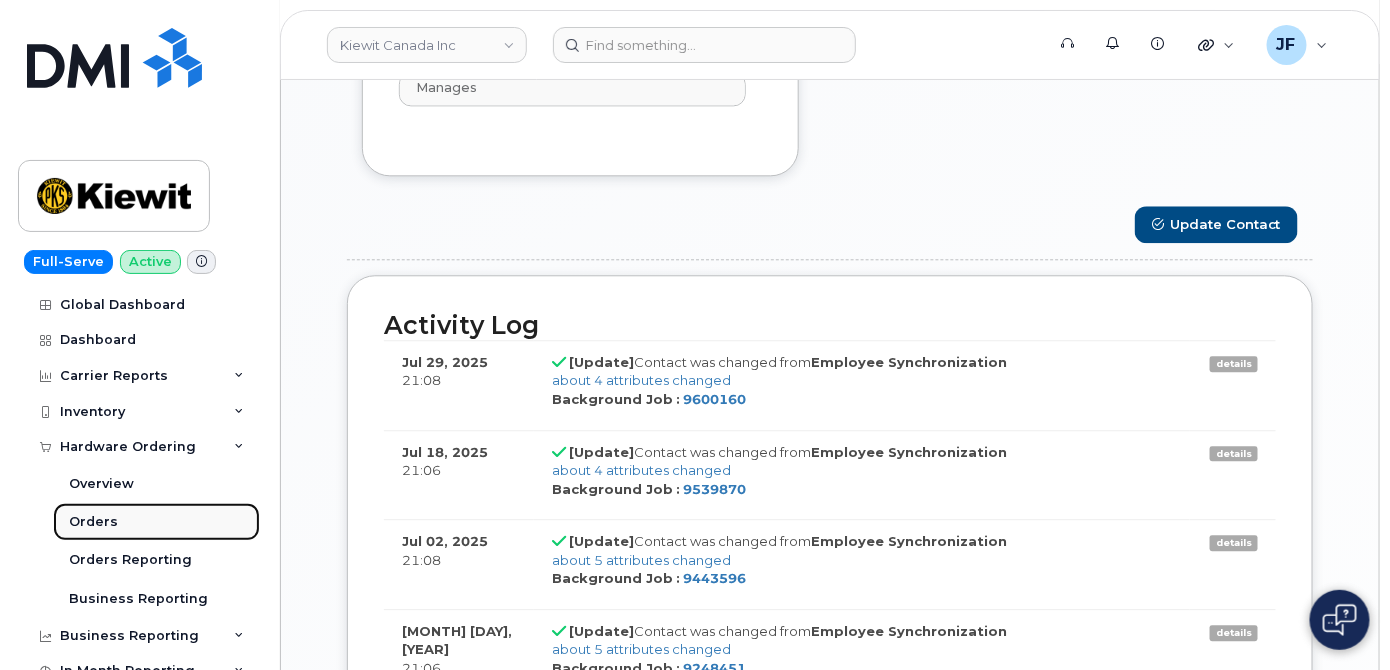 click on "Orders" at bounding box center [93, 522] 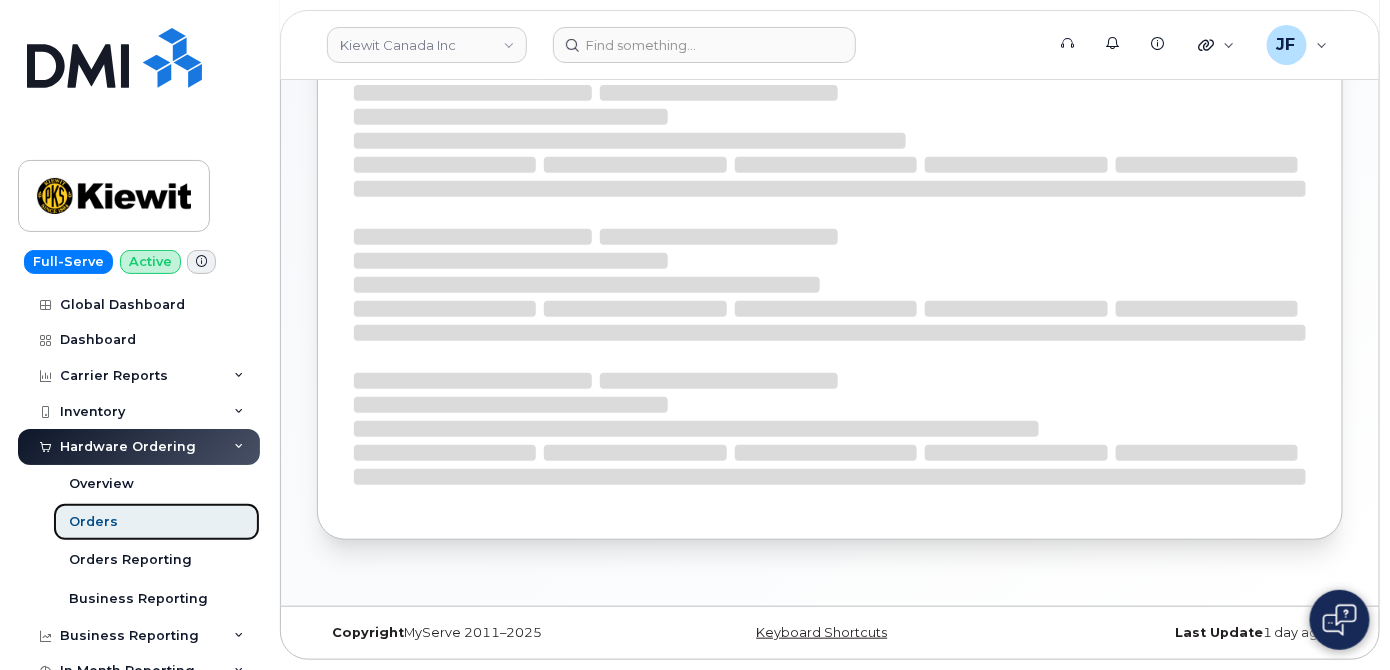 scroll, scrollTop: 0, scrollLeft: 0, axis: both 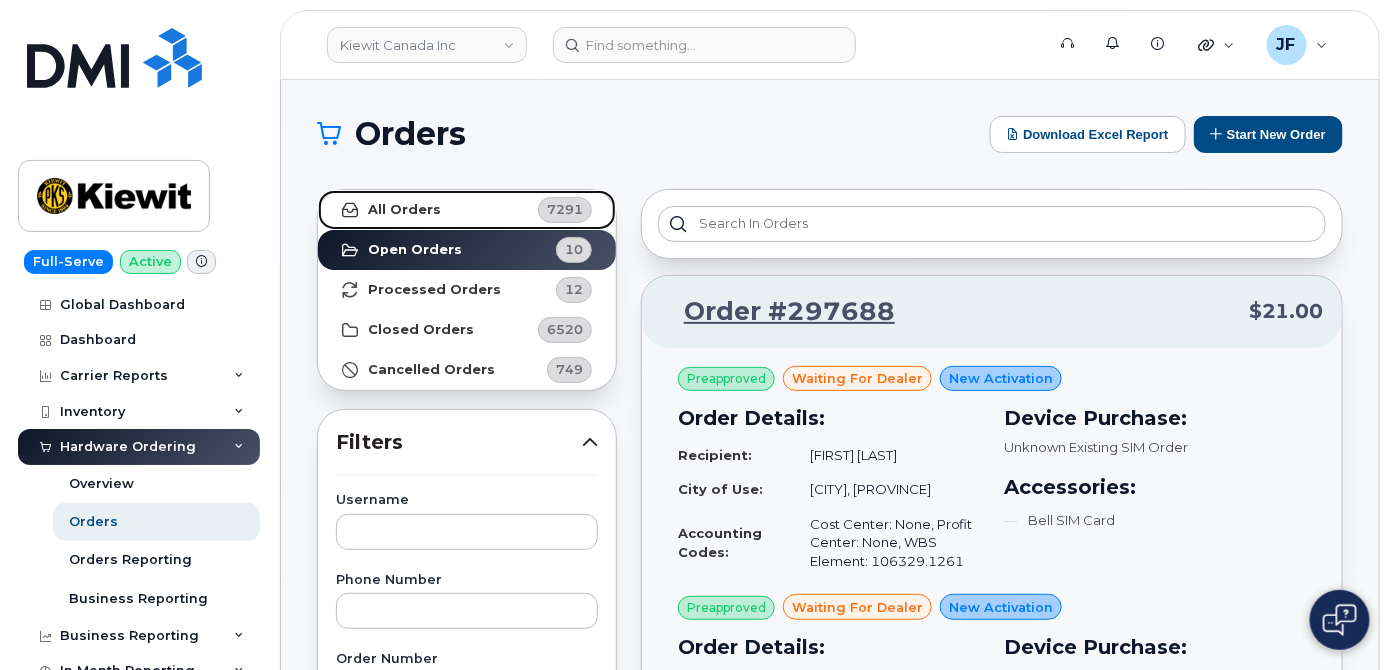 click on "All Orders" at bounding box center (404, 210) 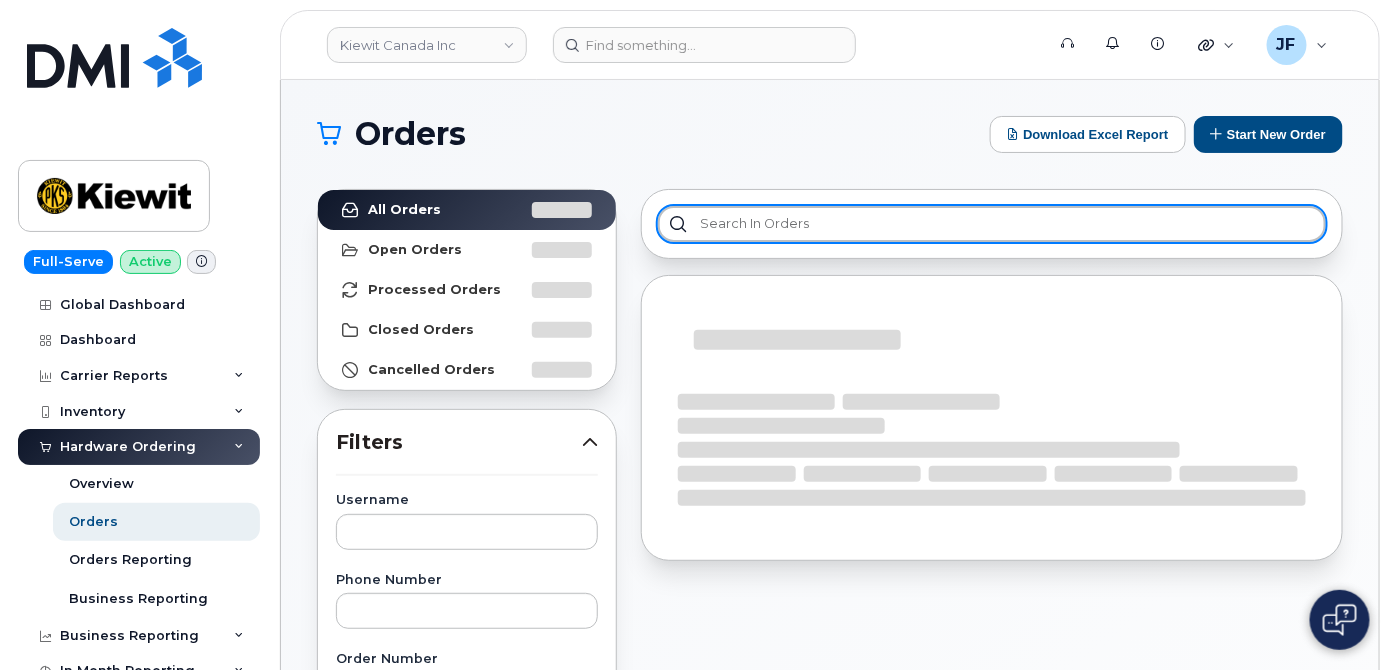 click at bounding box center [992, 224] 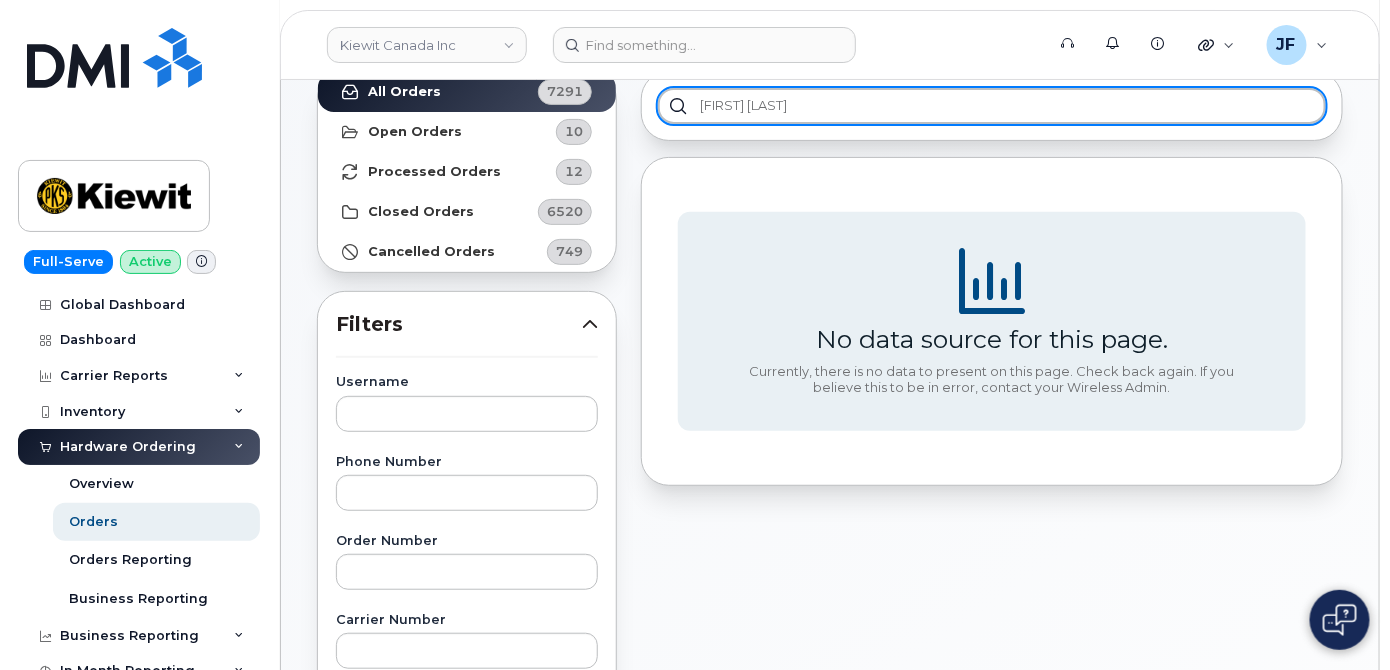 scroll, scrollTop: 272, scrollLeft: 0, axis: vertical 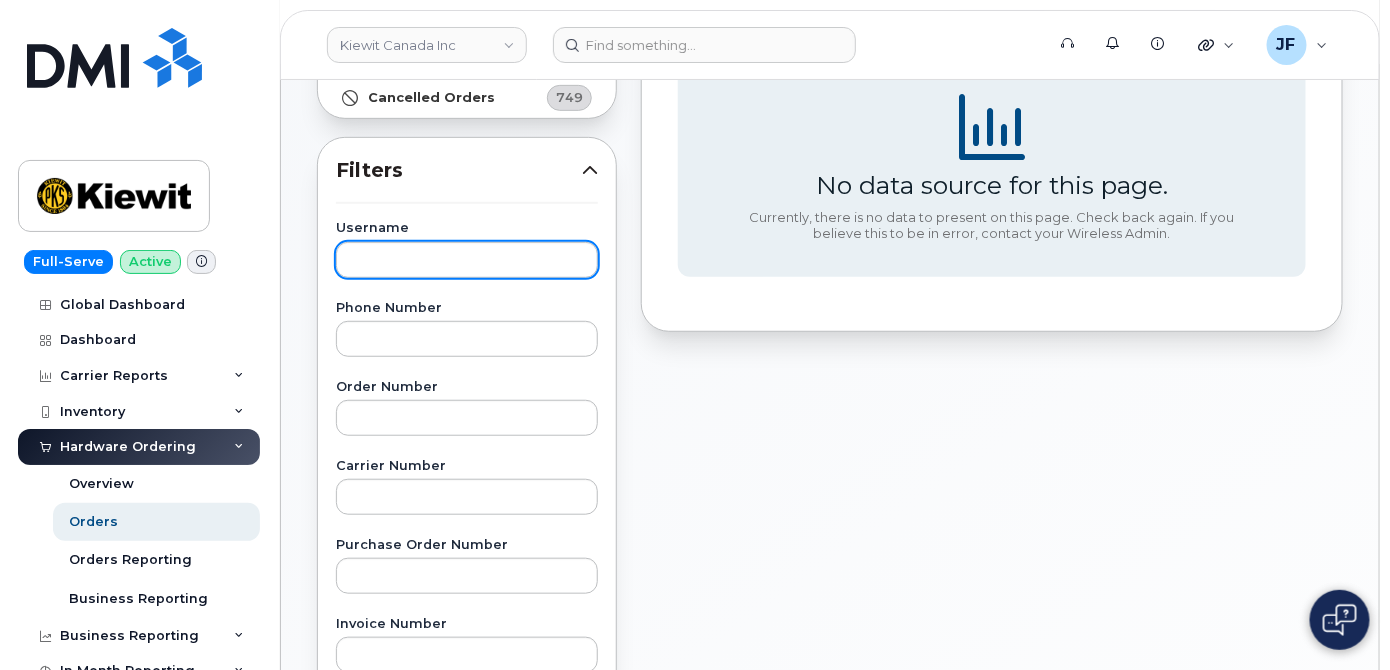 type on "Armando Alaniz" 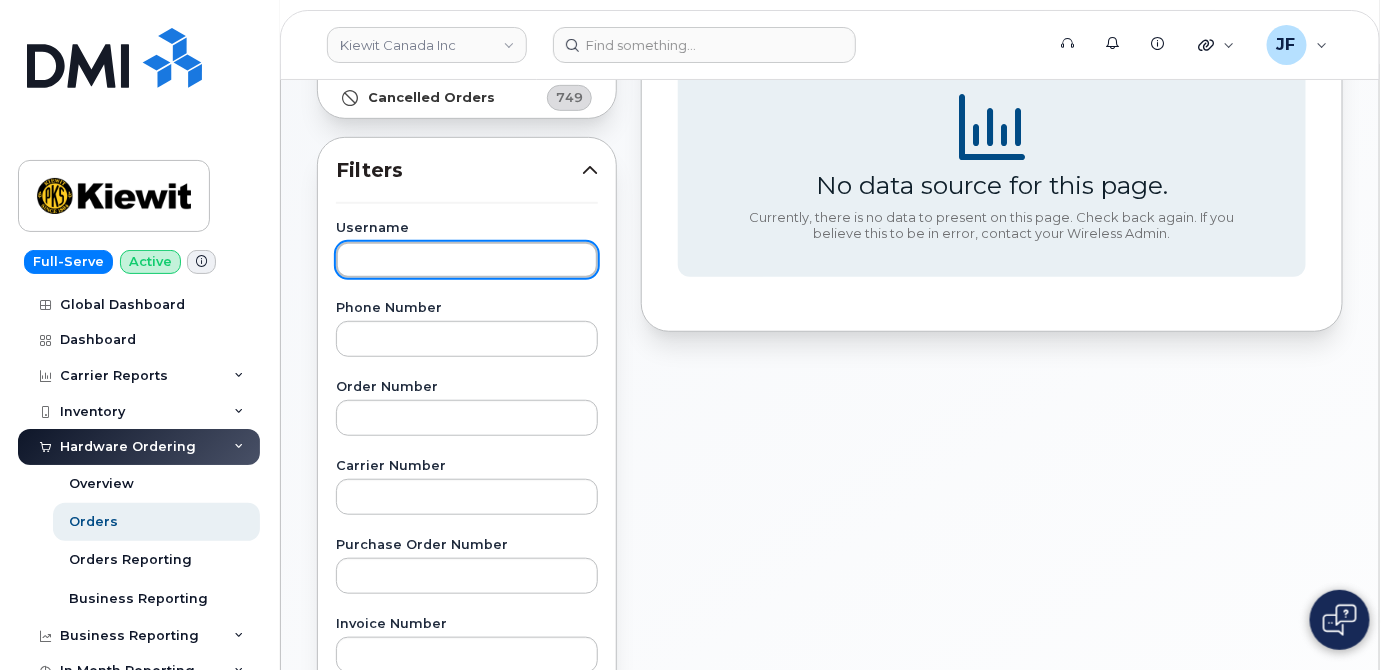 click at bounding box center [467, 260] 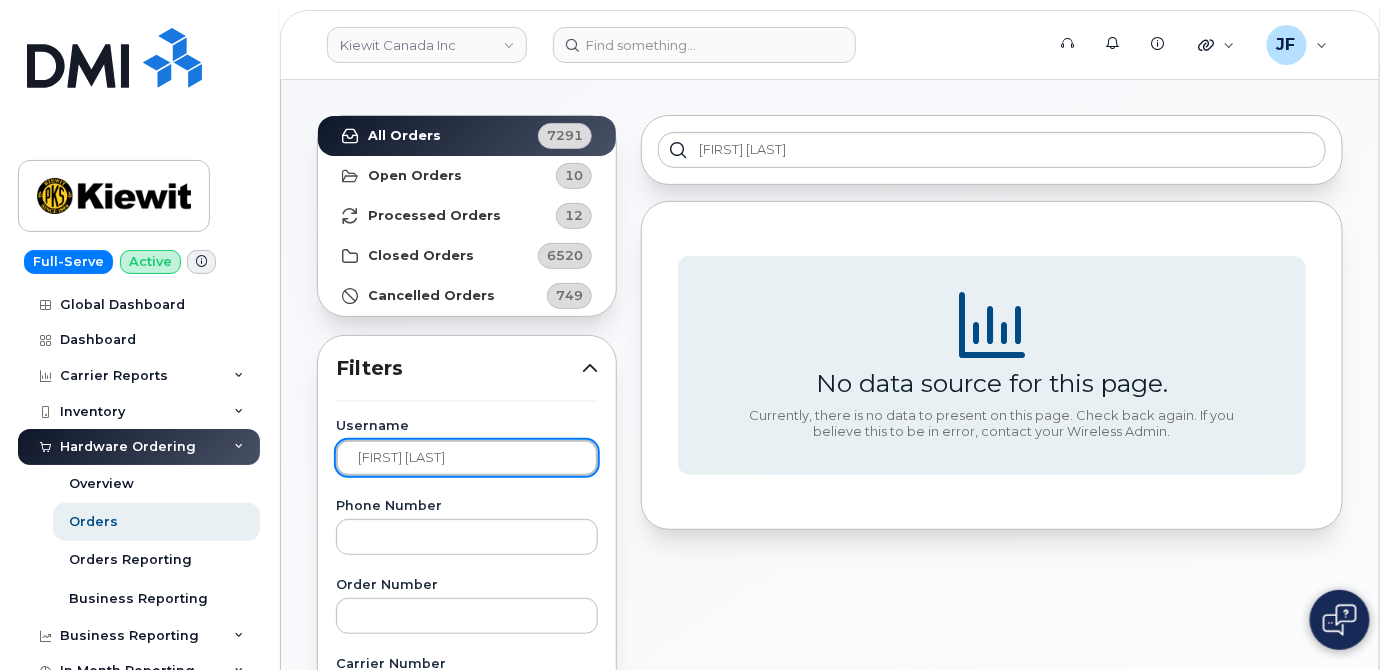 scroll, scrollTop: 0, scrollLeft: 0, axis: both 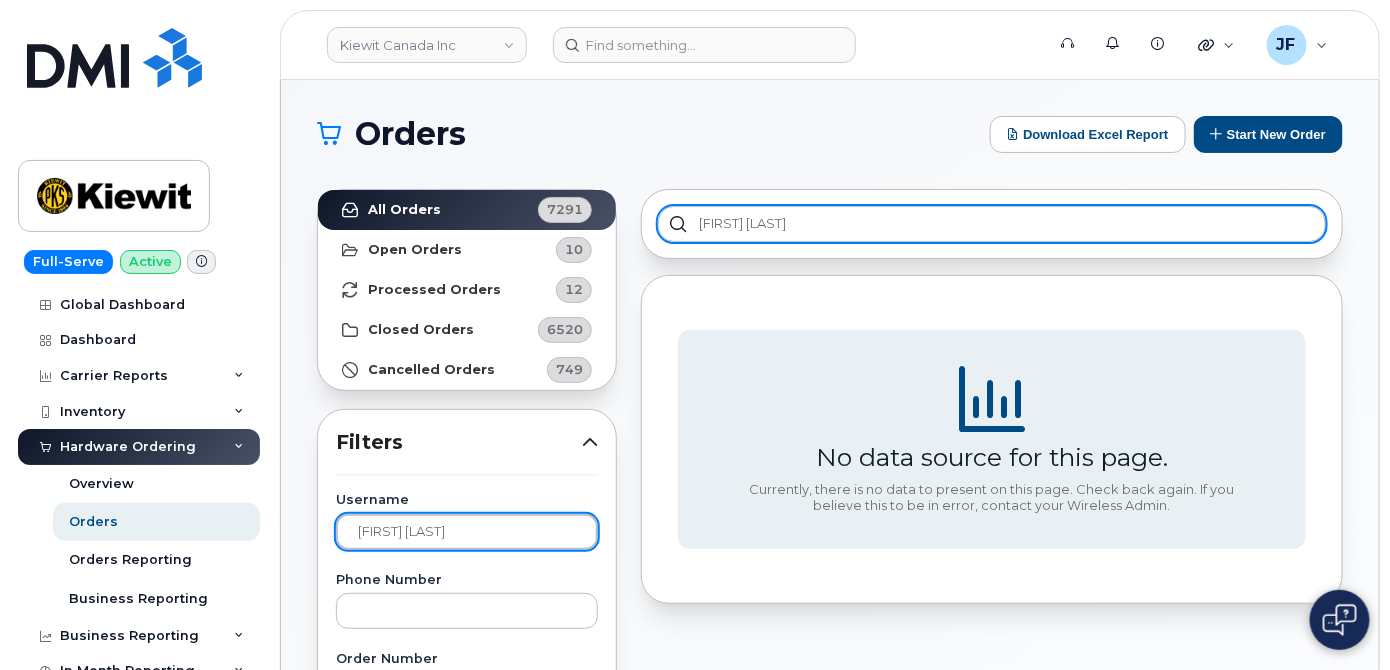 type on "Armando Alaniz" 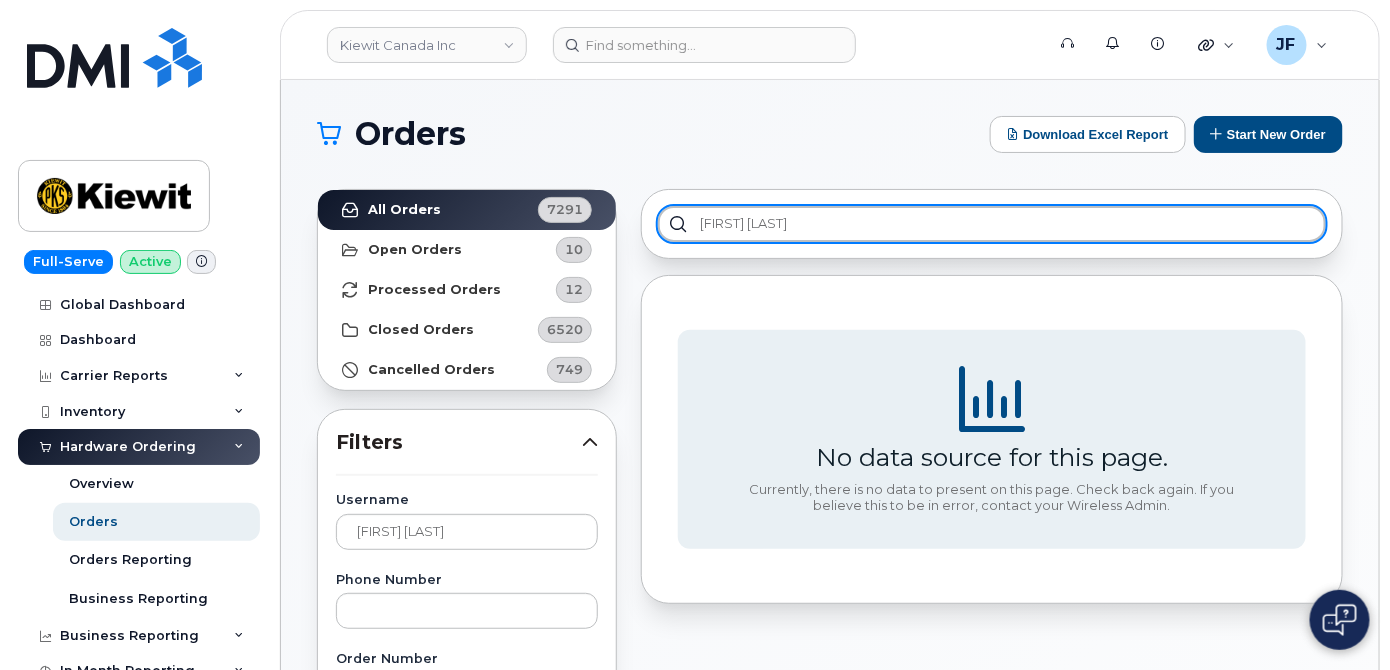 drag, startPoint x: 741, startPoint y: 215, endPoint x: 578, endPoint y: 195, distance: 164.22241 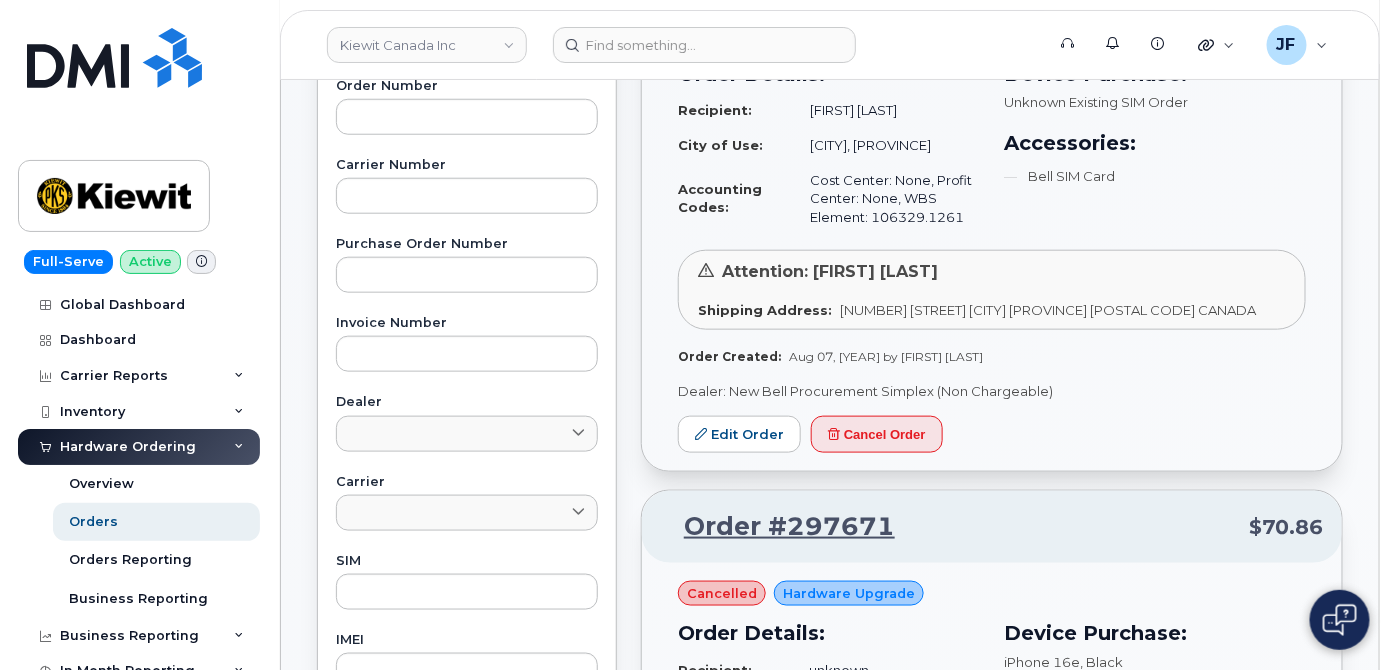 scroll, scrollTop: 909, scrollLeft: 0, axis: vertical 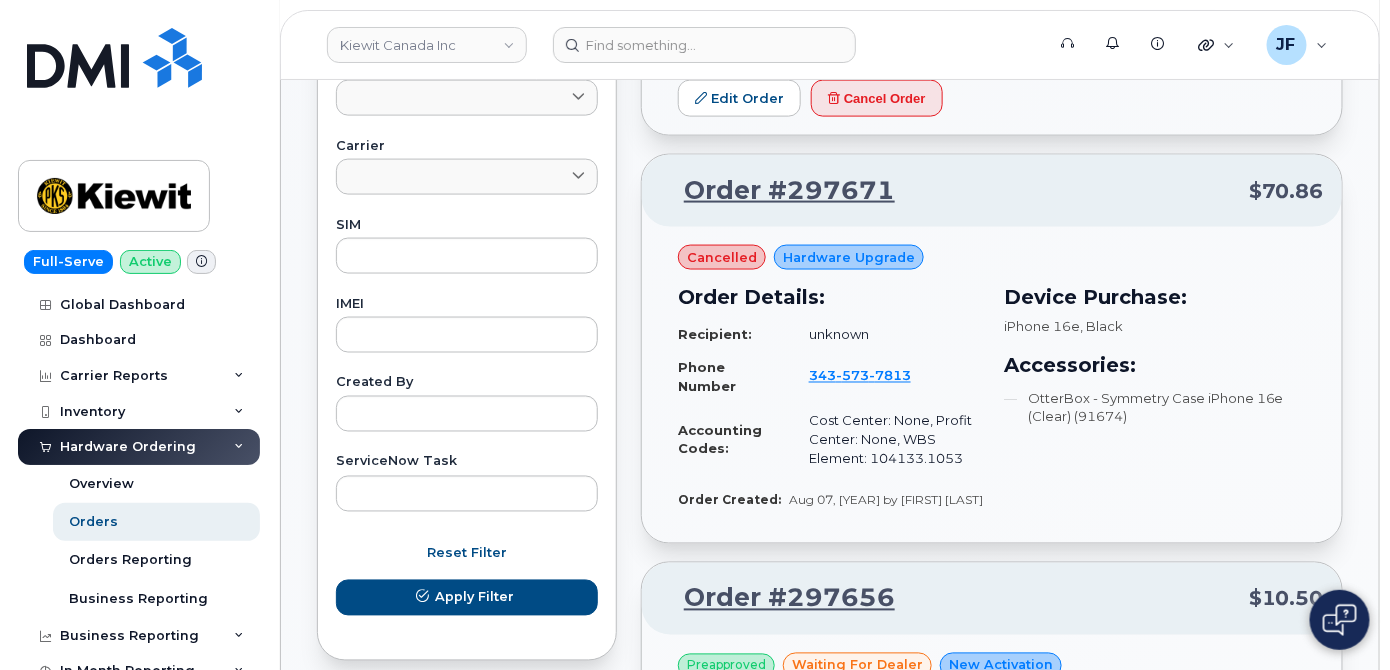 type 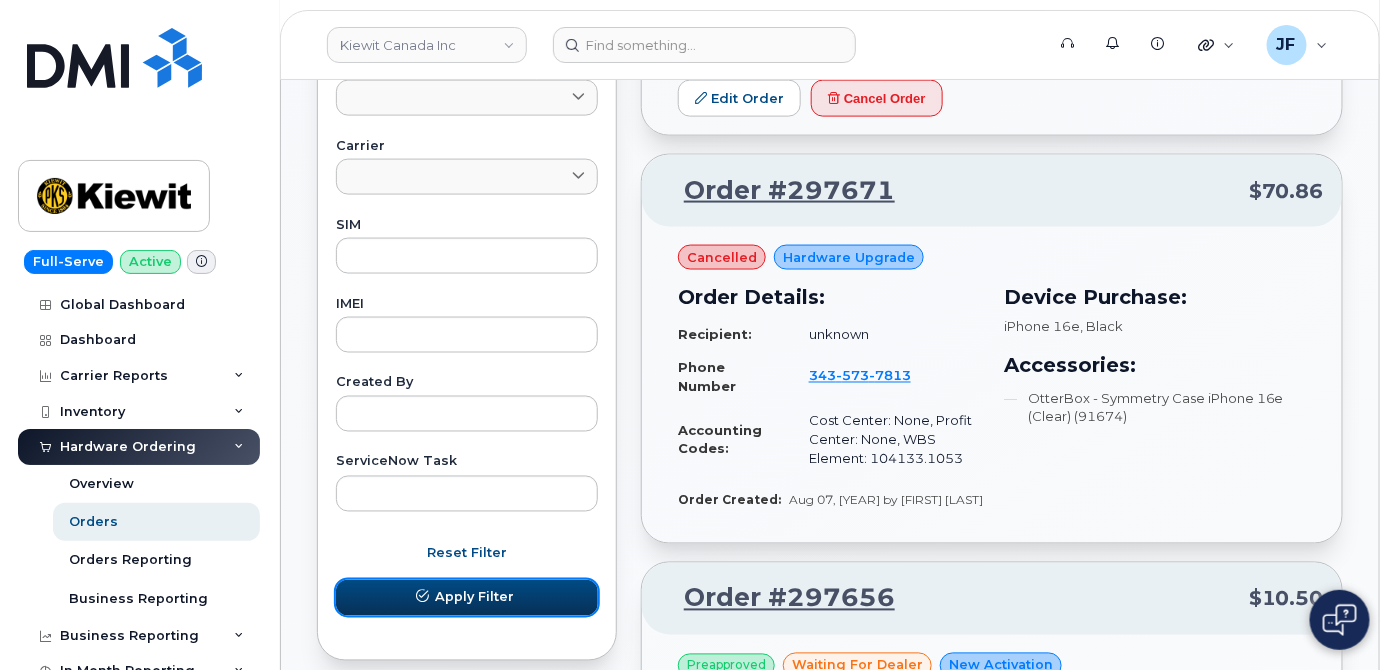 click on "Apply Filter" at bounding box center [467, 598] 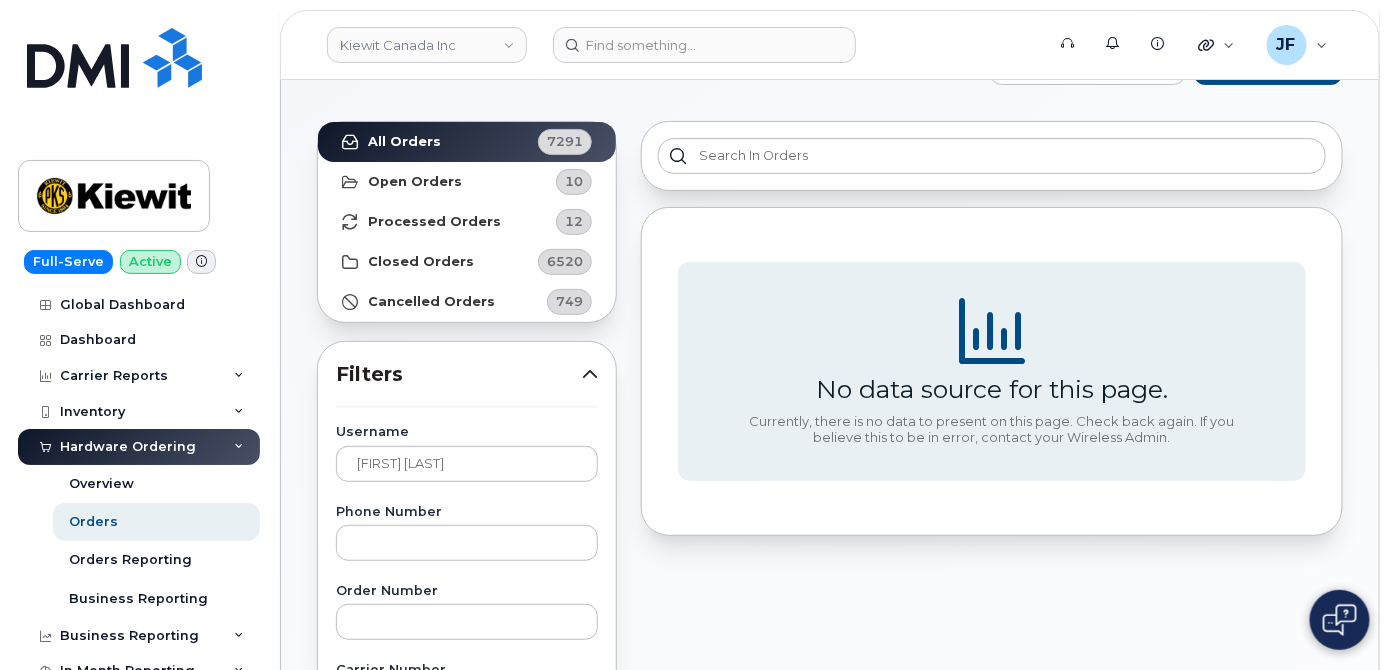 scroll, scrollTop: 0, scrollLeft: 0, axis: both 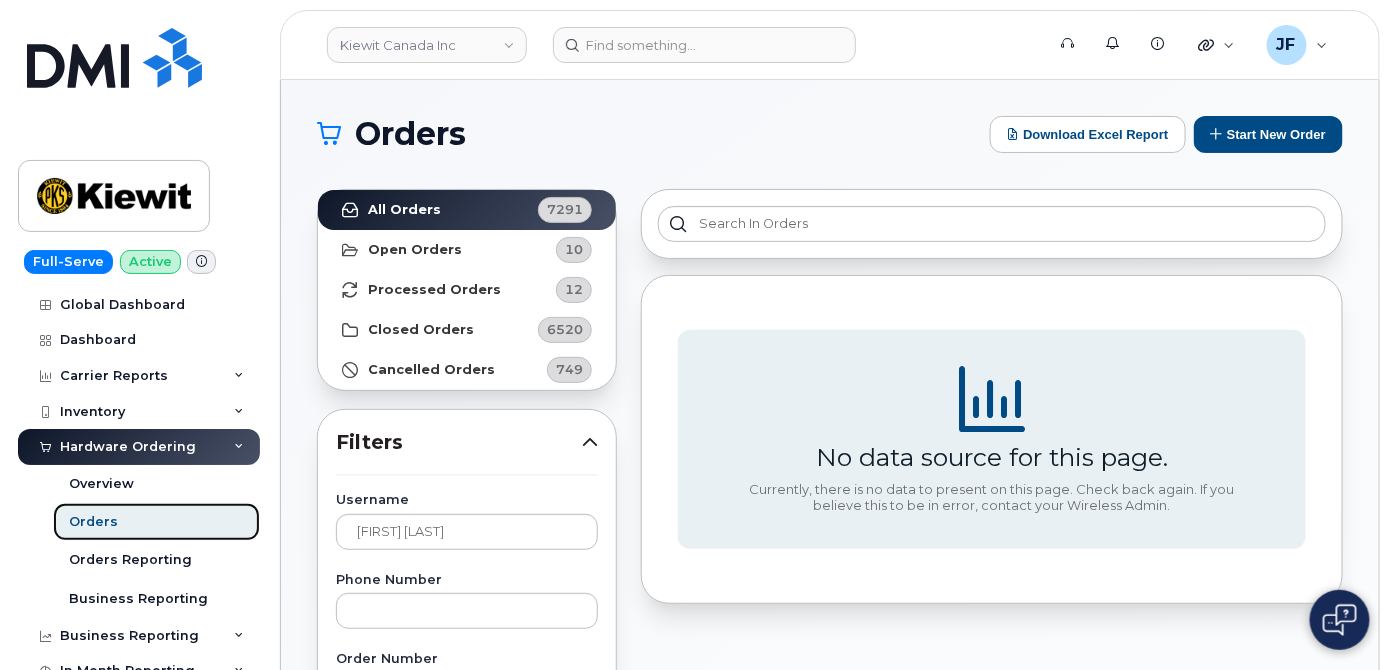 click on "Orders" at bounding box center [93, 522] 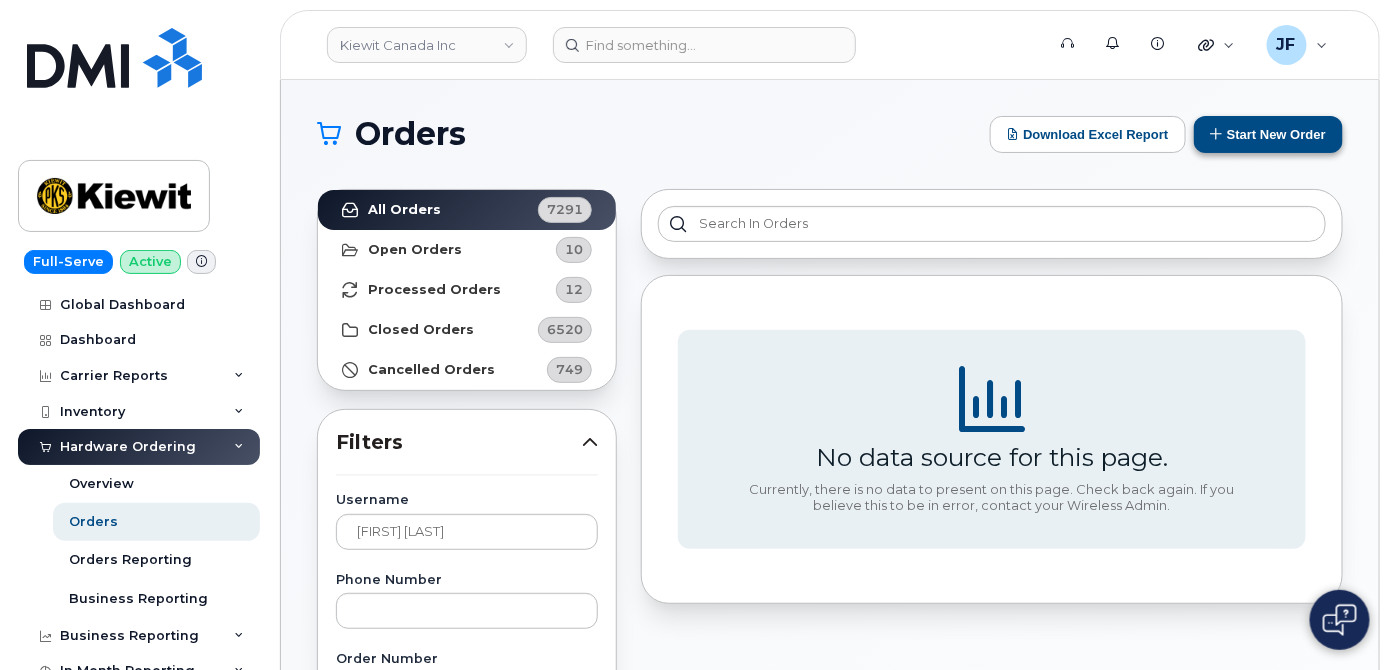drag, startPoint x: 1259, startPoint y: 112, endPoint x: 1263, endPoint y: 126, distance: 14.56022 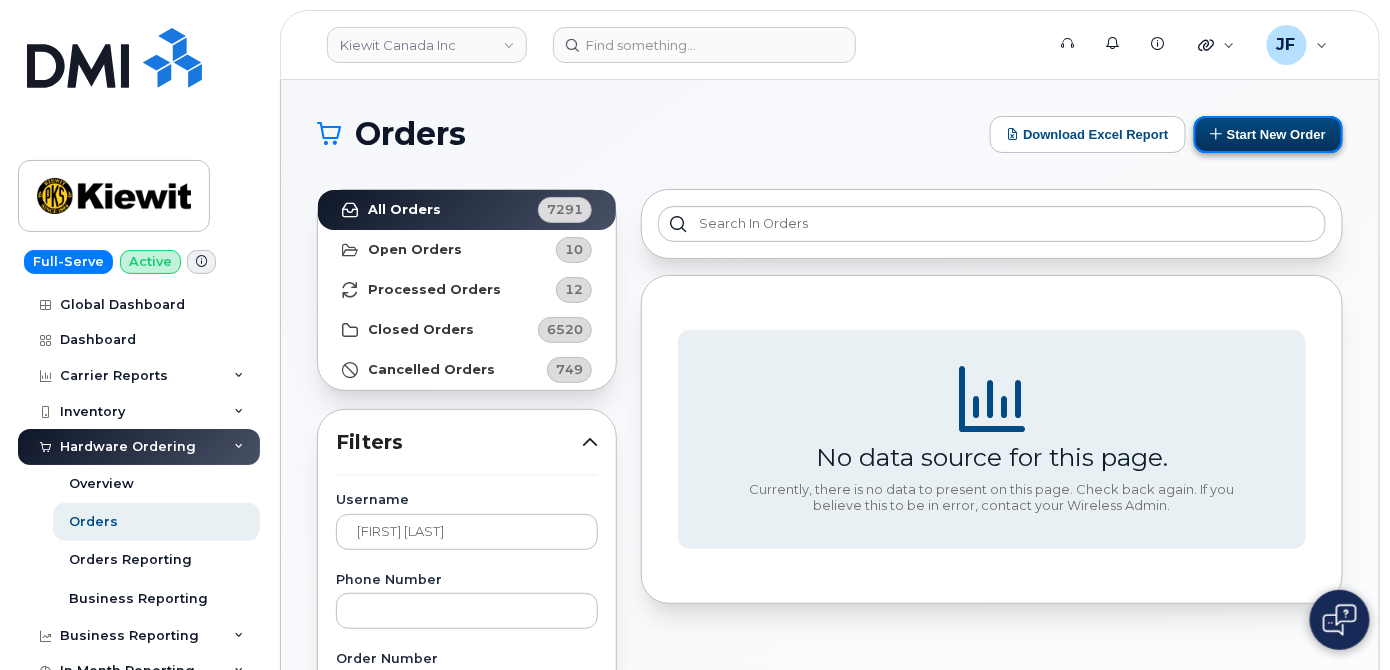 click on "Start New Order" at bounding box center [1268, 134] 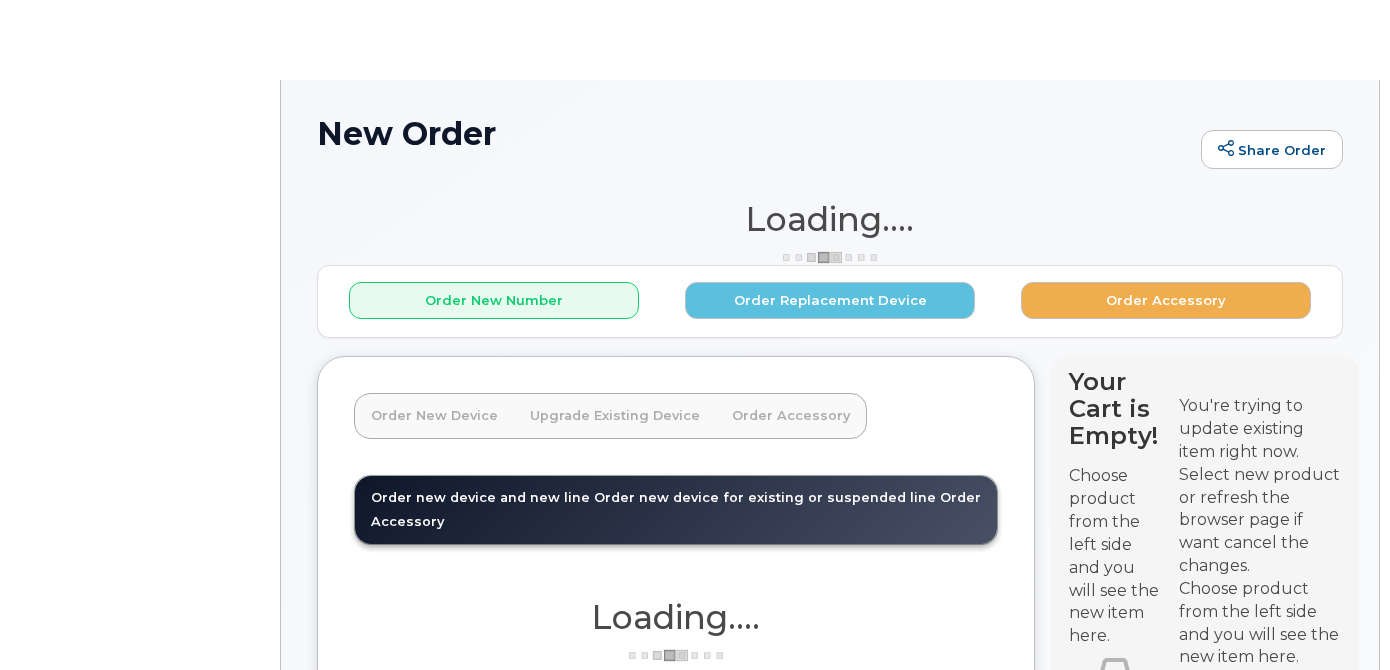scroll, scrollTop: 0, scrollLeft: 0, axis: both 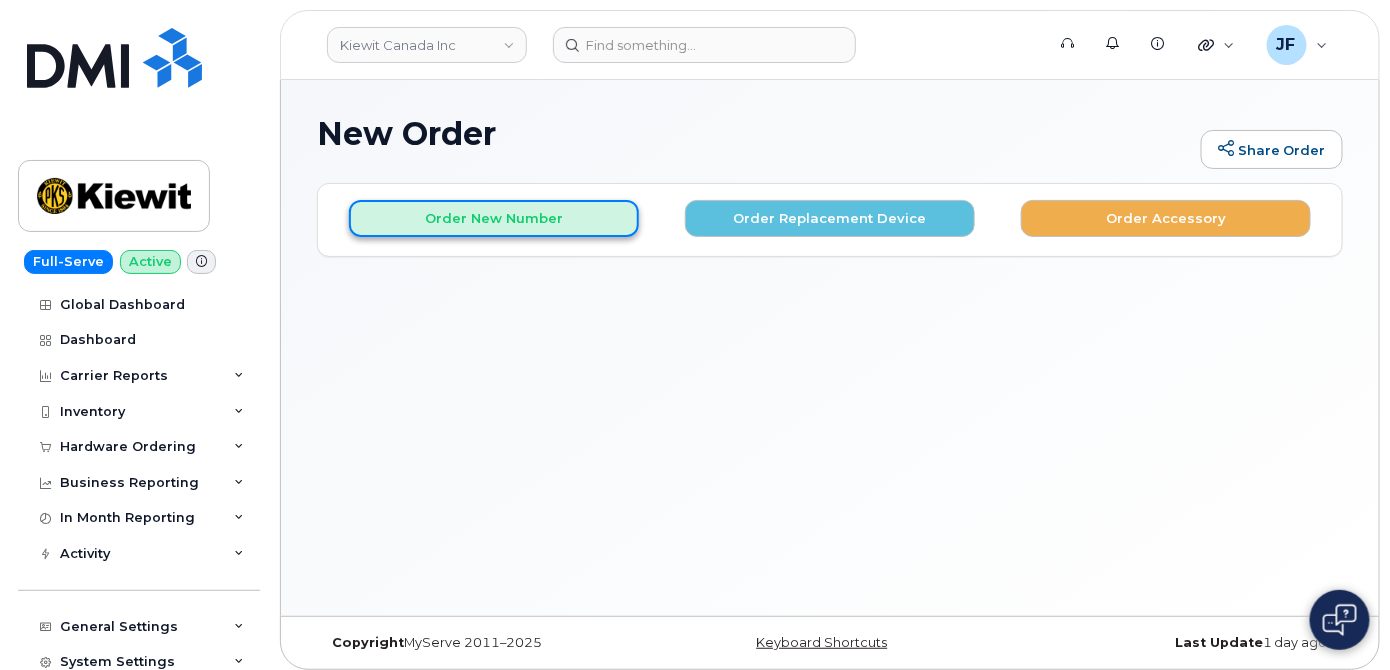 click on "Order New Number" at bounding box center (494, 218) 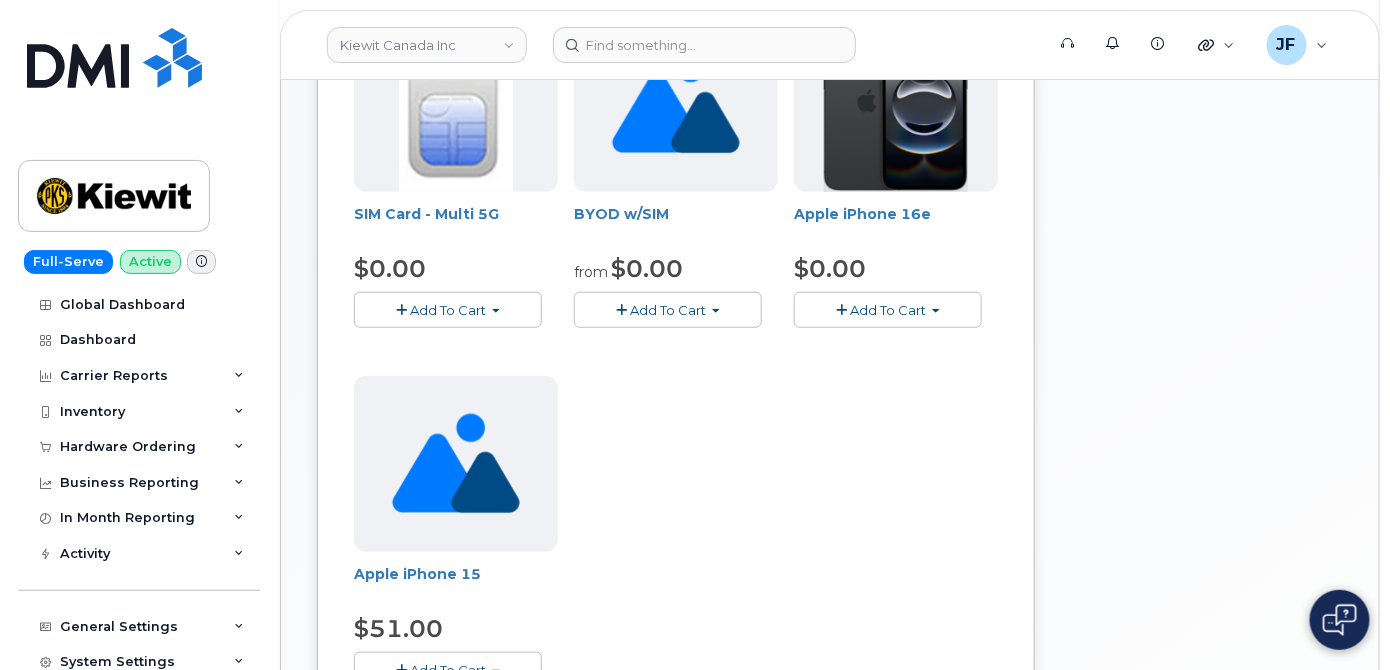 scroll, scrollTop: 545, scrollLeft: 0, axis: vertical 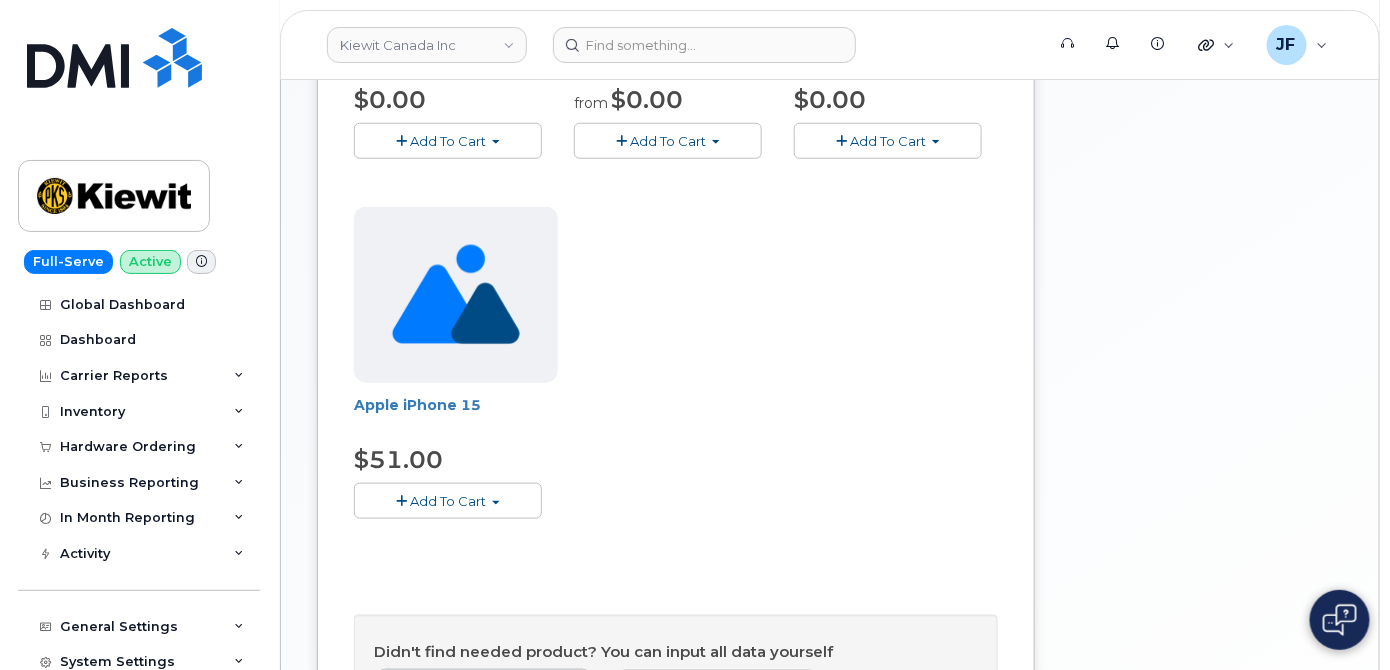 click on "Add To Cart" at bounding box center [889, 141] 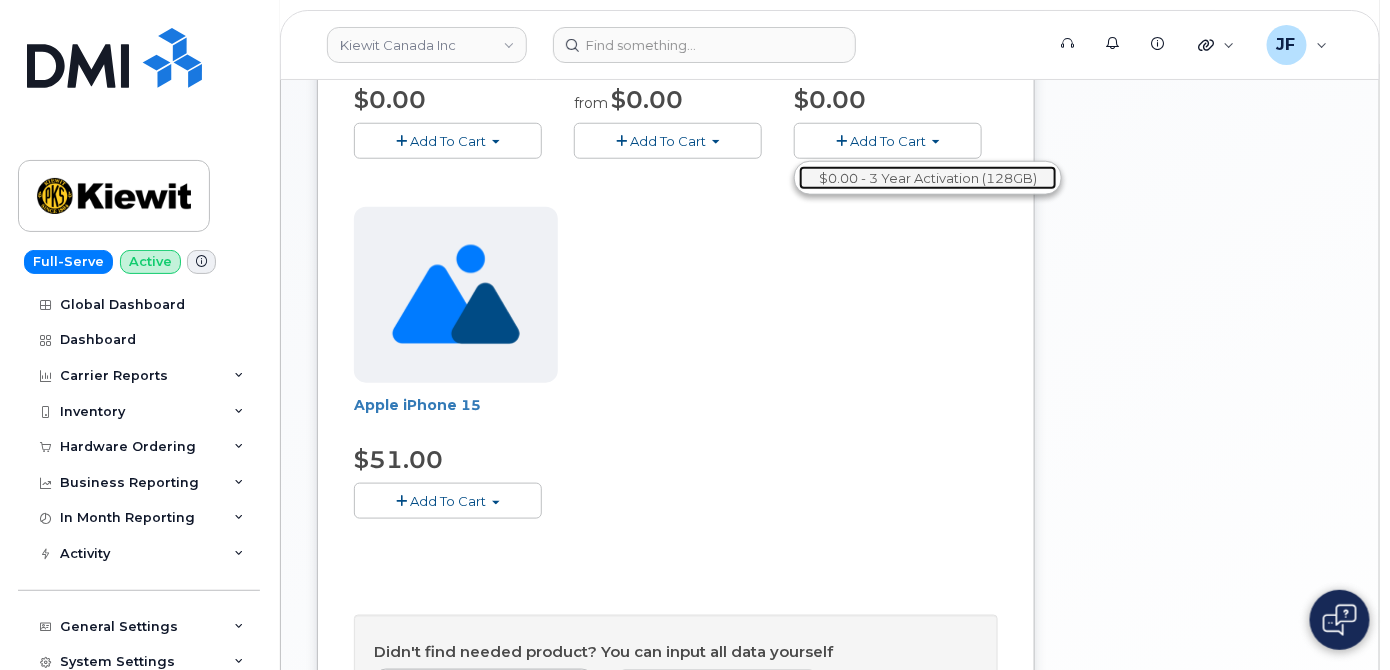 click on "$0.00 - 3 Year Activation (128GB)" at bounding box center (928, 178) 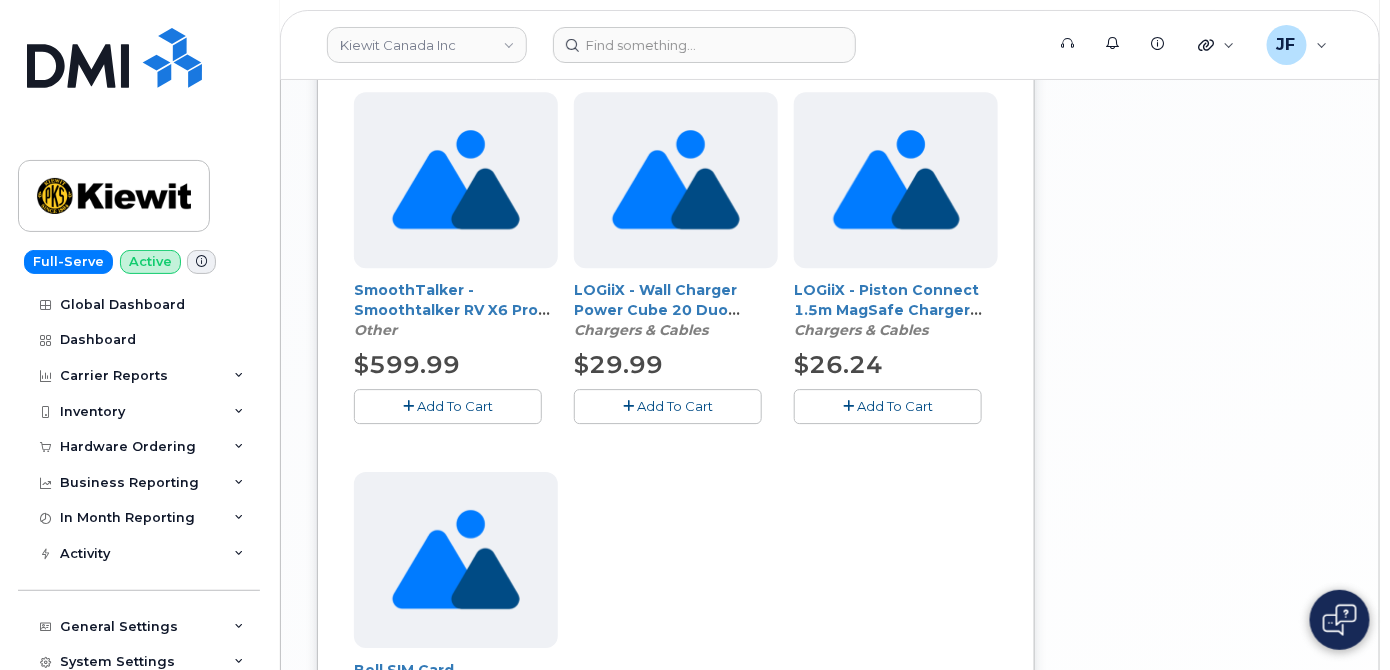 scroll, scrollTop: 2090, scrollLeft: 0, axis: vertical 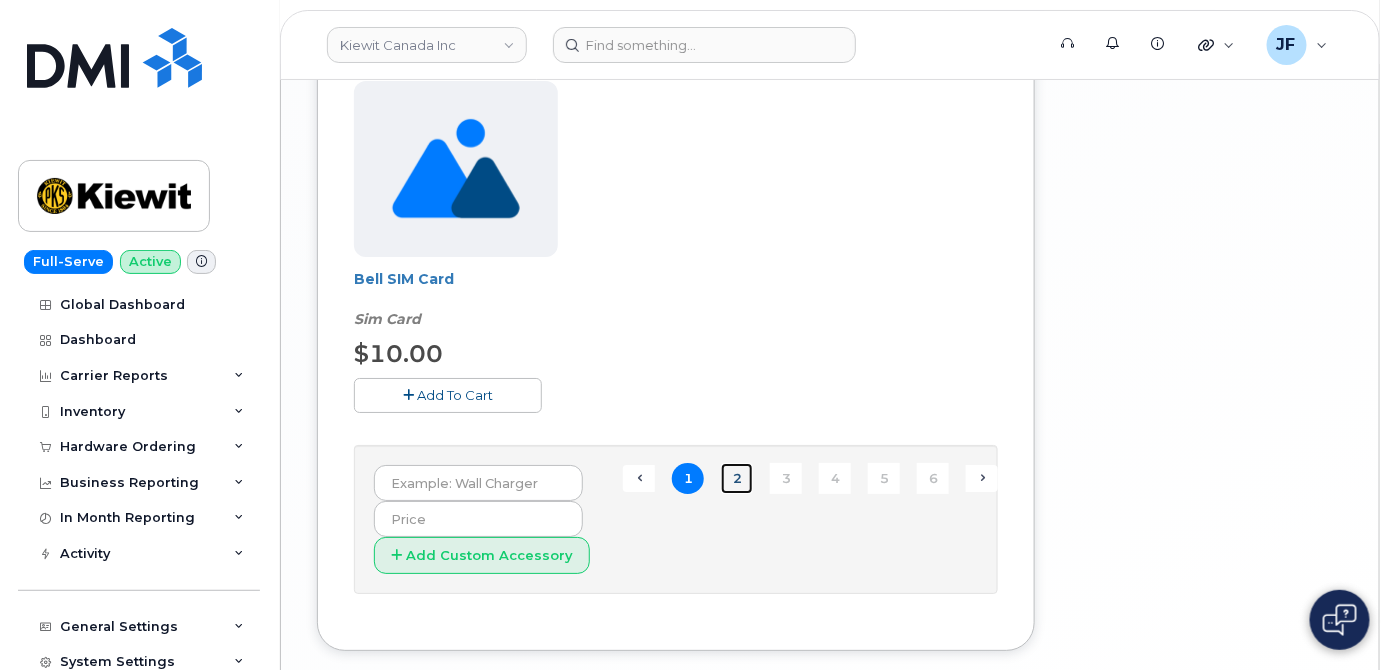 click on "2" at bounding box center [737, 478] 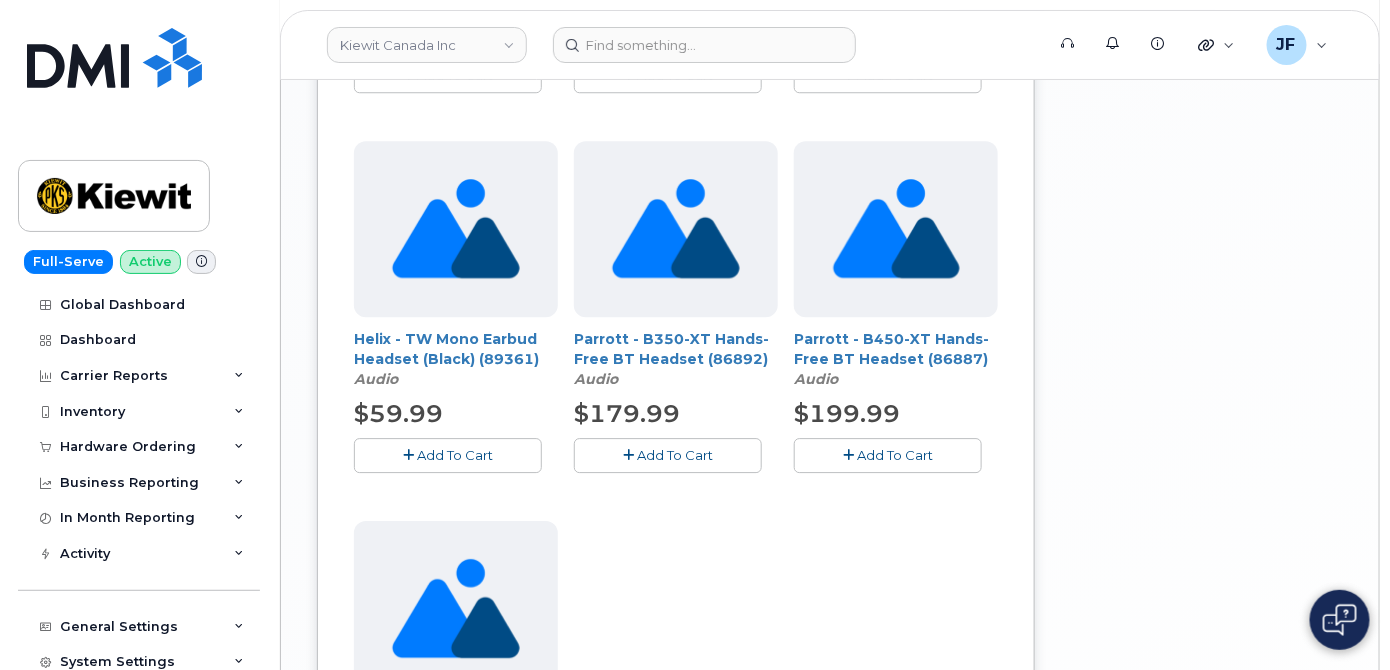 scroll, scrollTop: 2013, scrollLeft: 0, axis: vertical 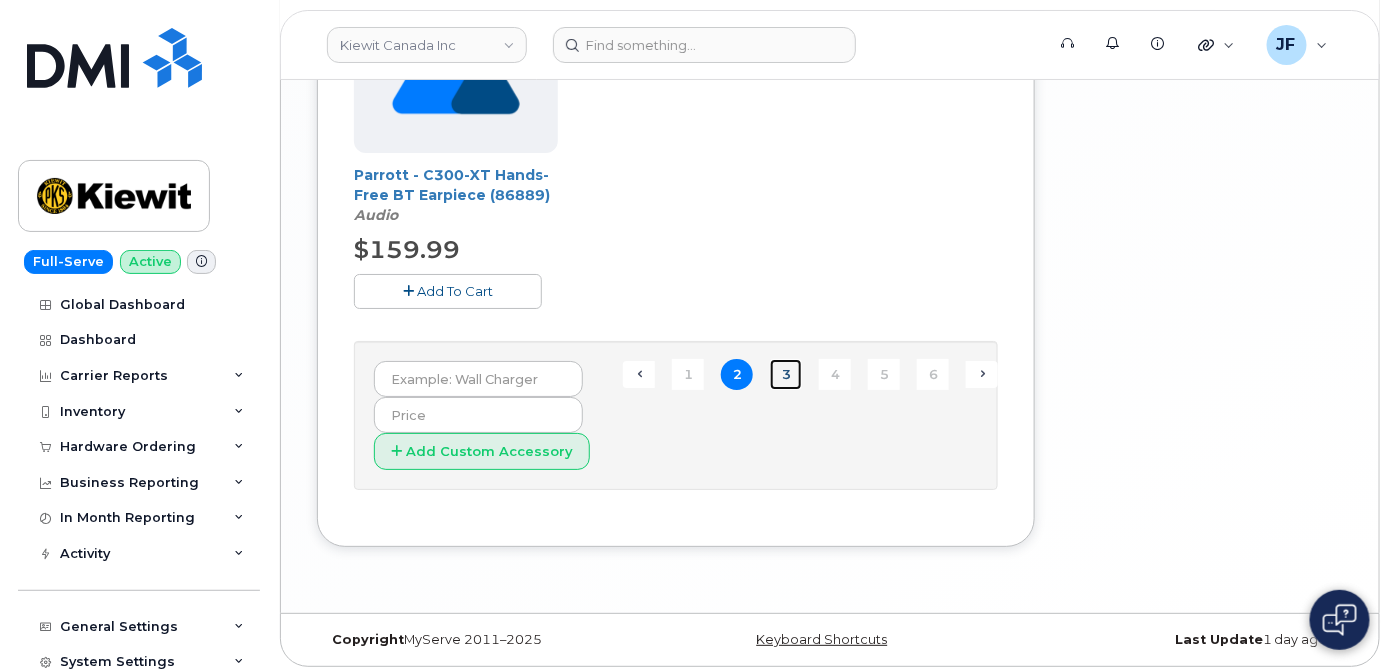 drag, startPoint x: 792, startPoint y: 376, endPoint x: 830, endPoint y: 261, distance: 121.11565 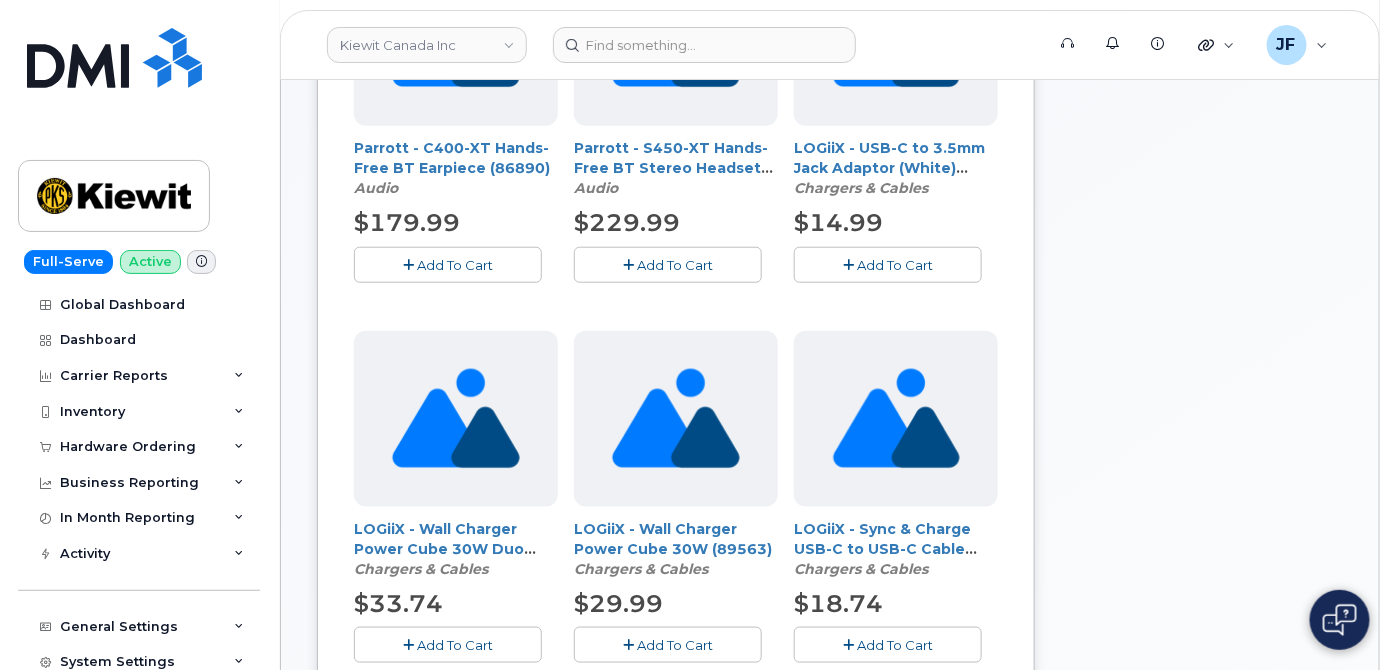scroll, scrollTop: 650, scrollLeft: 0, axis: vertical 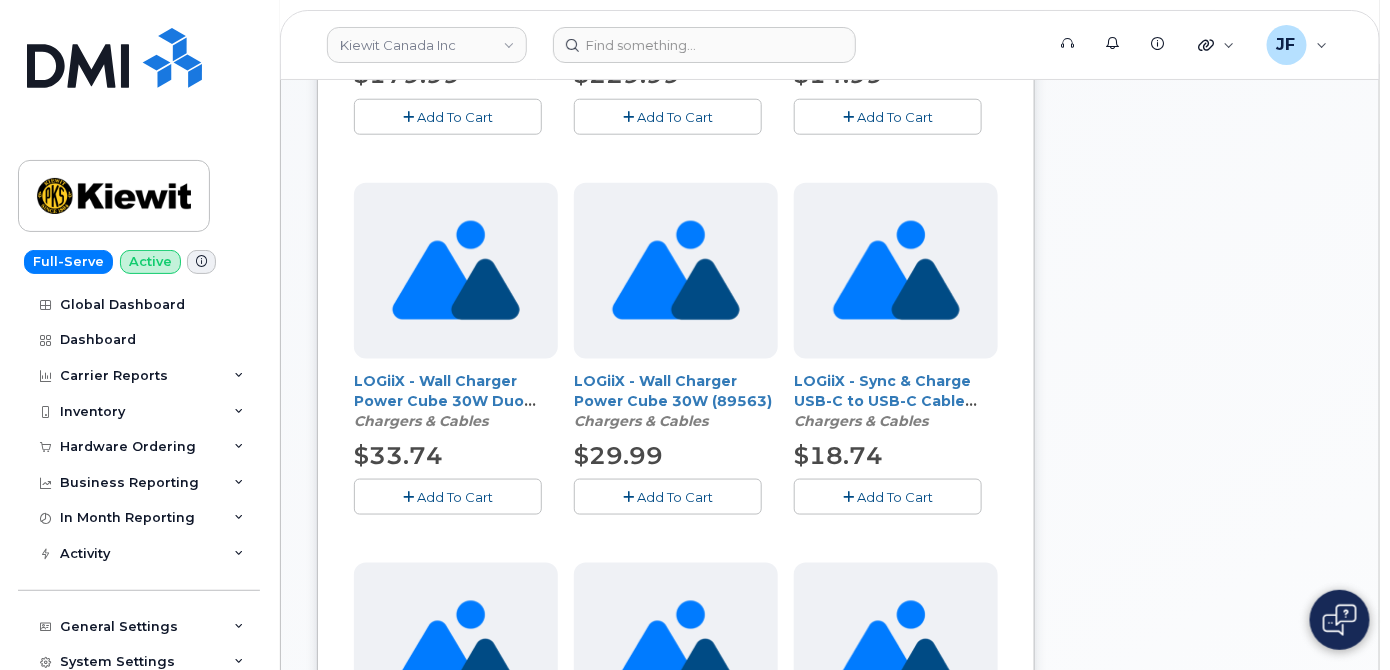 click on "Add To Cart" at bounding box center (675, 497) 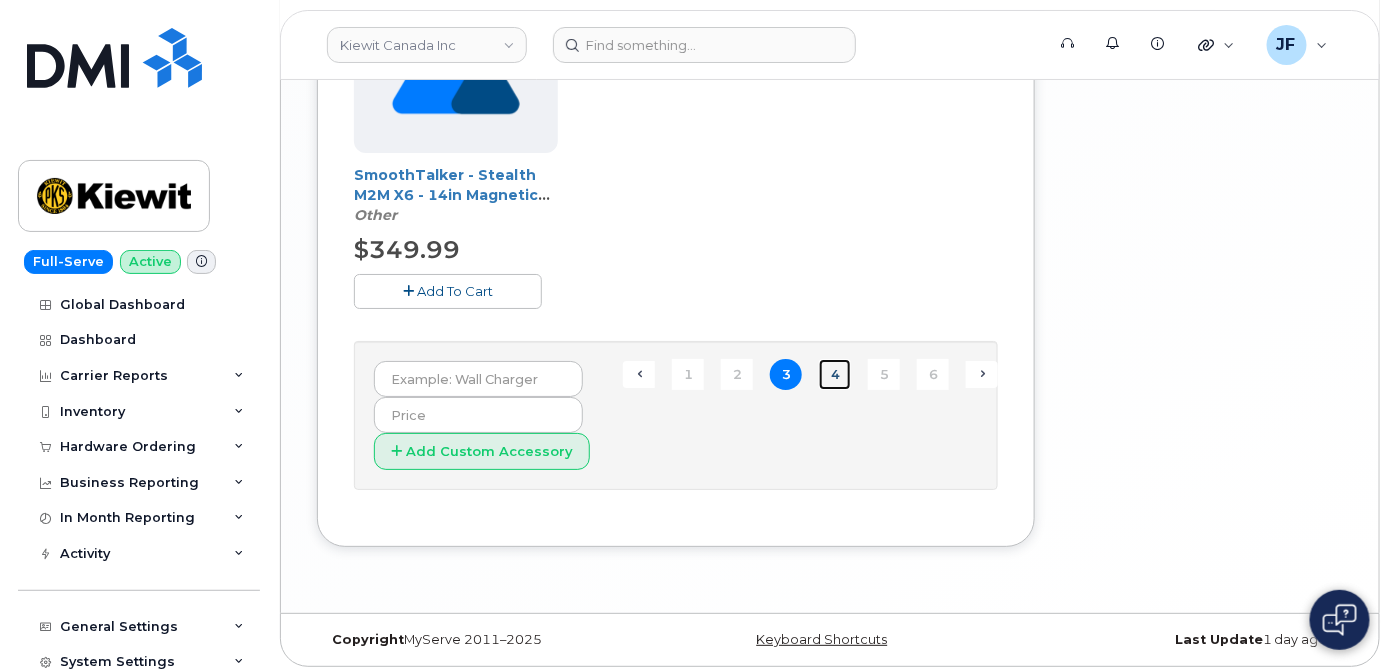 click on "4" at bounding box center (835, 374) 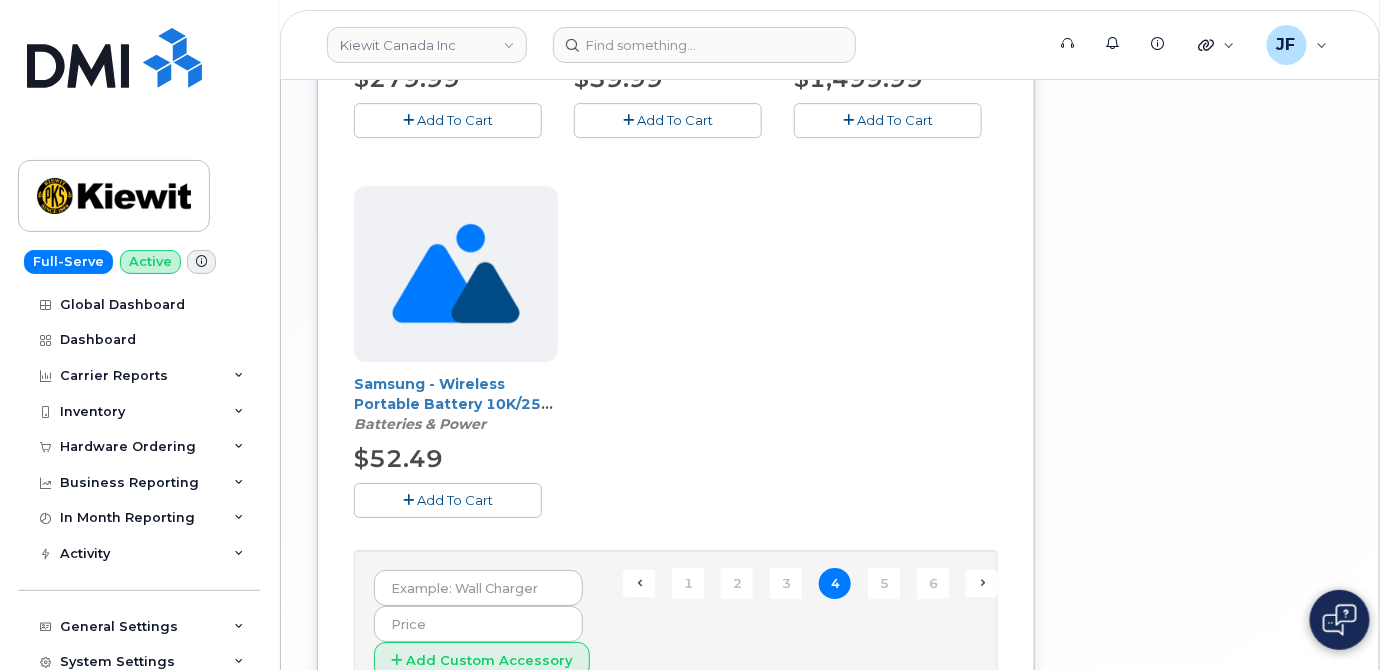 scroll, scrollTop: 2306, scrollLeft: 0, axis: vertical 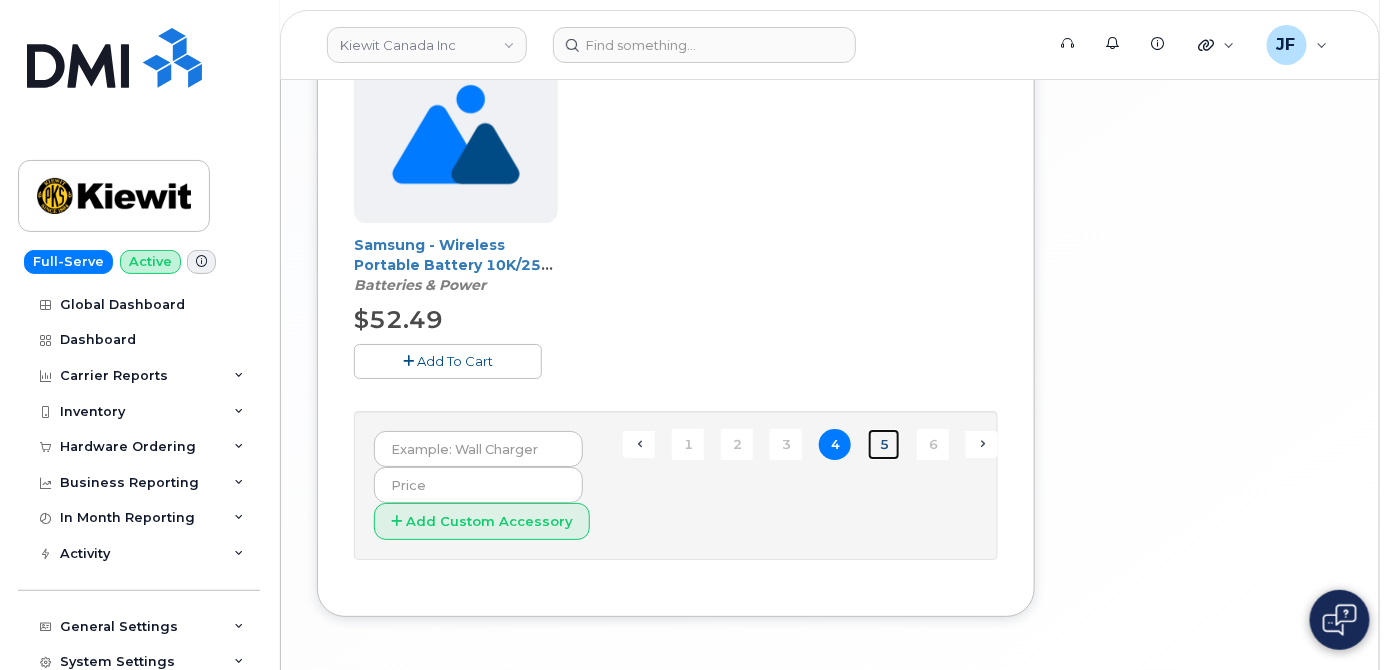 click on "5" at bounding box center (884, 444) 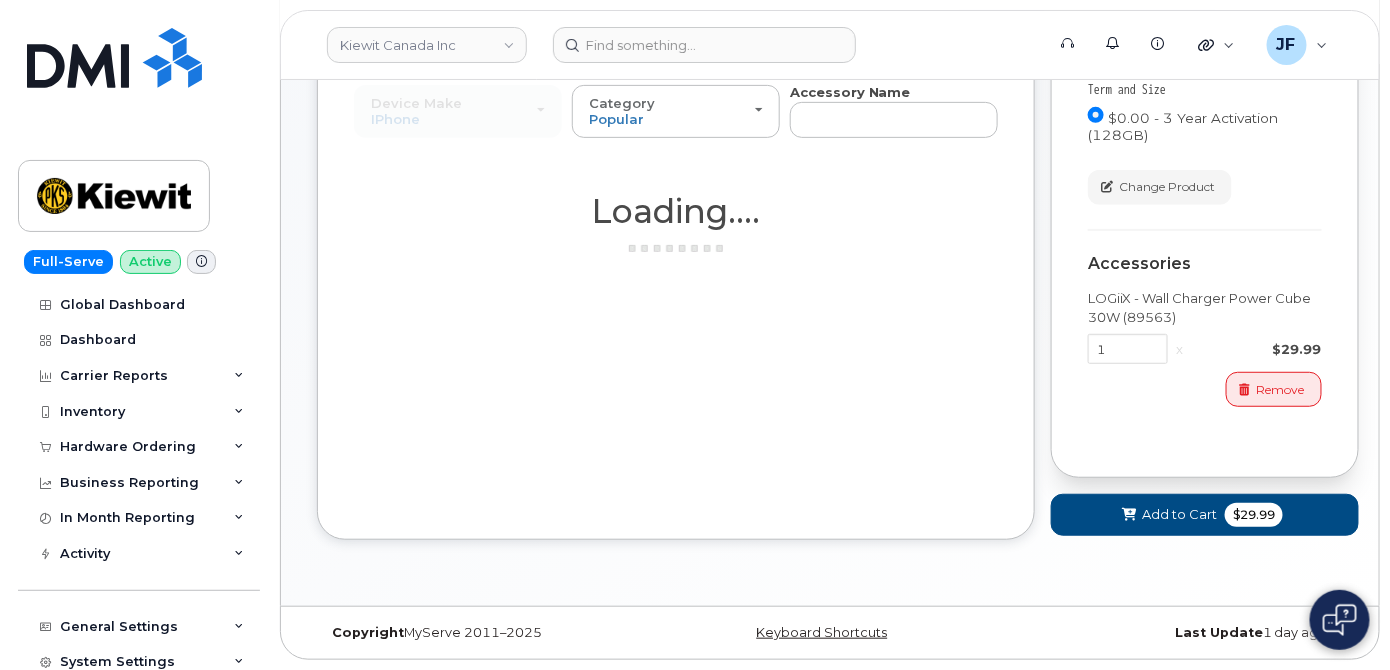 scroll, scrollTop: 216, scrollLeft: 0, axis: vertical 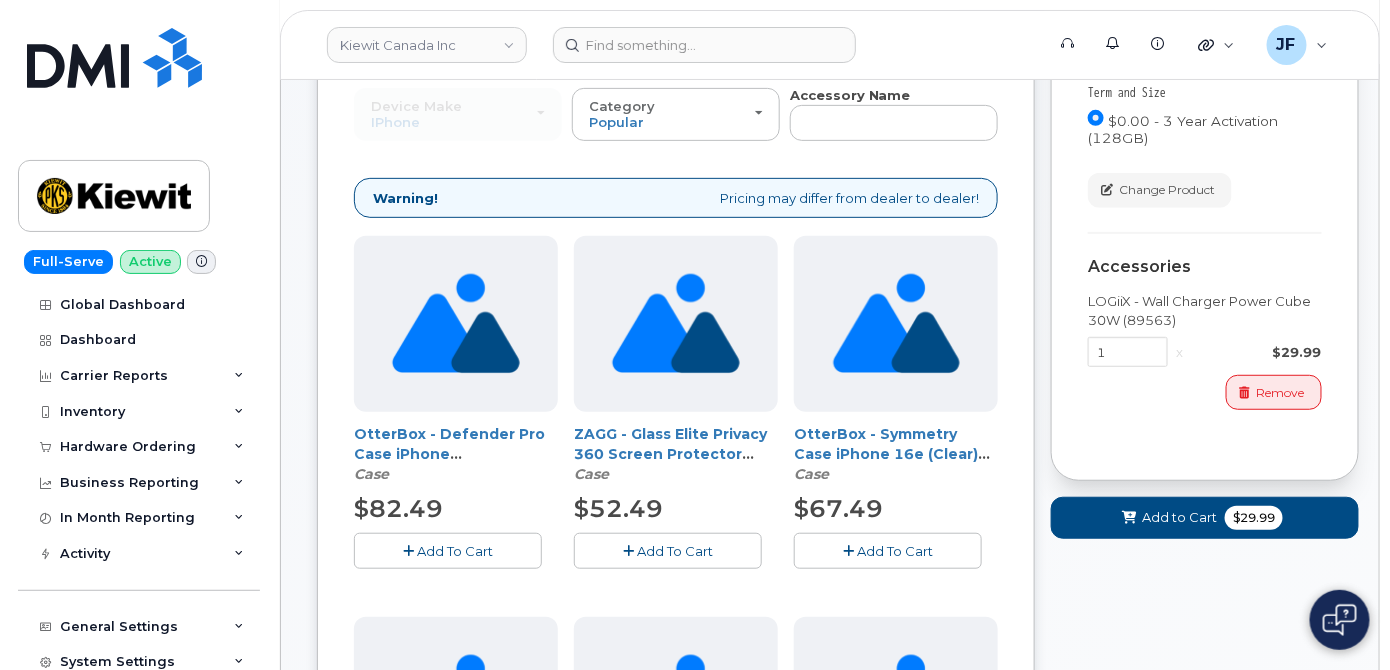 click on "Add To Cart" at bounding box center [455, 551] 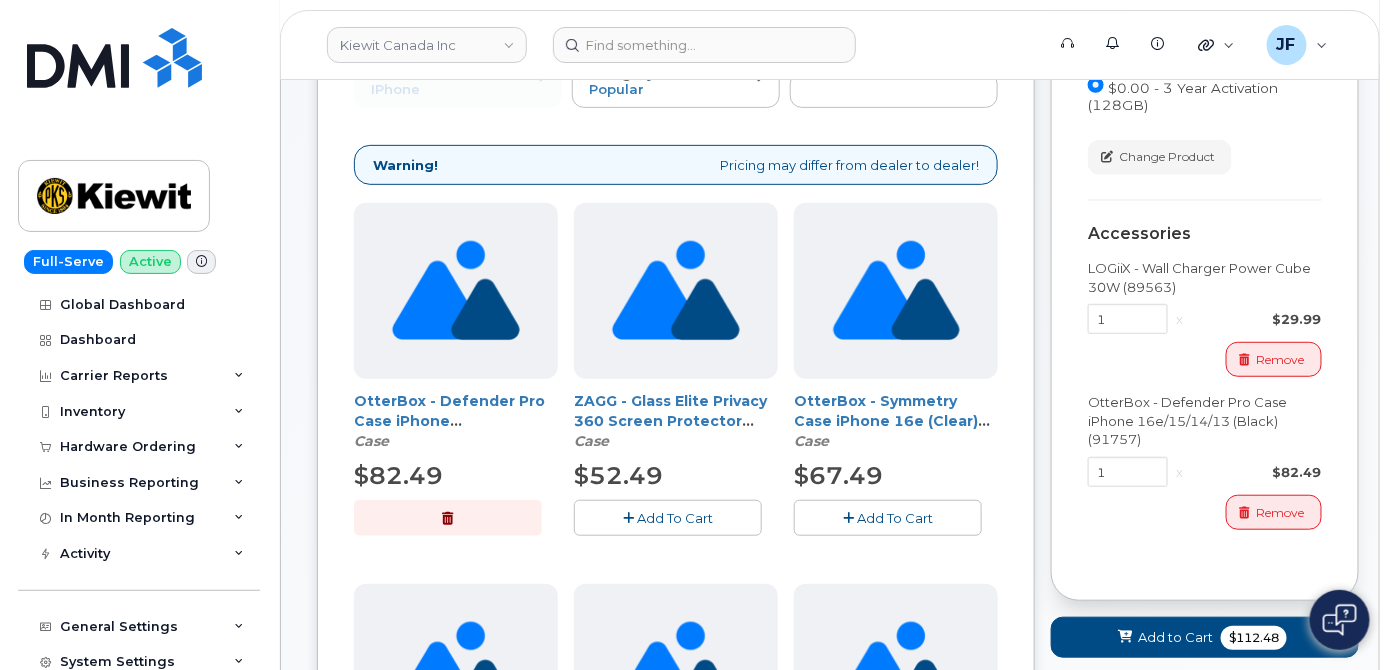 scroll, scrollTop: 363, scrollLeft: 0, axis: vertical 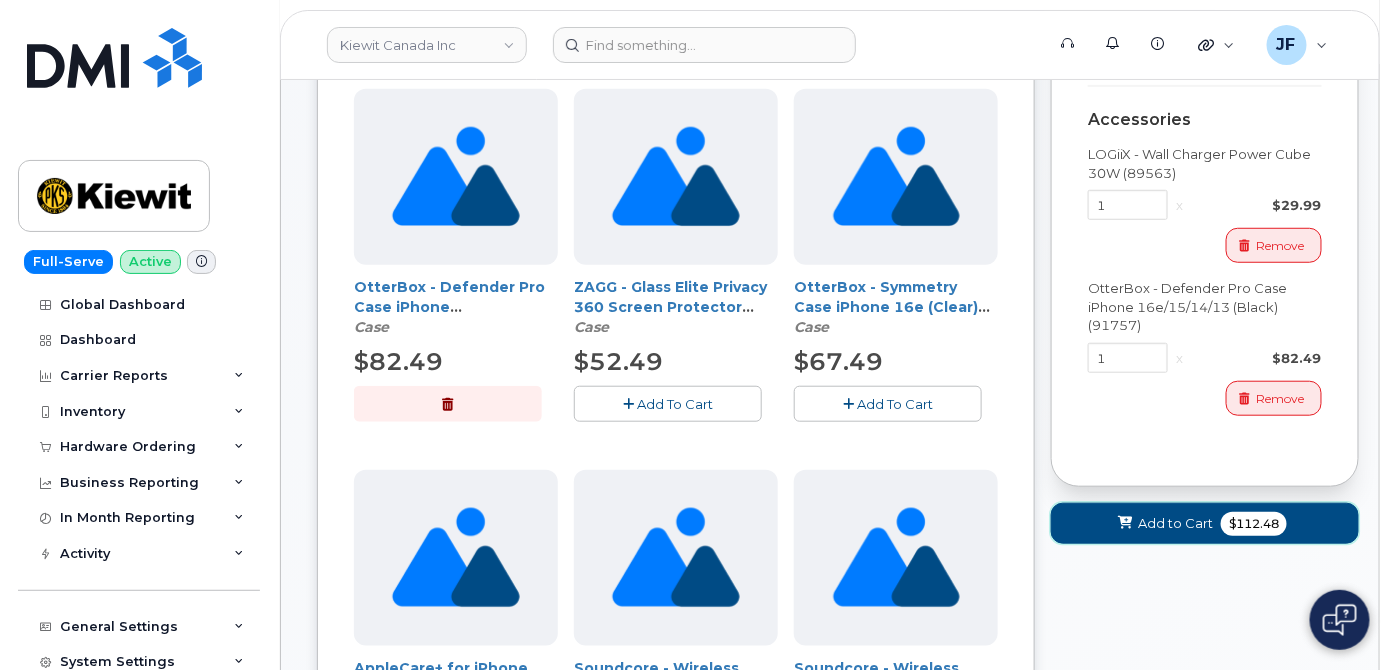 click on "Add to Cart" at bounding box center [1175, 523] 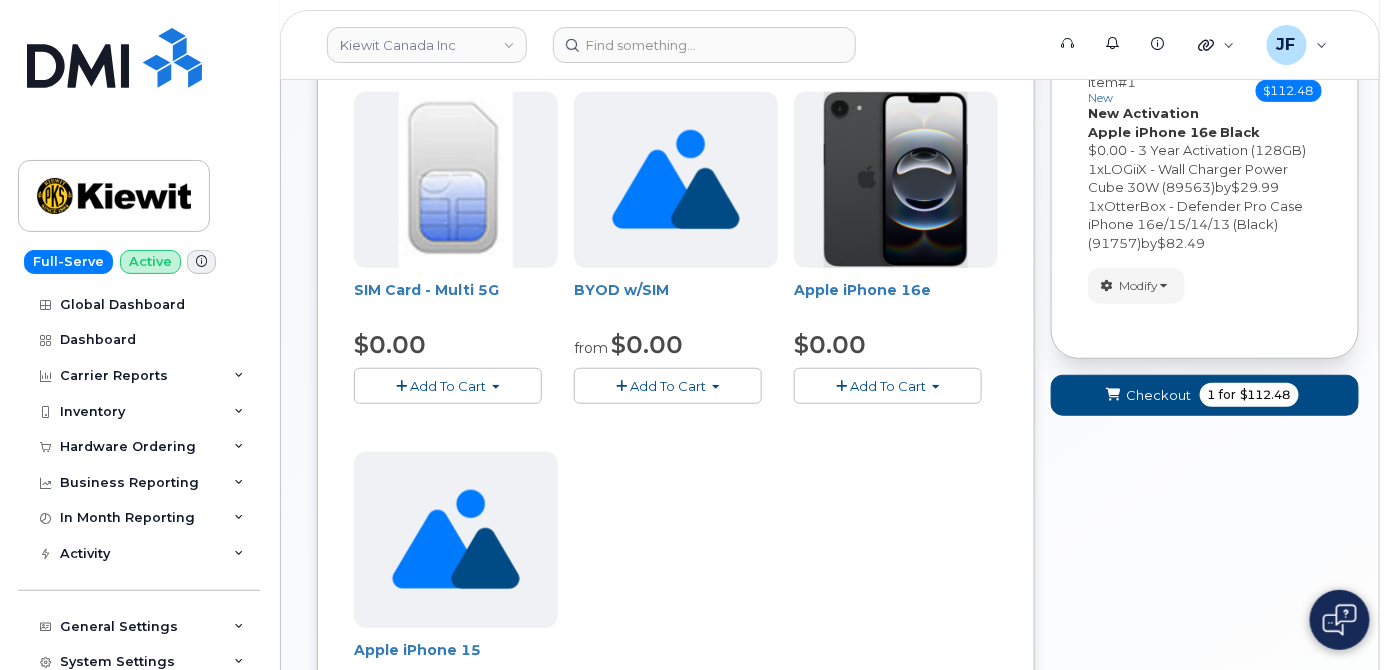 scroll, scrollTop: 259, scrollLeft: 0, axis: vertical 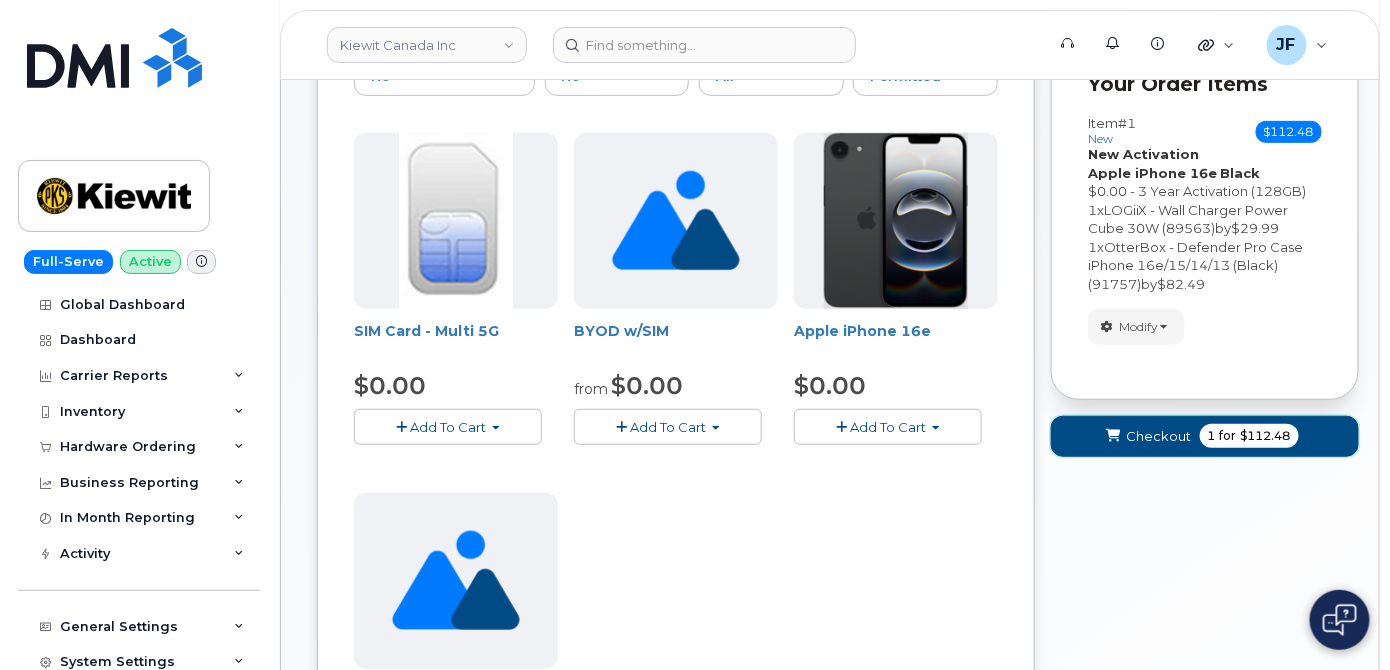 click on "Checkout" at bounding box center (1159, 436) 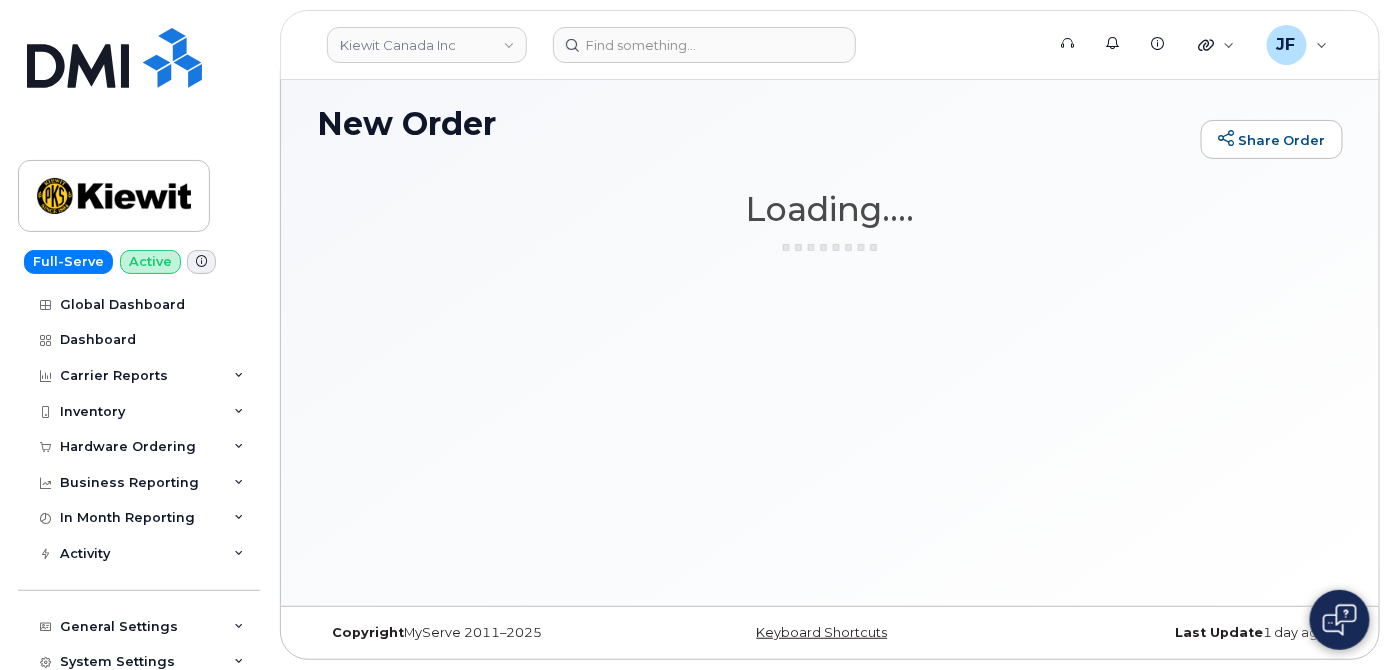 scroll, scrollTop: 9, scrollLeft: 0, axis: vertical 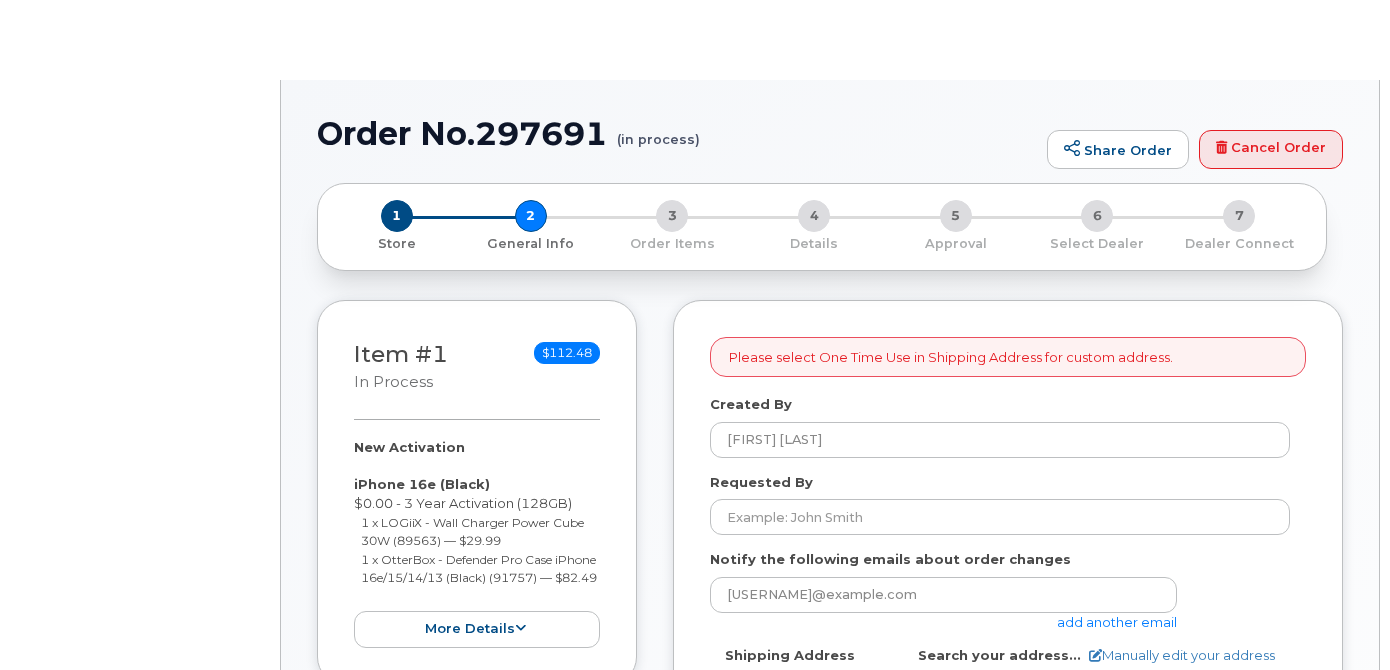 select 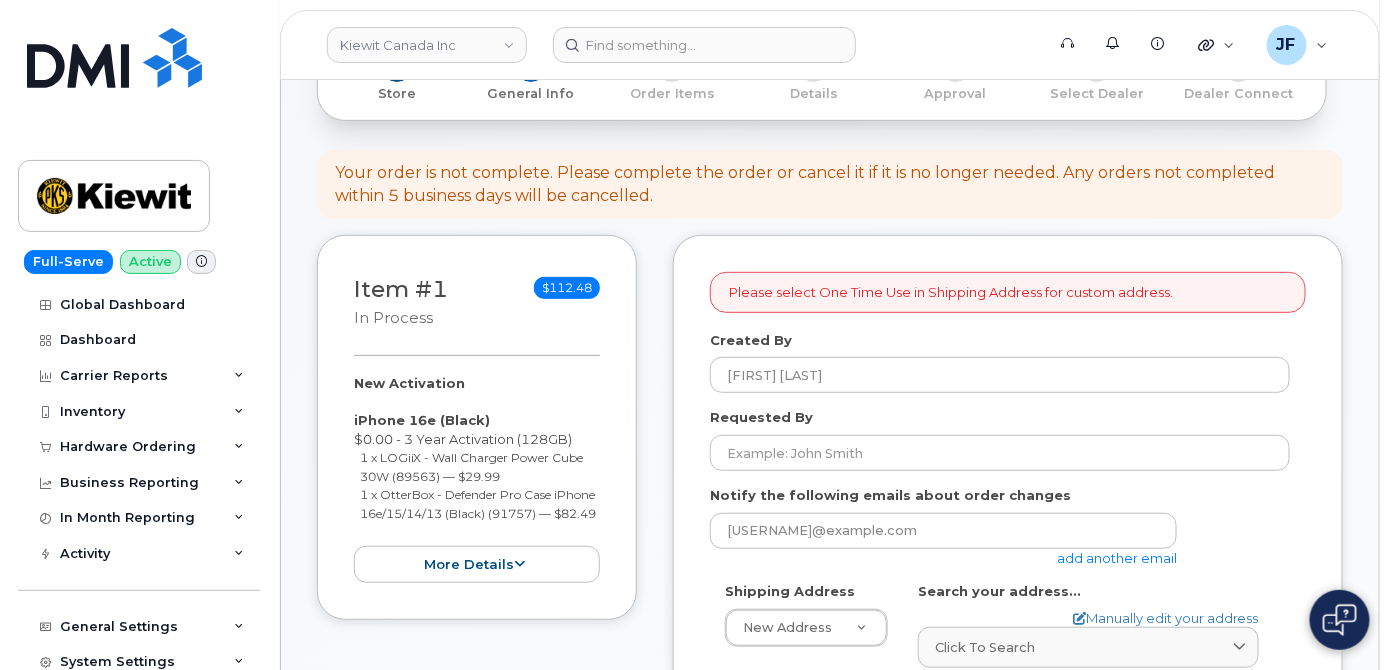 scroll, scrollTop: 181, scrollLeft: 0, axis: vertical 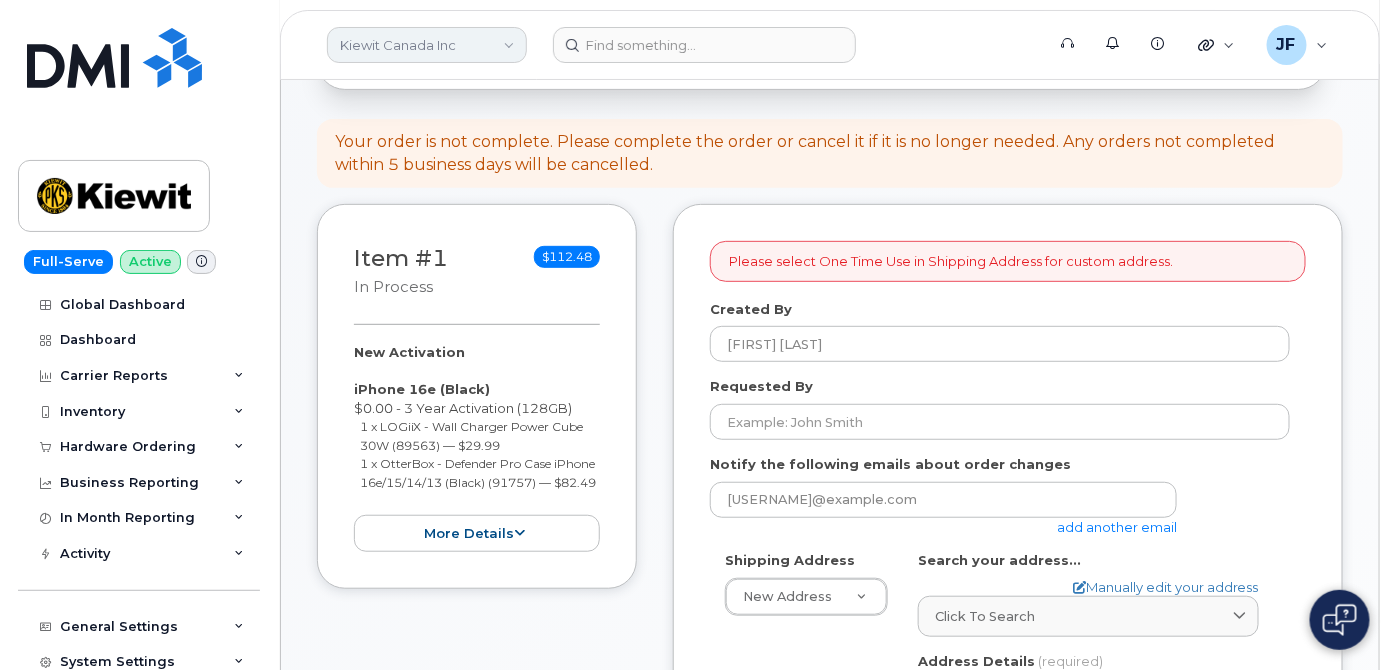 click on "Kiewit Canada Inc" at bounding box center [427, 45] 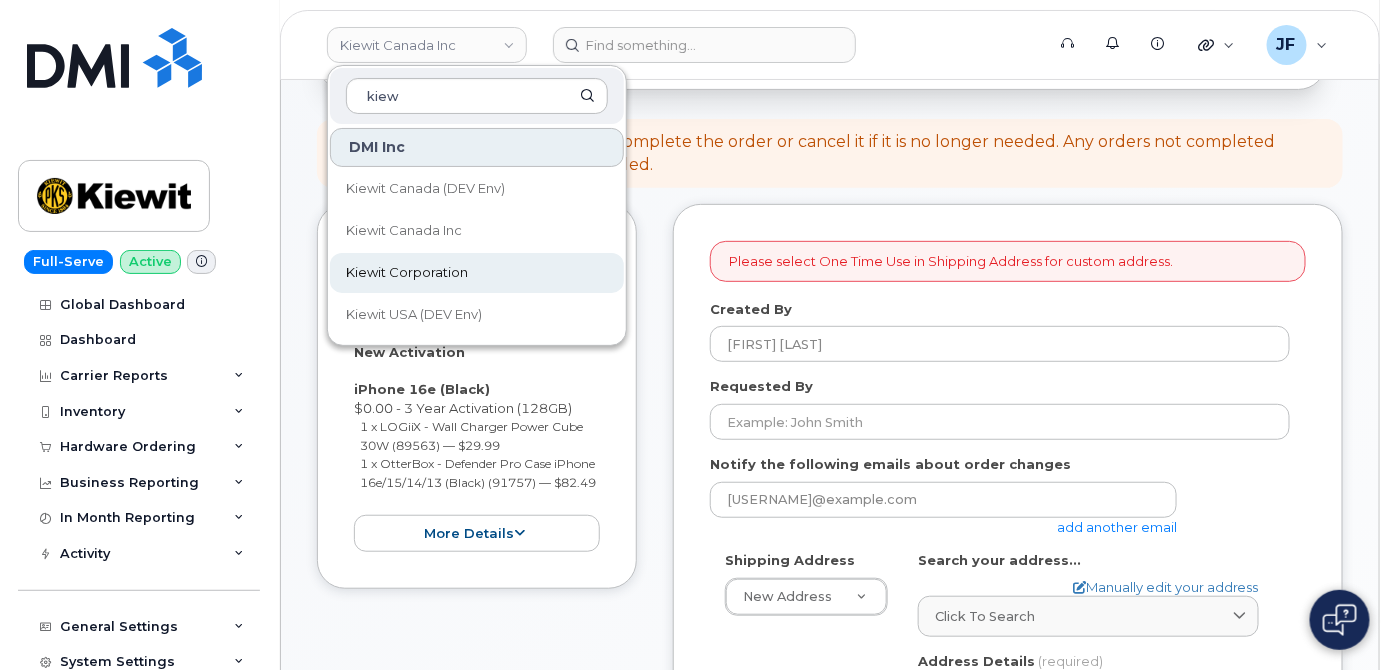 type on "kiew" 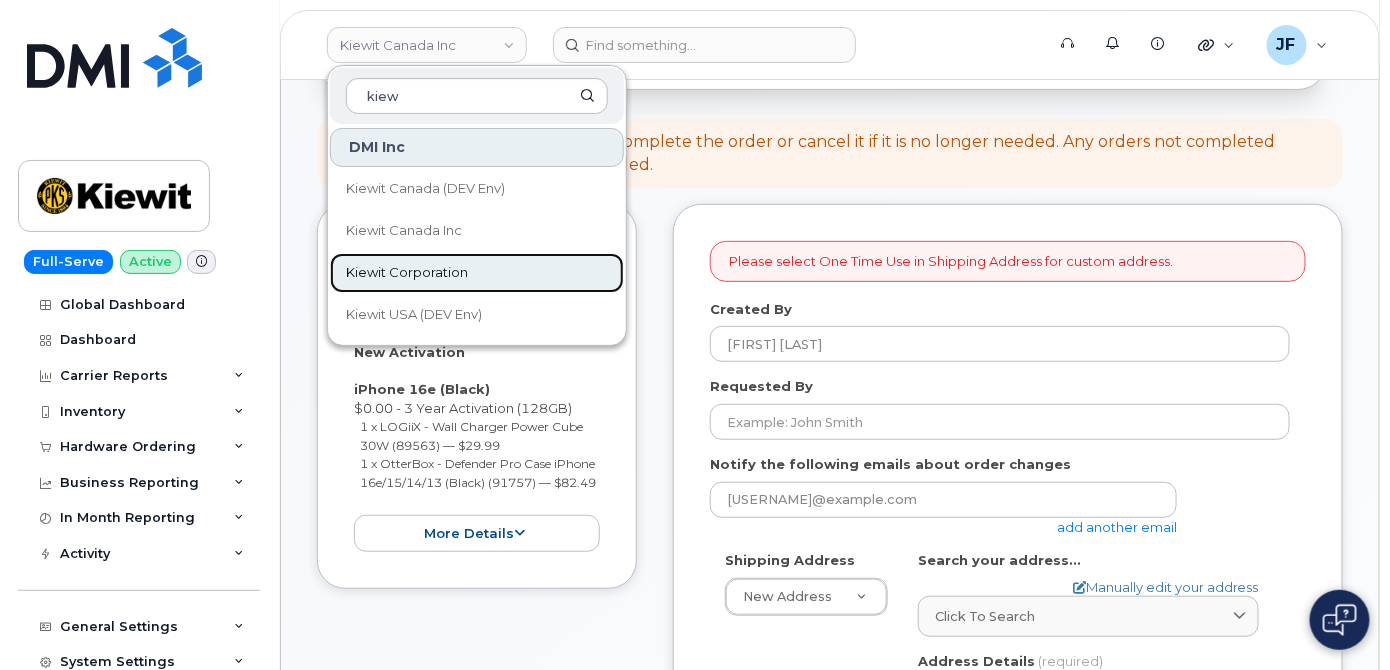 click on "Kiewit Corporation" at bounding box center (407, 273) 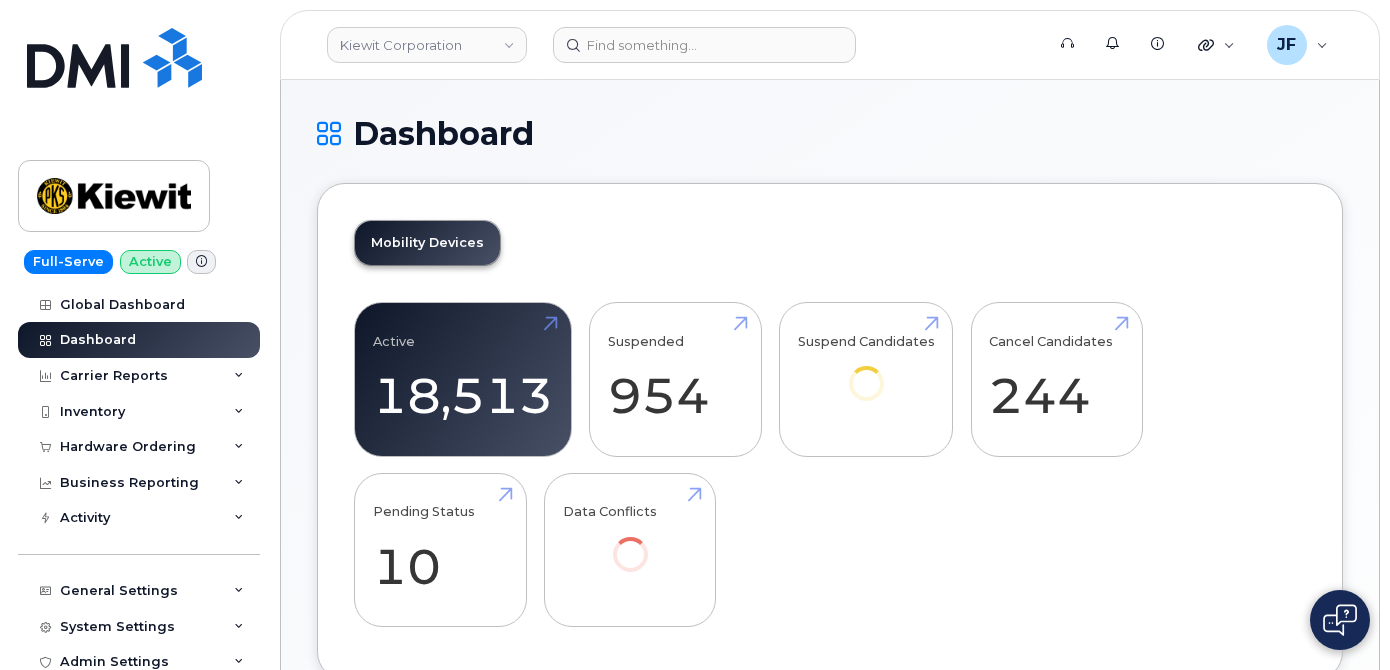 scroll, scrollTop: 0, scrollLeft: 0, axis: both 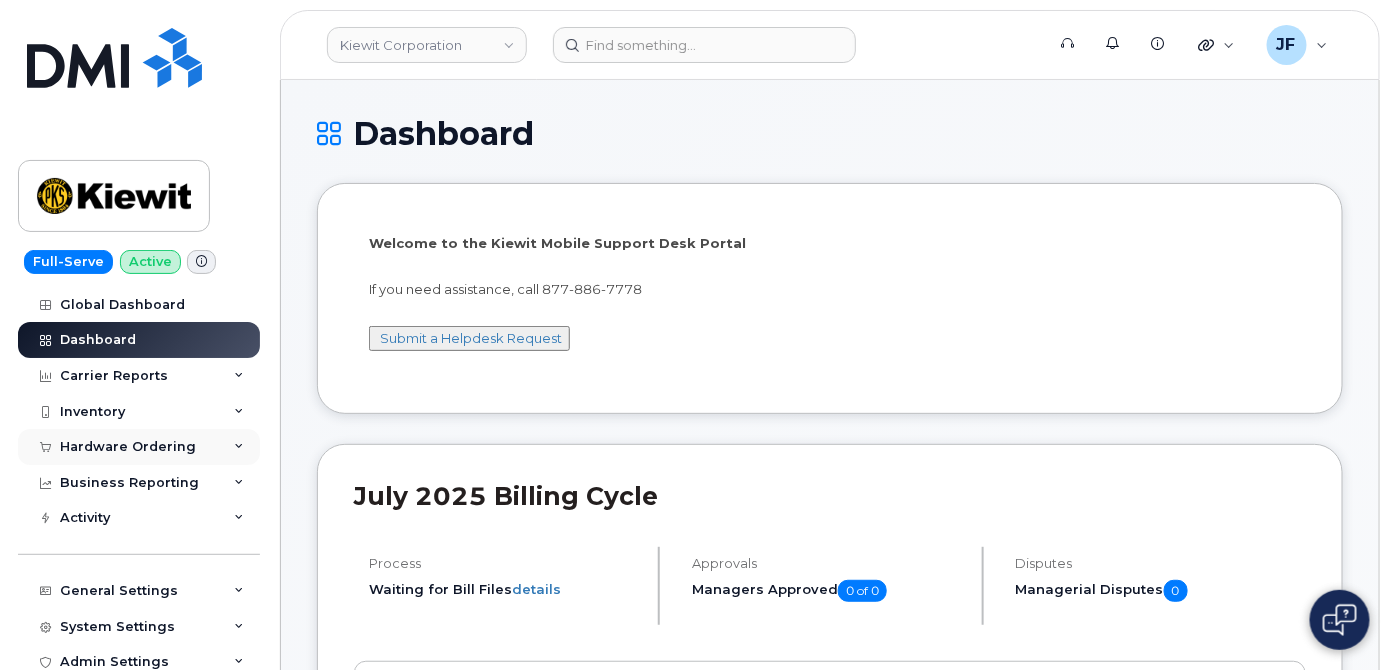 click on "Hardware Ordering" at bounding box center [139, 447] 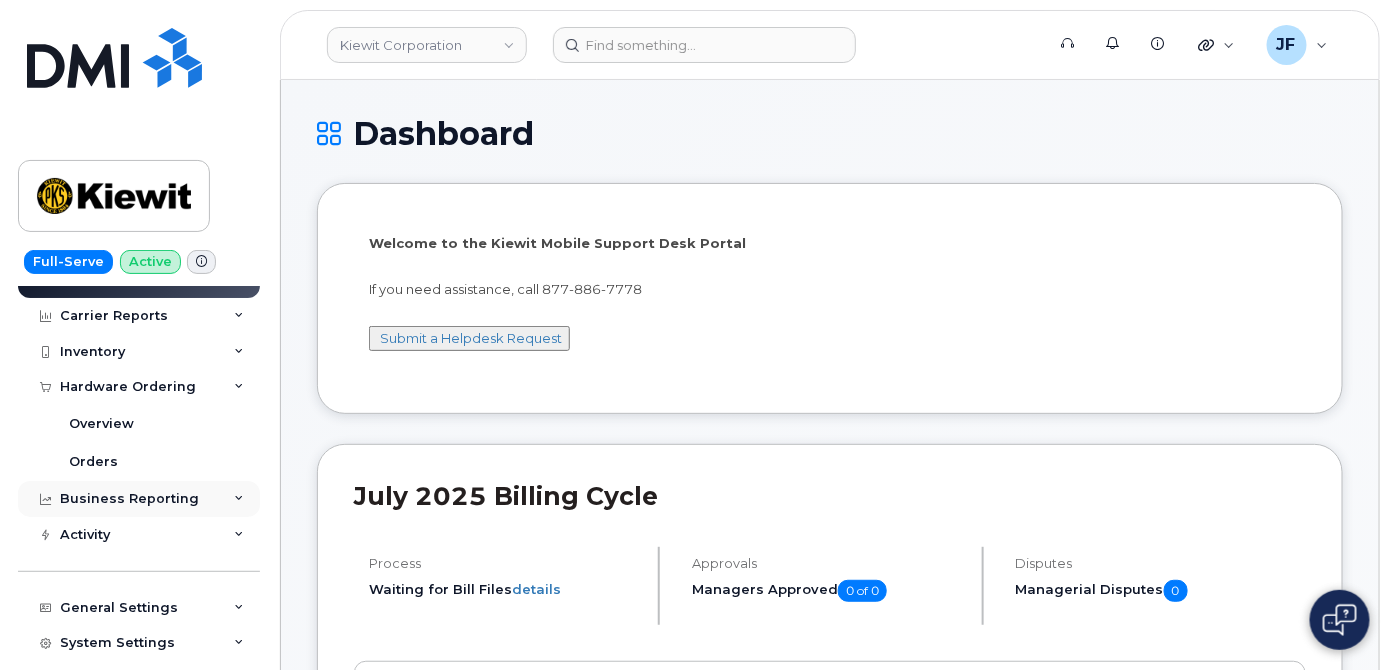 scroll, scrollTop: 90, scrollLeft: 0, axis: vertical 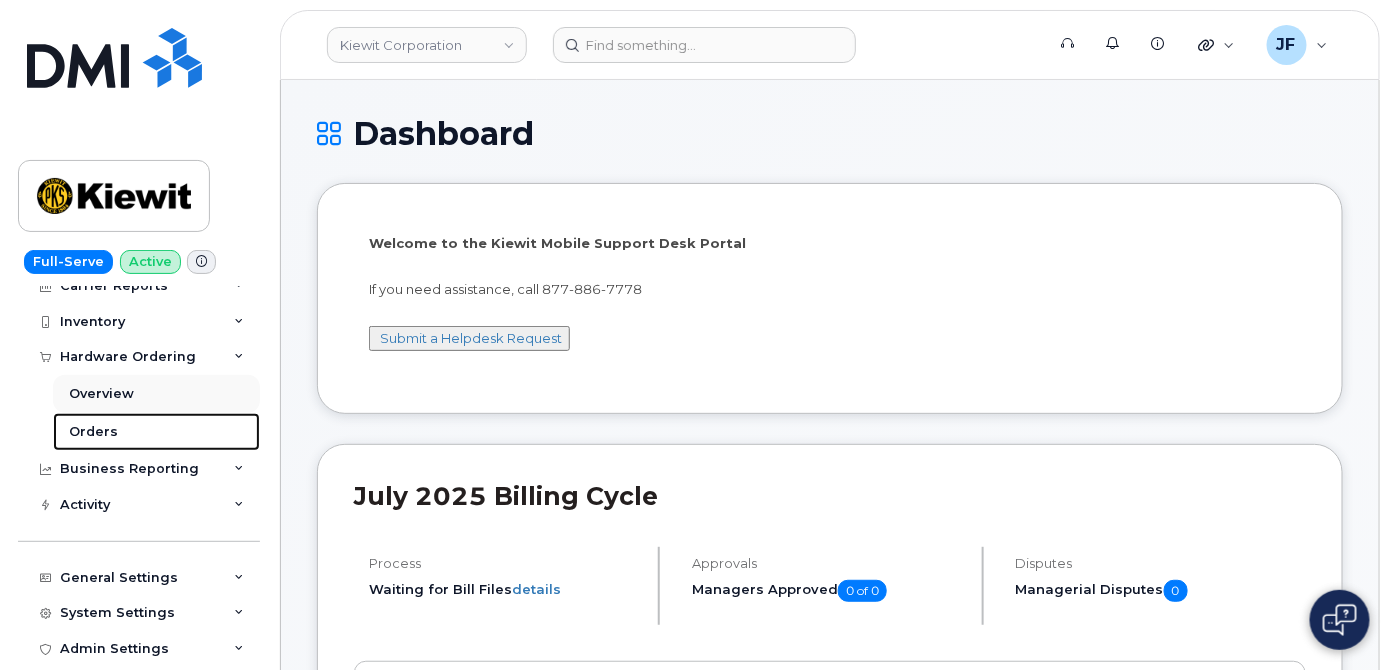 drag, startPoint x: 98, startPoint y: 424, endPoint x: 183, endPoint y: 410, distance: 86.145226 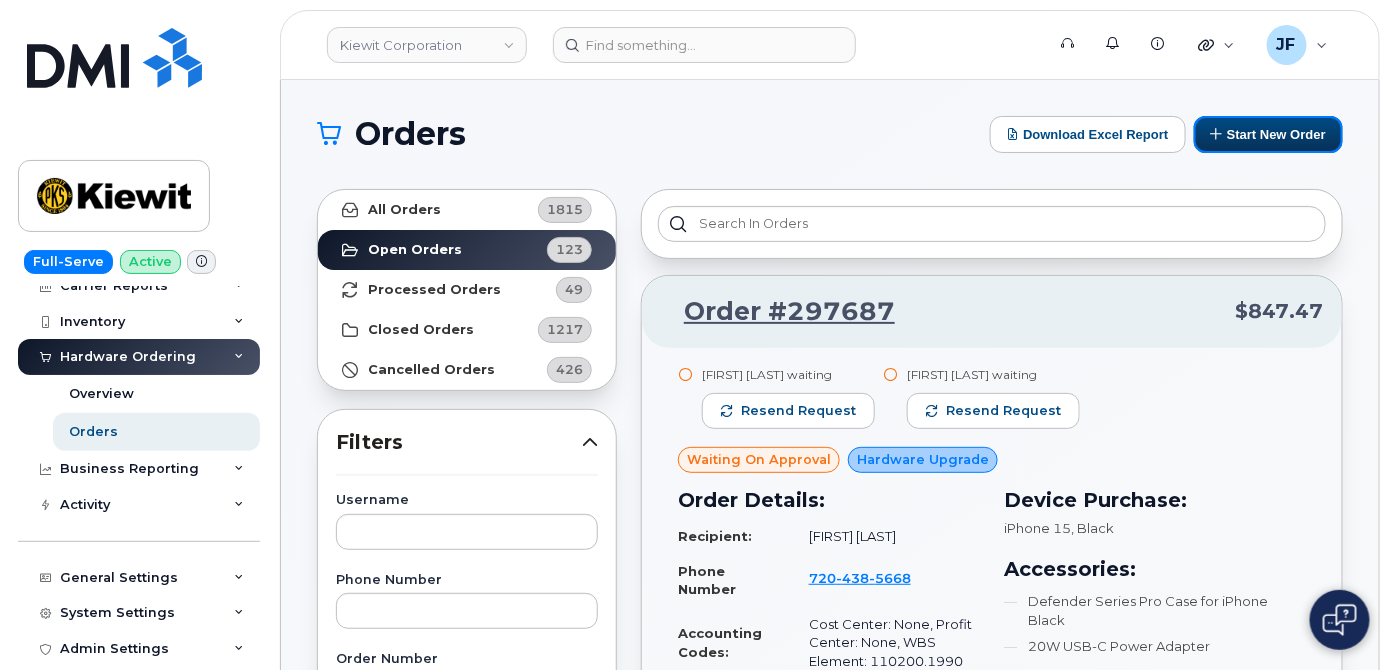 drag, startPoint x: 1293, startPoint y: 132, endPoint x: 1197, endPoint y: 152, distance: 98.0612 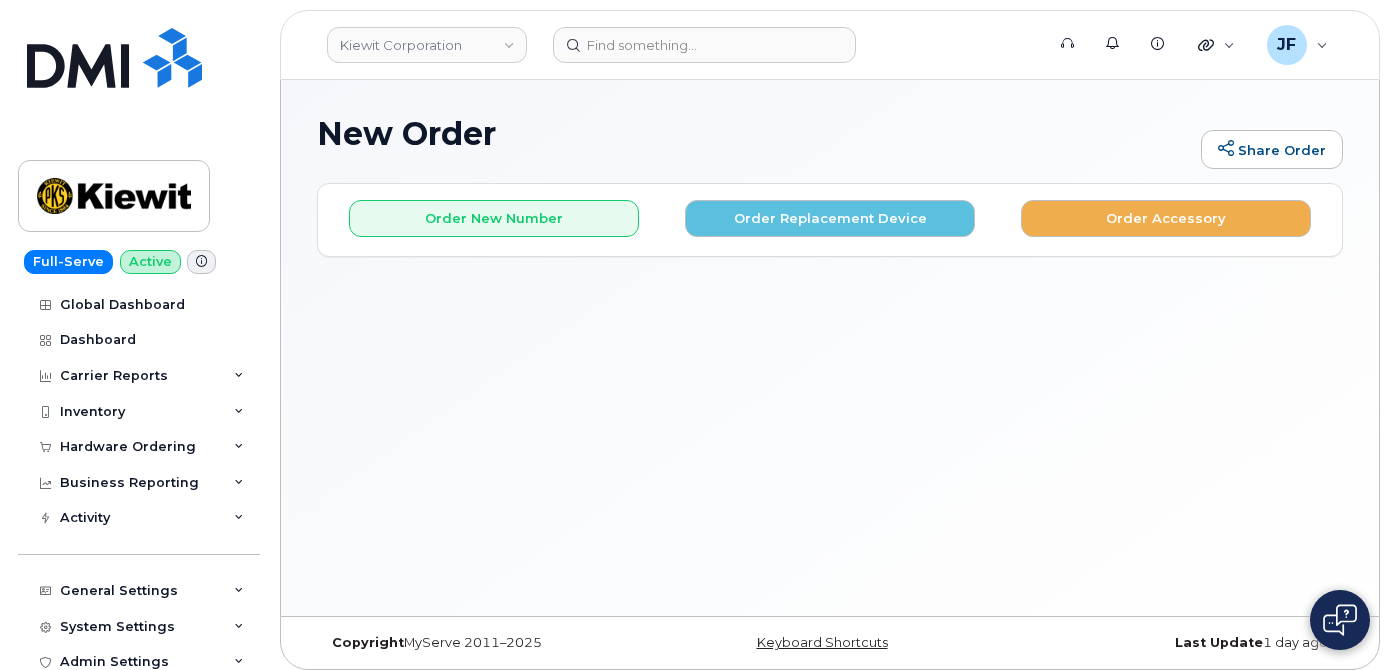 scroll, scrollTop: 0, scrollLeft: 0, axis: both 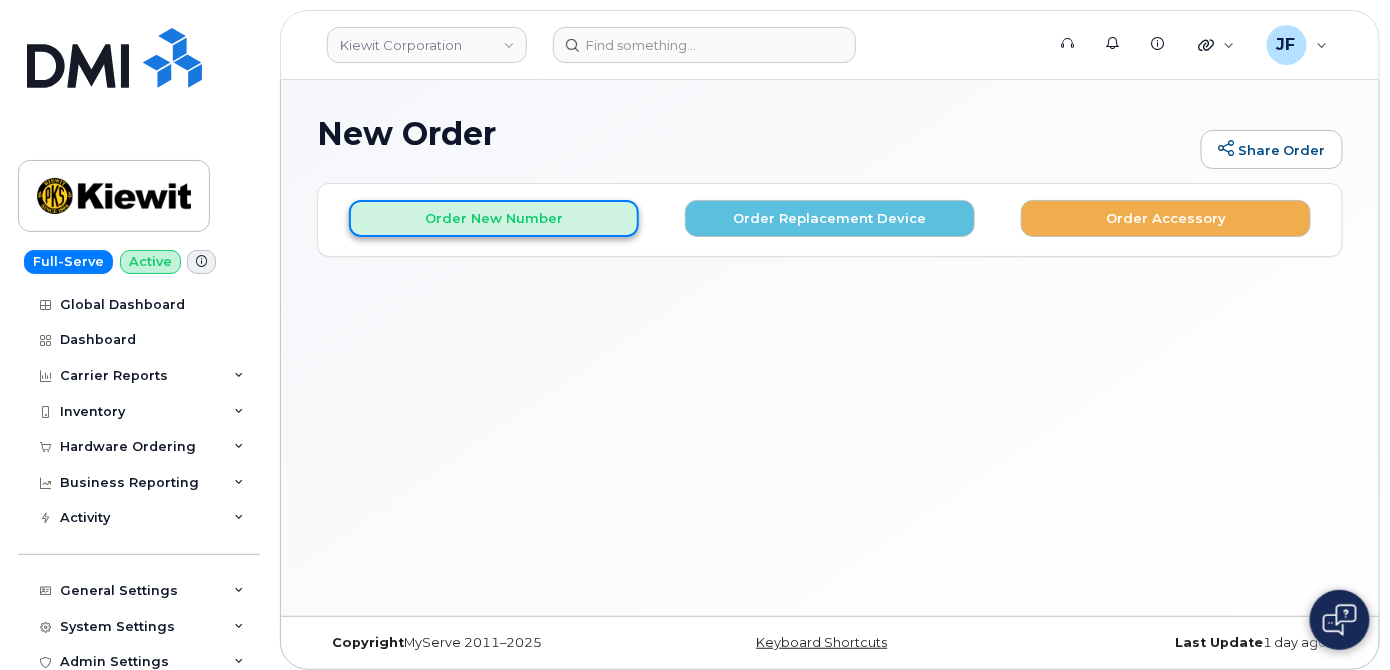click on "Order New Number" at bounding box center (494, 218) 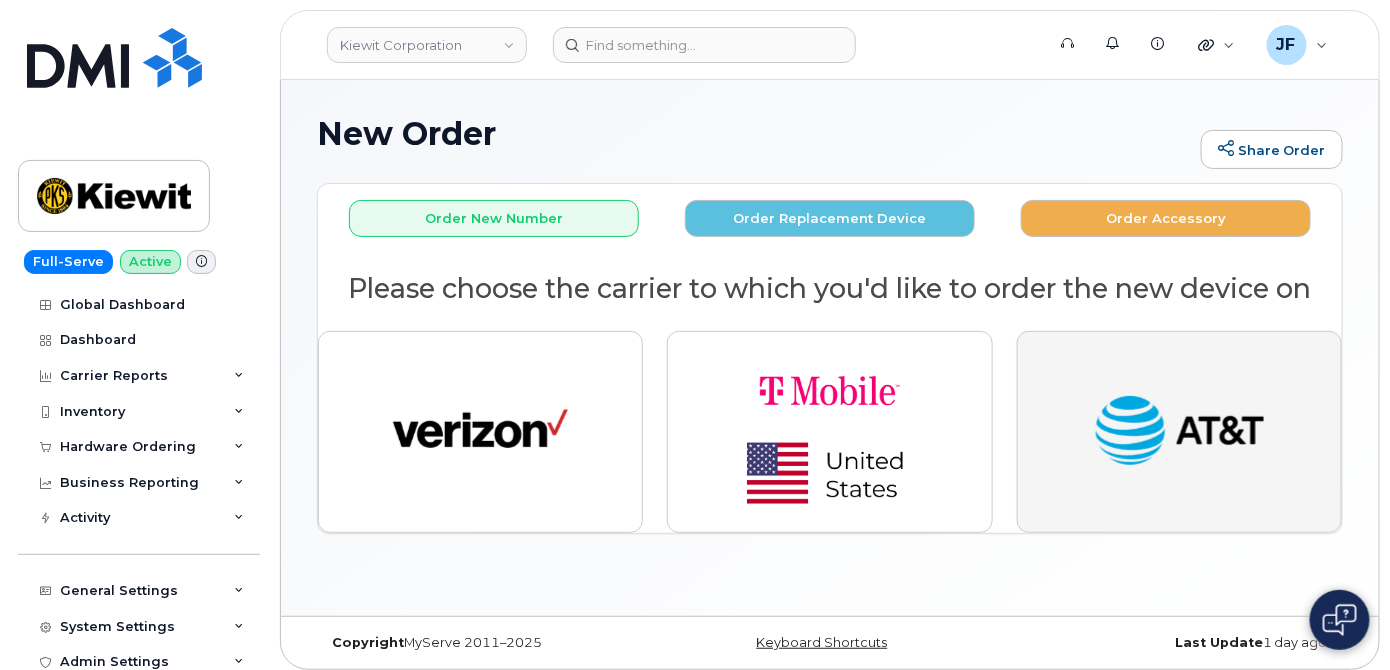 click at bounding box center [1179, 432] 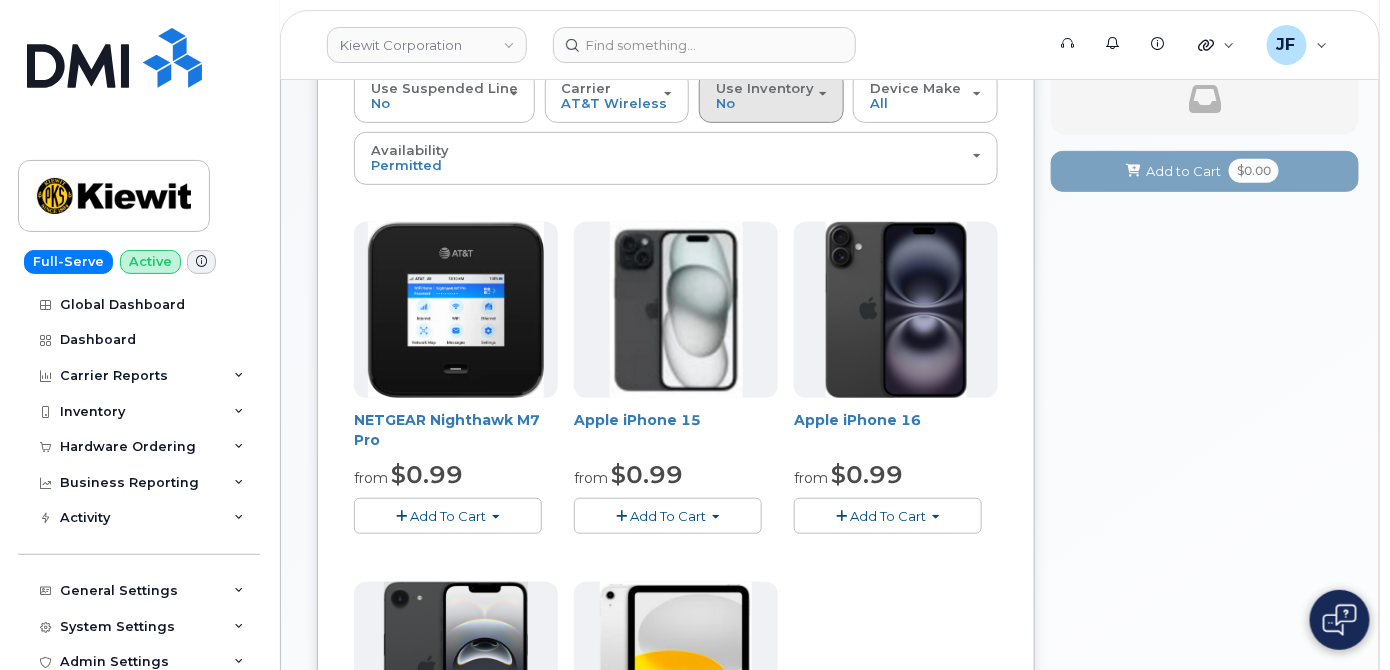 scroll, scrollTop: 90, scrollLeft: 0, axis: vertical 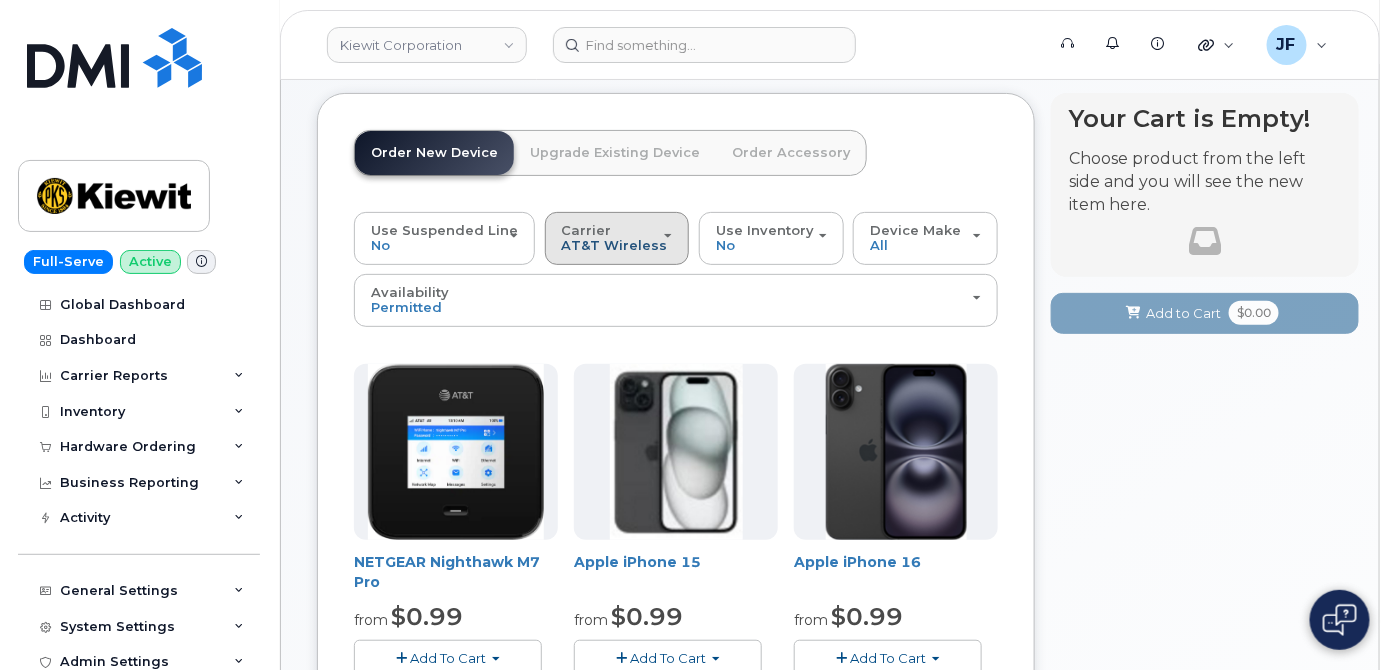 click on "AT&T Wireless" at bounding box center [615, 245] 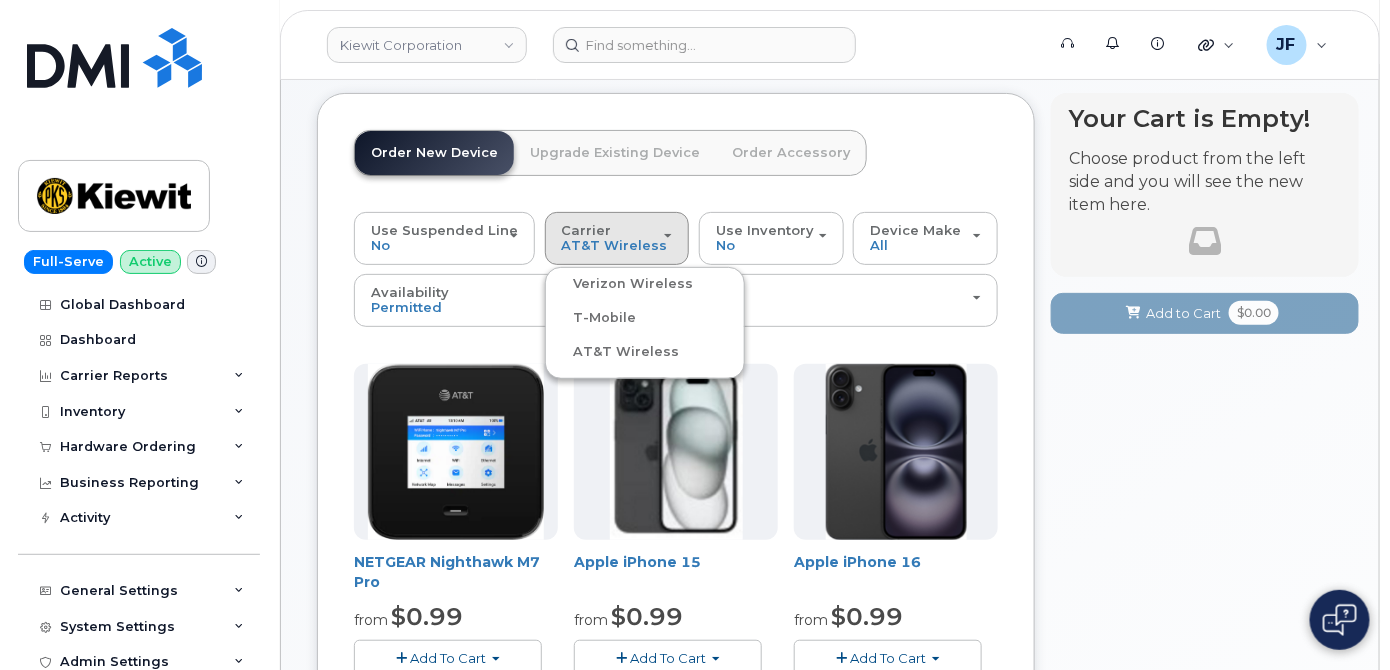 click on "Verizon Wireless" at bounding box center [622, 284] 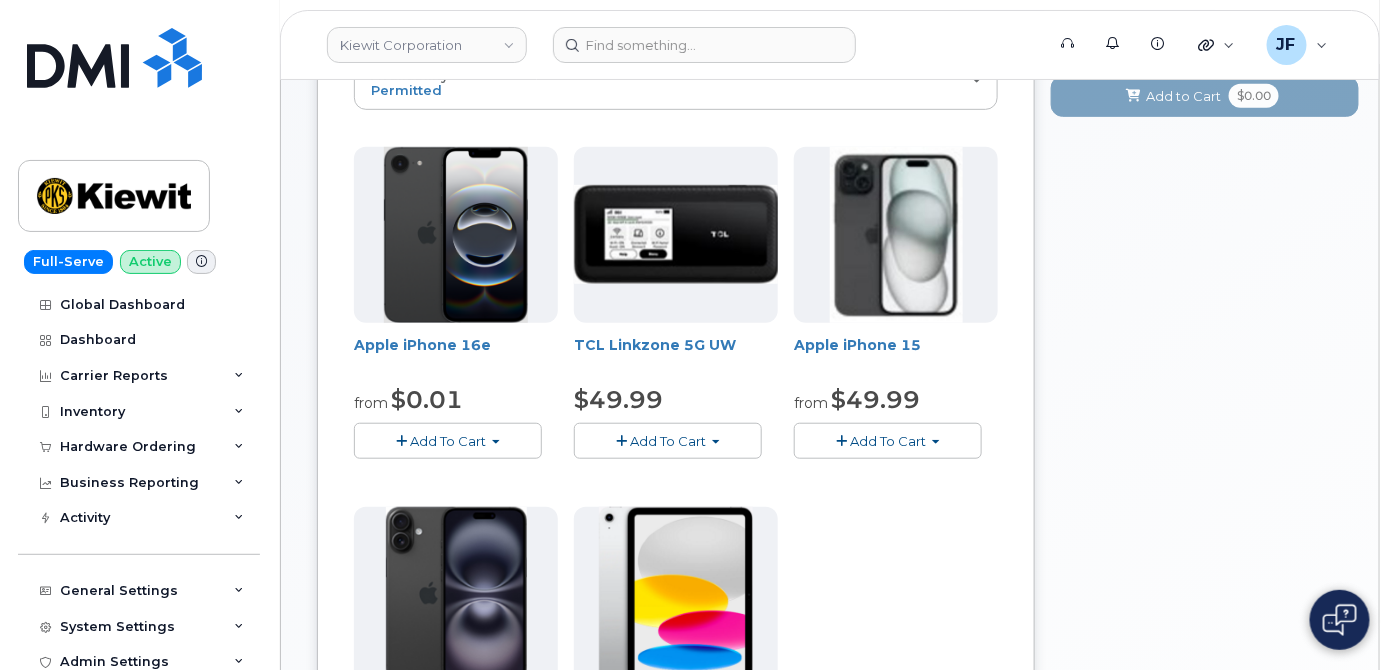 scroll, scrollTop: 363, scrollLeft: 0, axis: vertical 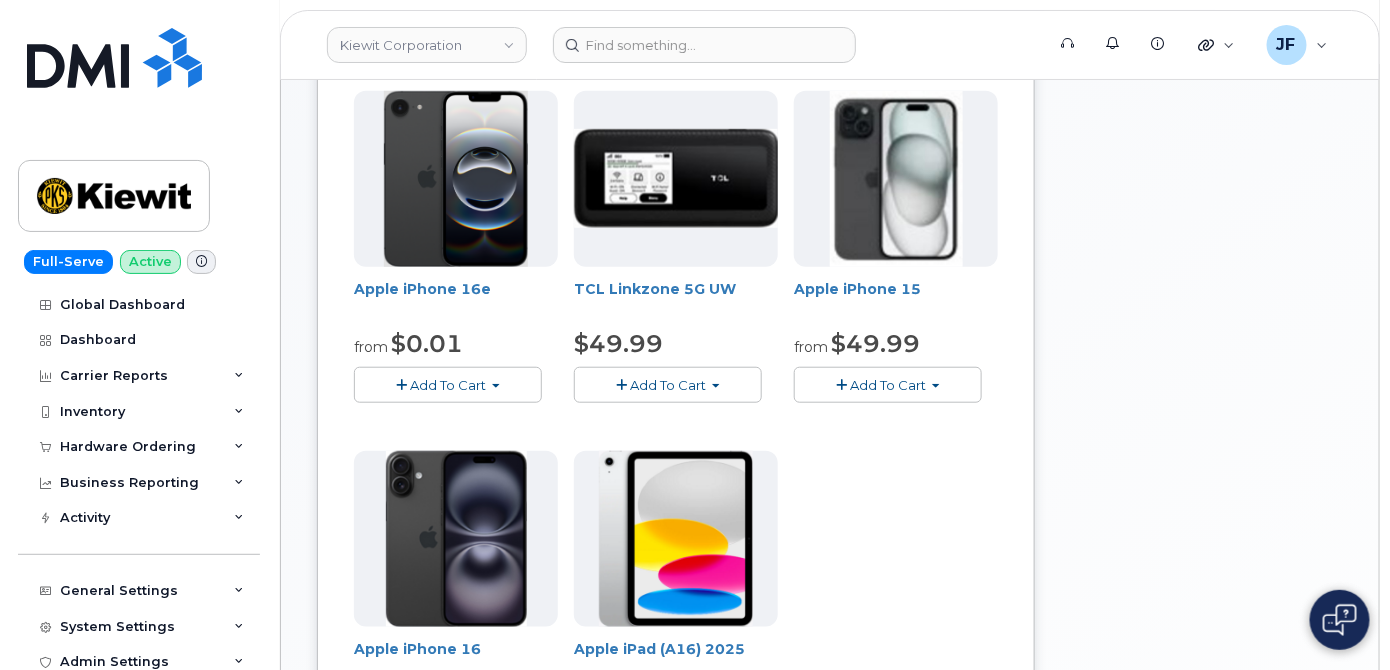 click on "Add To Cart" at bounding box center (449, 385) 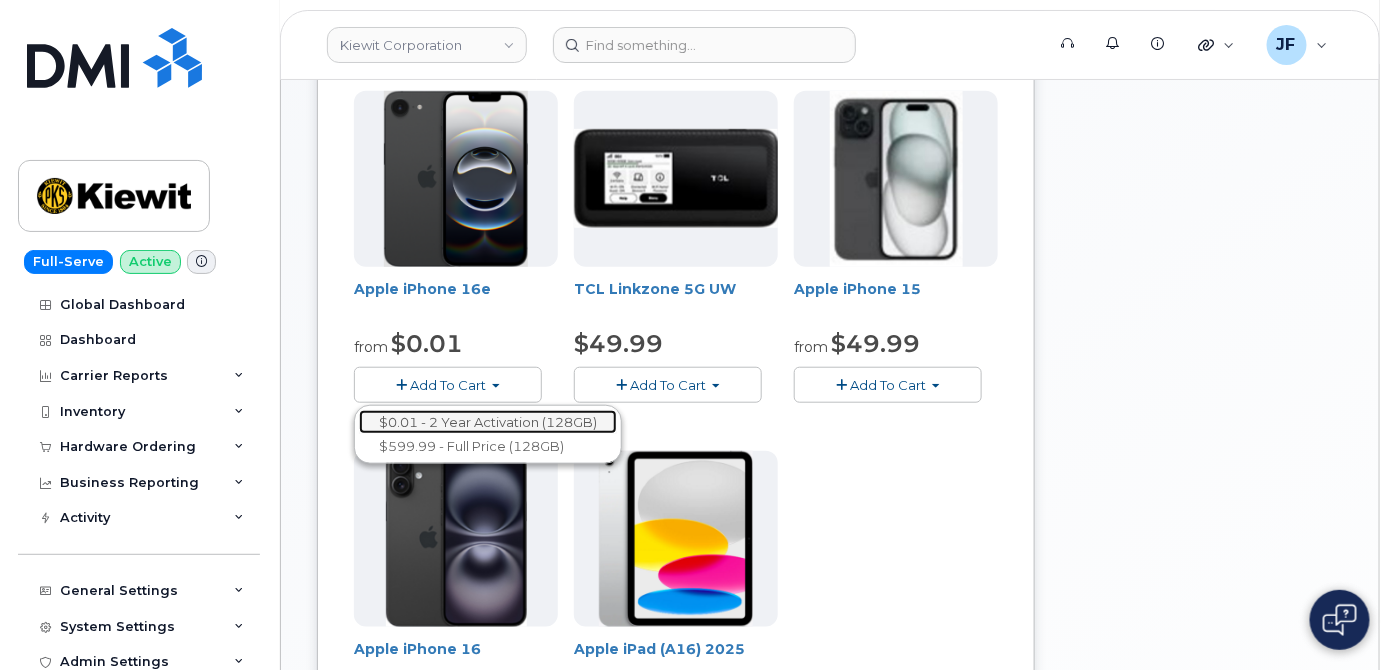 click on "$0.01 - 2 Year Activation (128GB)" at bounding box center [488, 422] 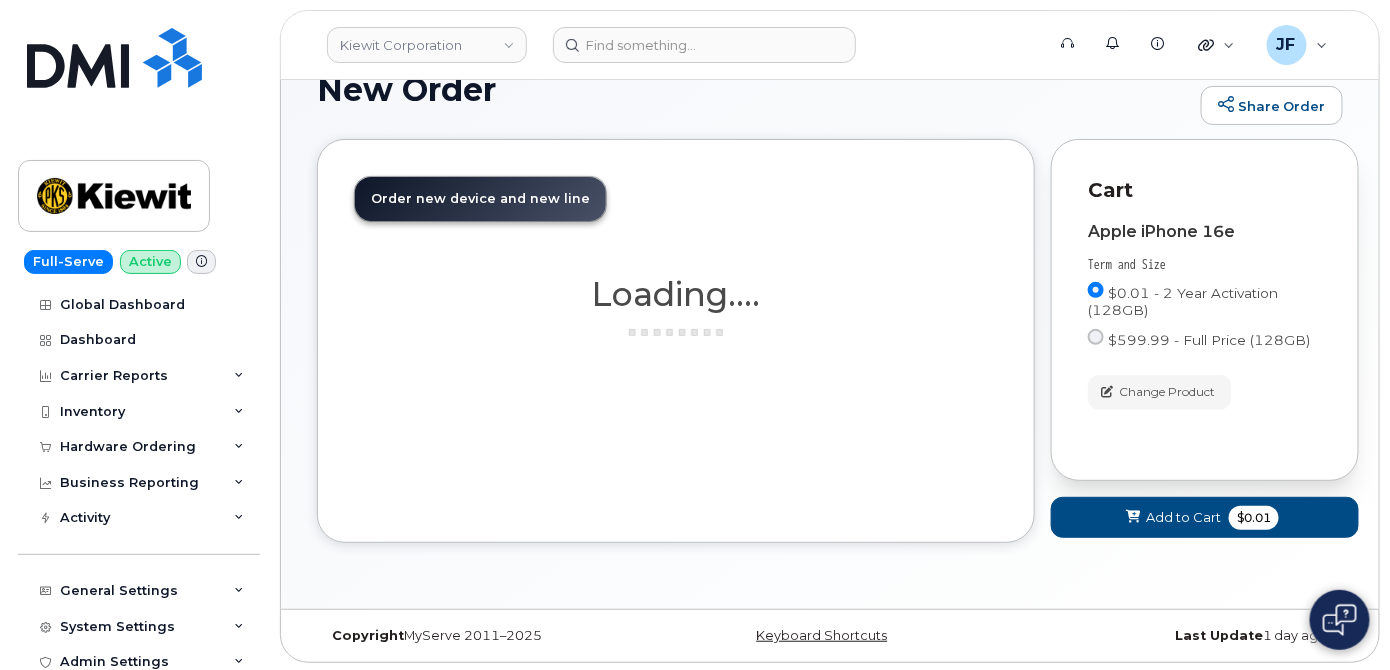 scroll, scrollTop: 363, scrollLeft: 0, axis: vertical 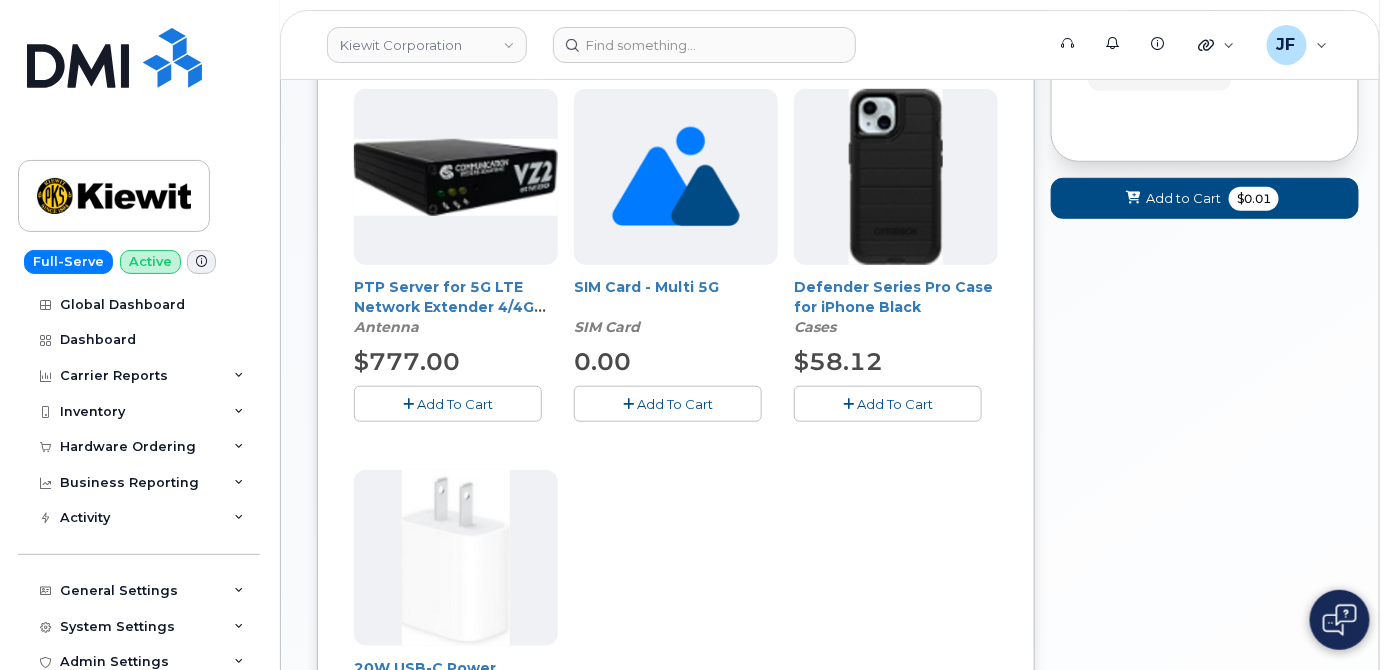 click on "Add To Cart" at bounding box center (895, 404) 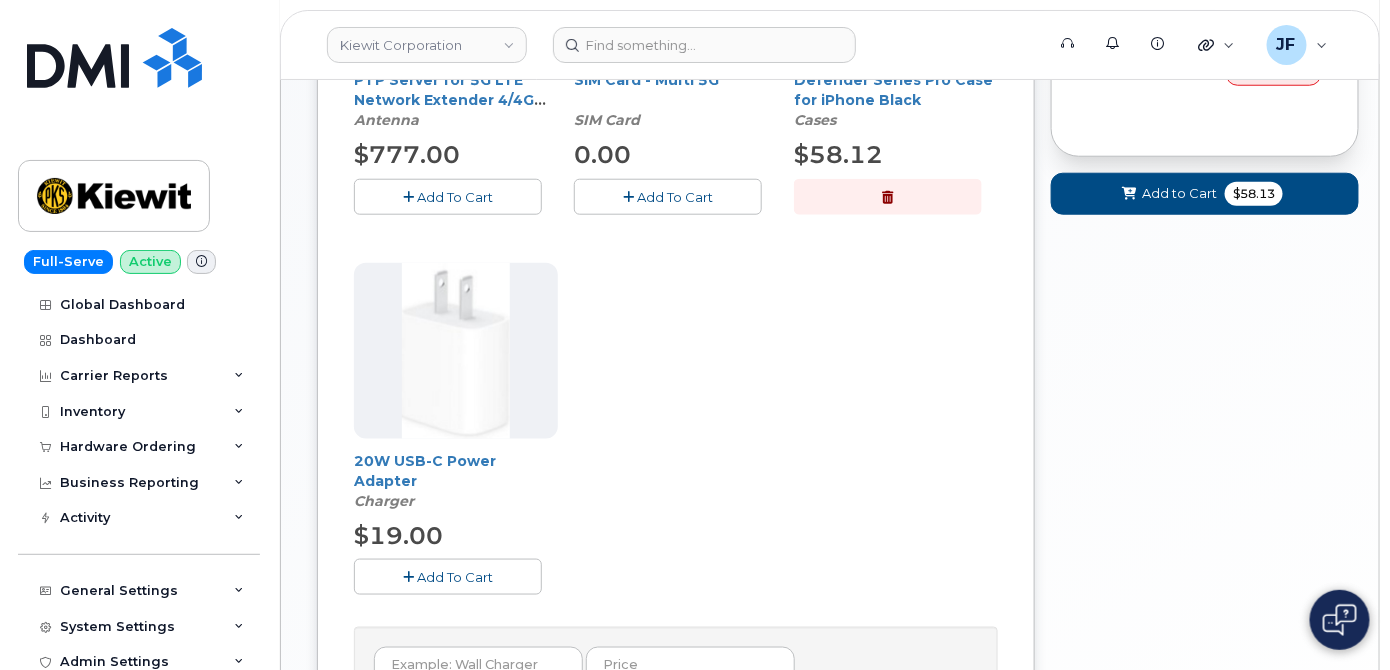 scroll, scrollTop: 636, scrollLeft: 0, axis: vertical 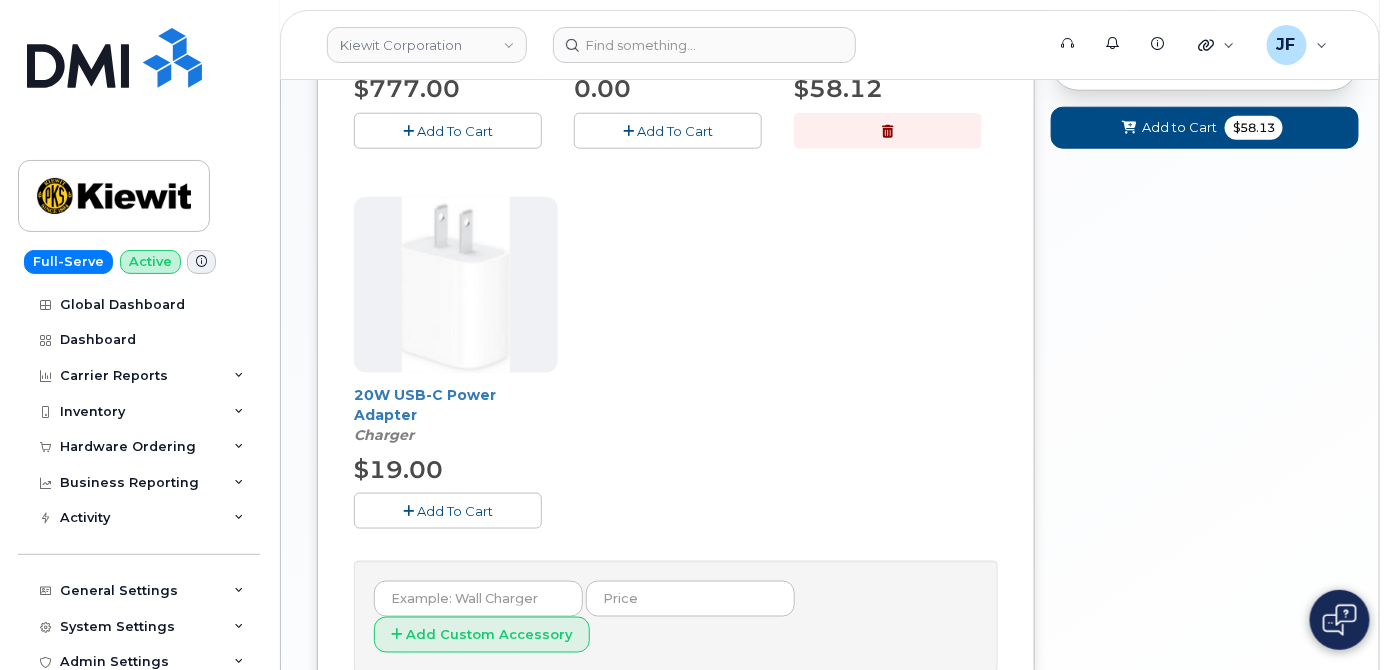 click on "Add To Cart" at bounding box center (455, 511) 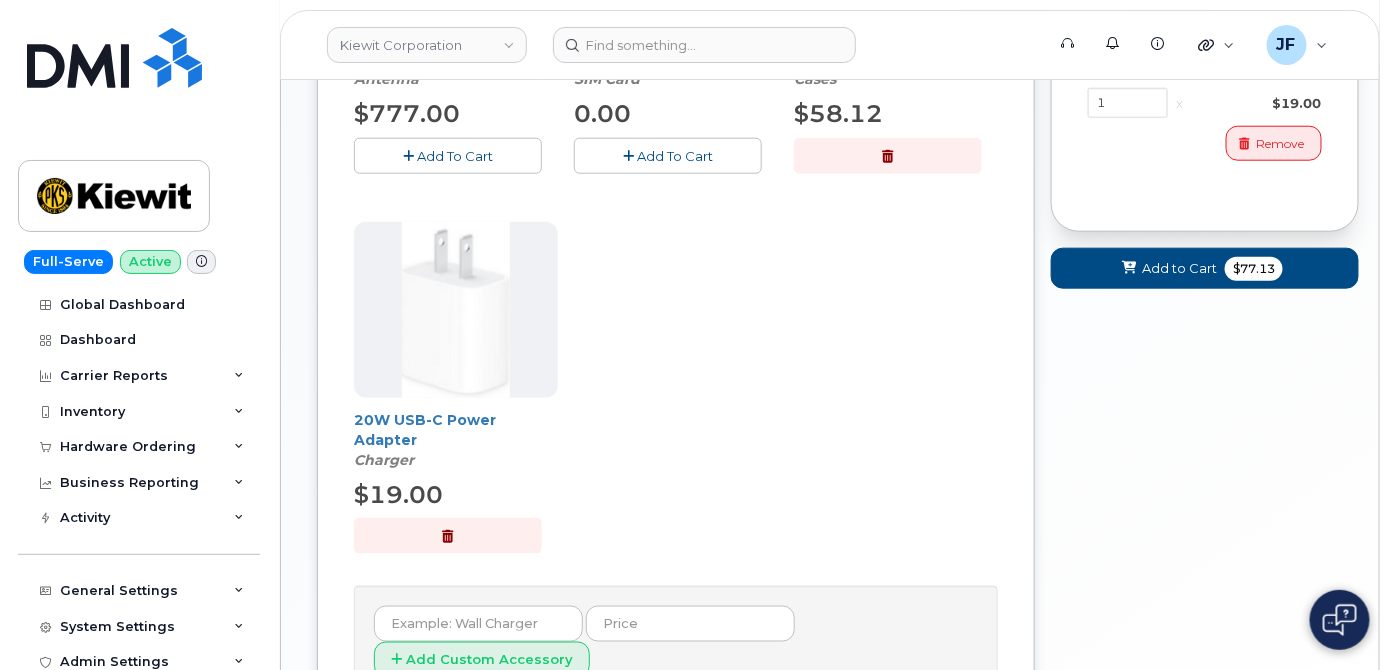 scroll, scrollTop: 363, scrollLeft: 0, axis: vertical 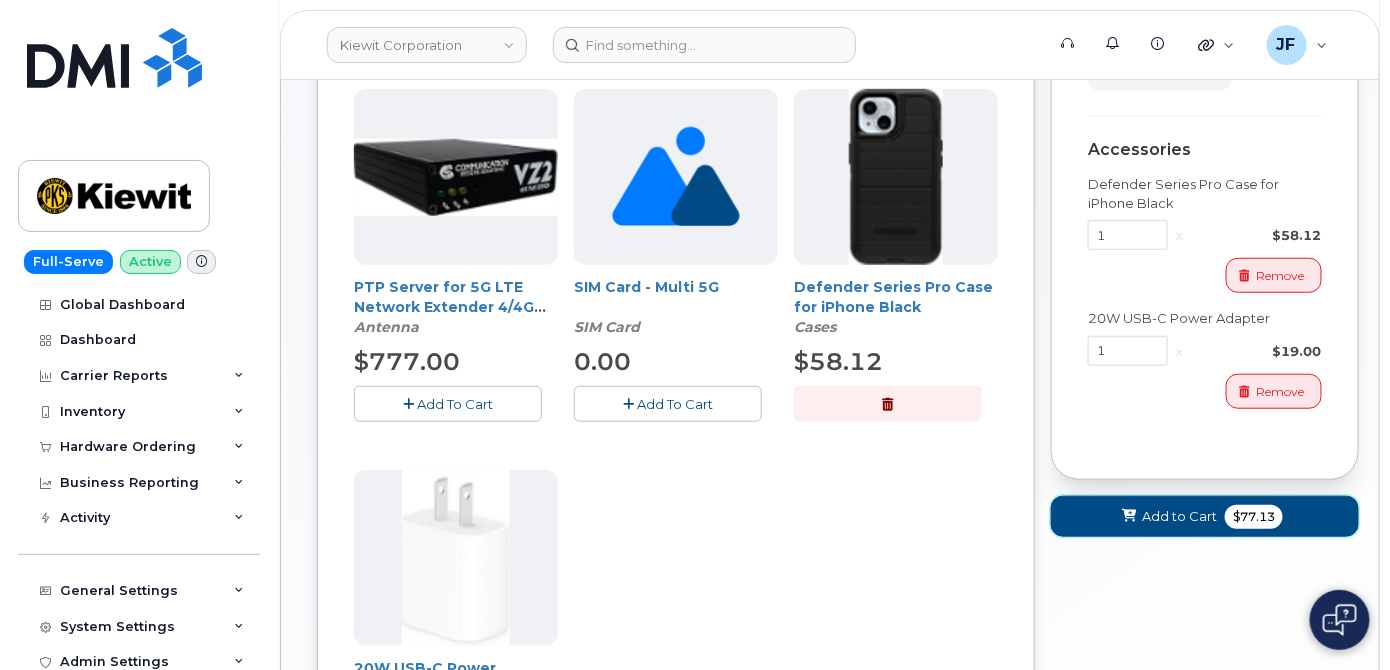 click on "Add to Cart" at bounding box center [1179, 516] 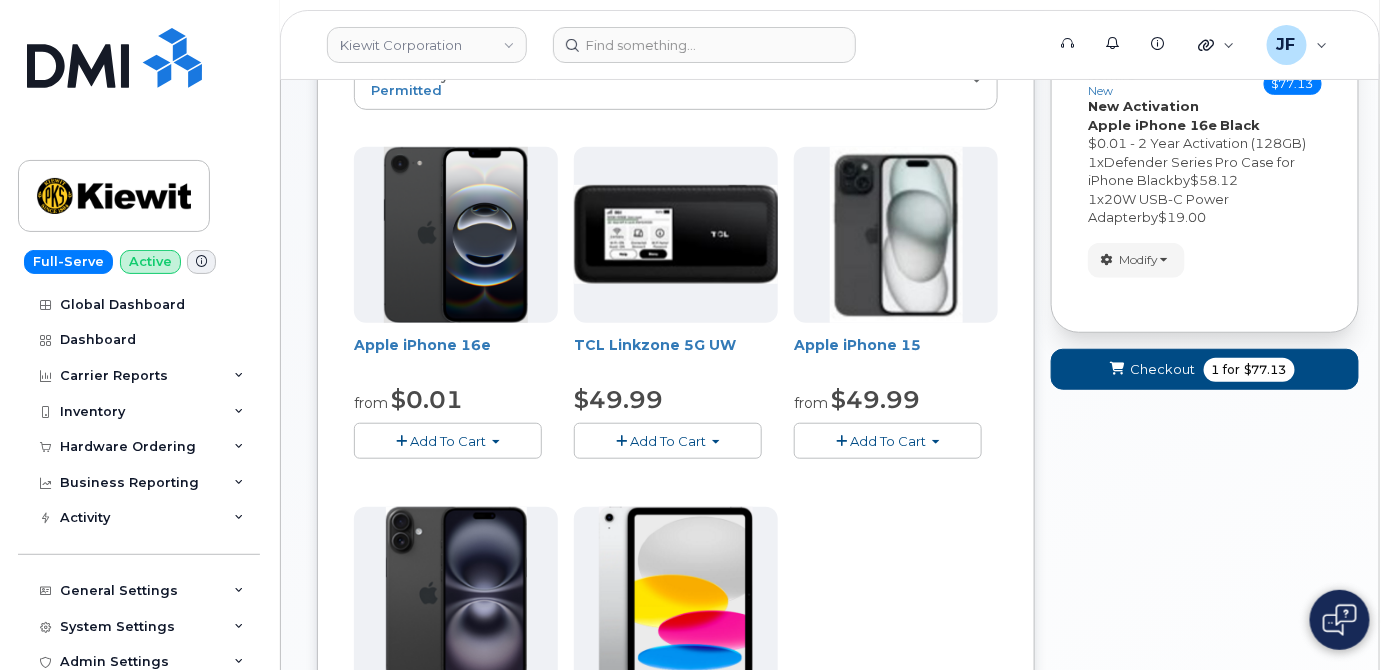 scroll, scrollTop: 138, scrollLeft: 0, axis: vertical 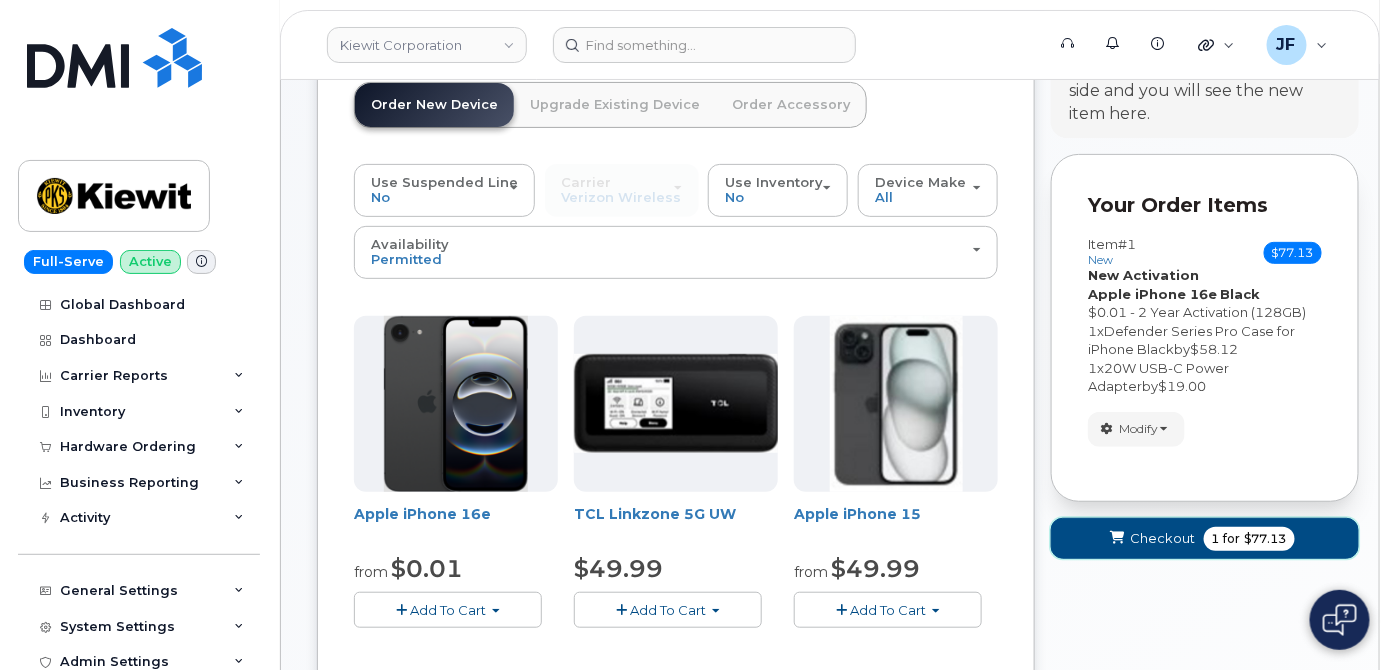 click on "Checkout" at bounding box center [1163, 538] 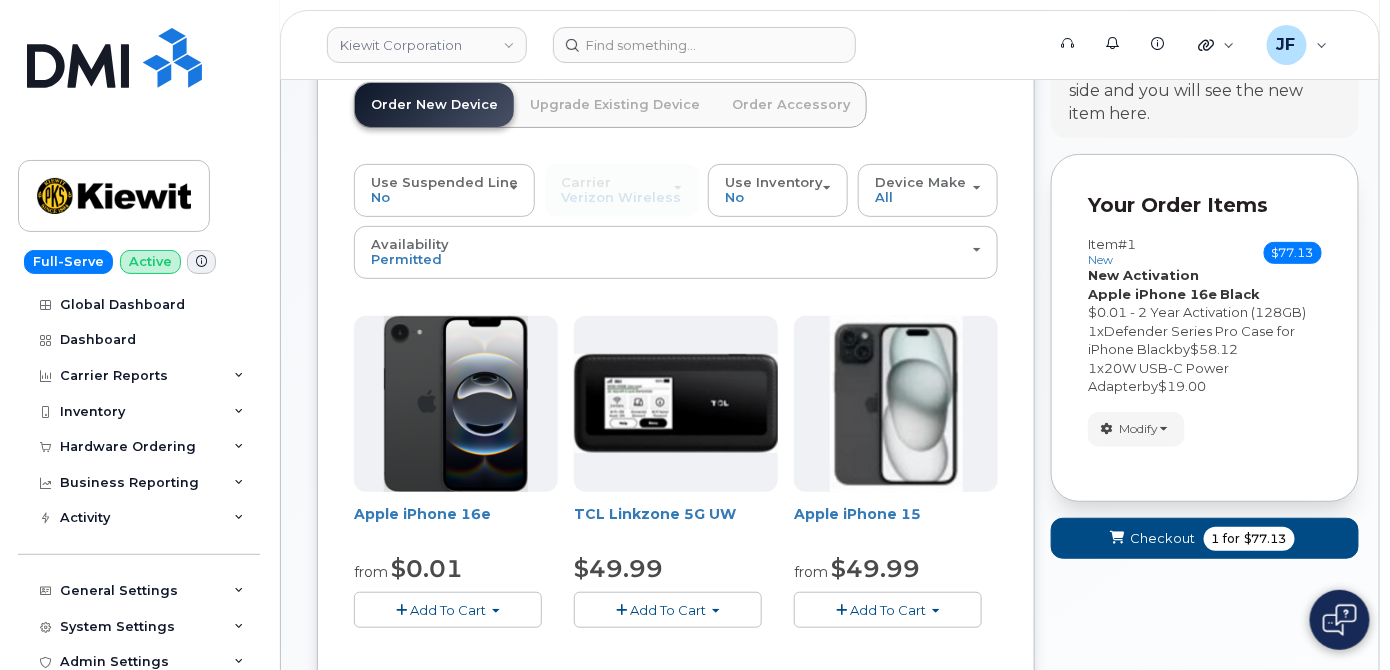 scroll, scrollTop: 9, scrollLeft: 0, axis: vertical 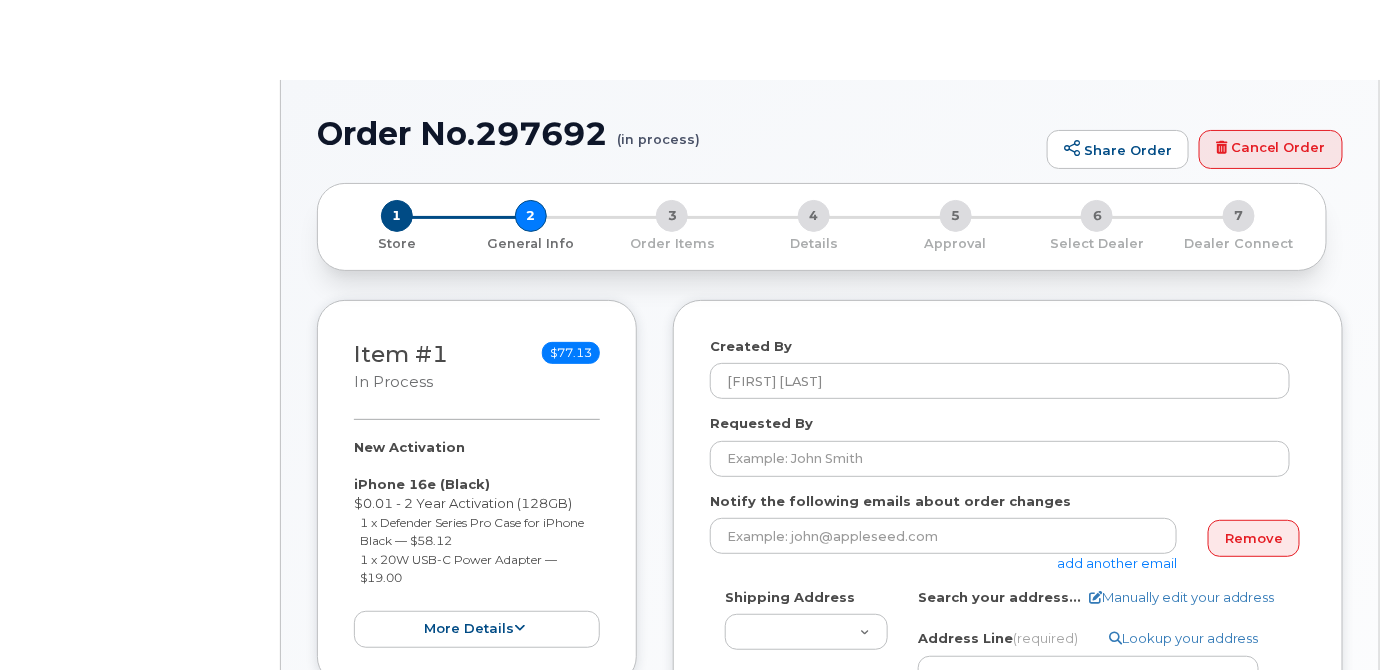 select 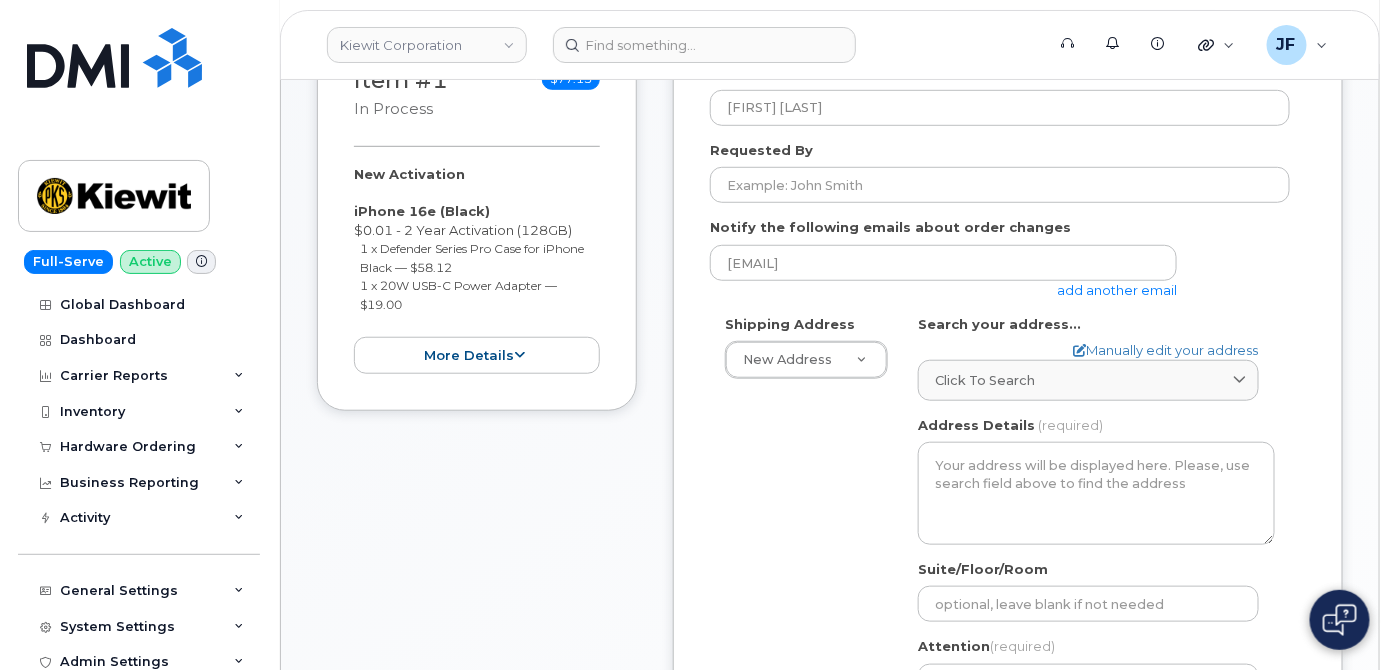 scroll, scrollTop: 363, scrollLeft: 0, axis: vertical 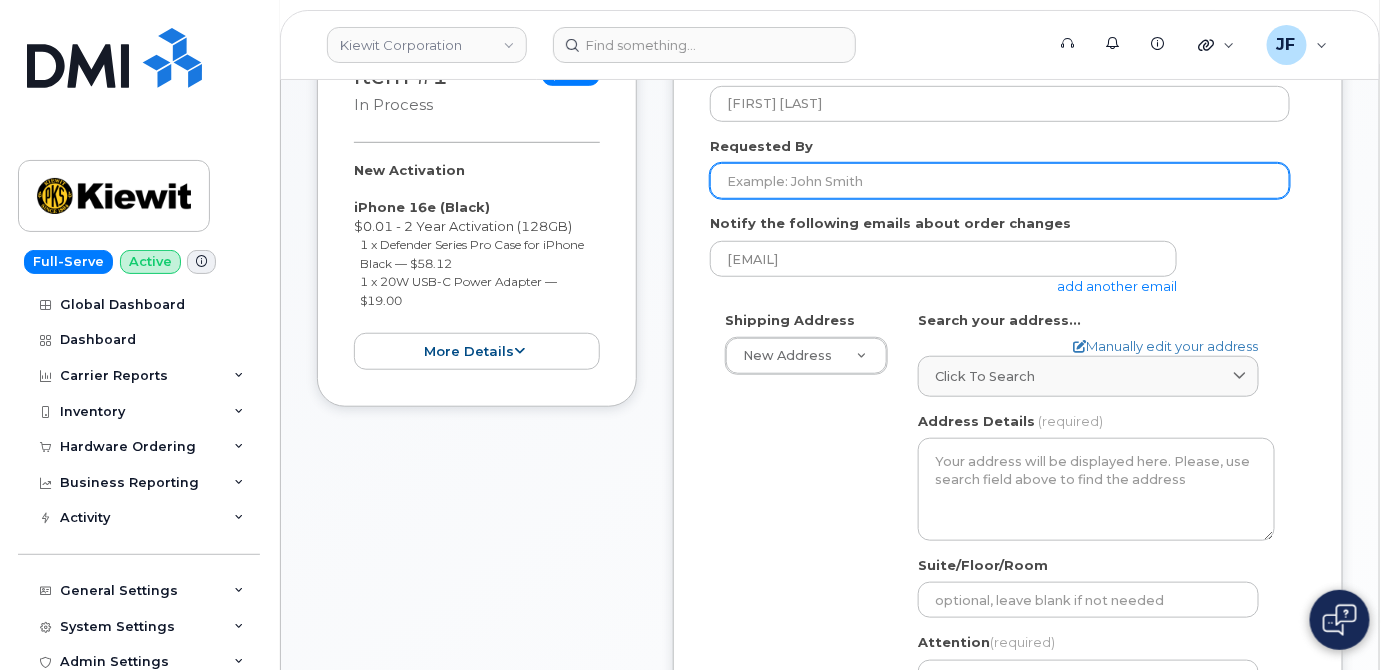 click on "Requested By" at bounding box center (1000, 181) 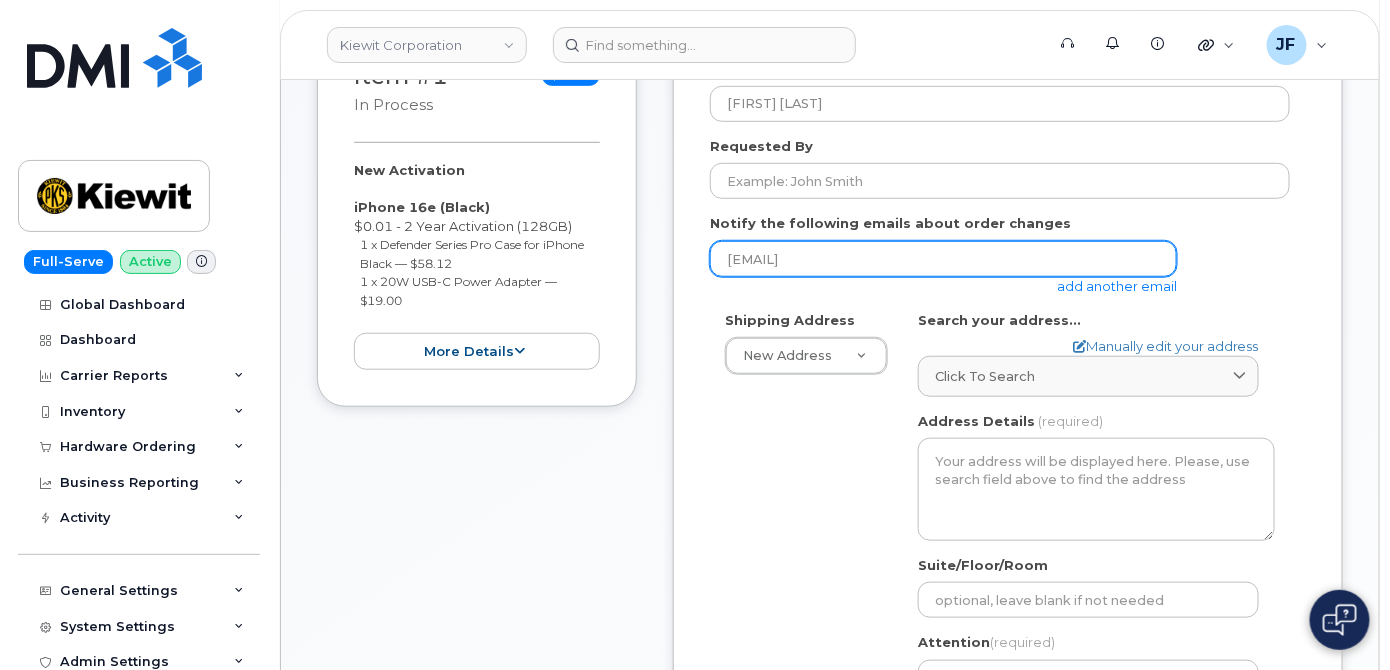 click on "jfield@dminc.com" at bounding box center [943, 259] 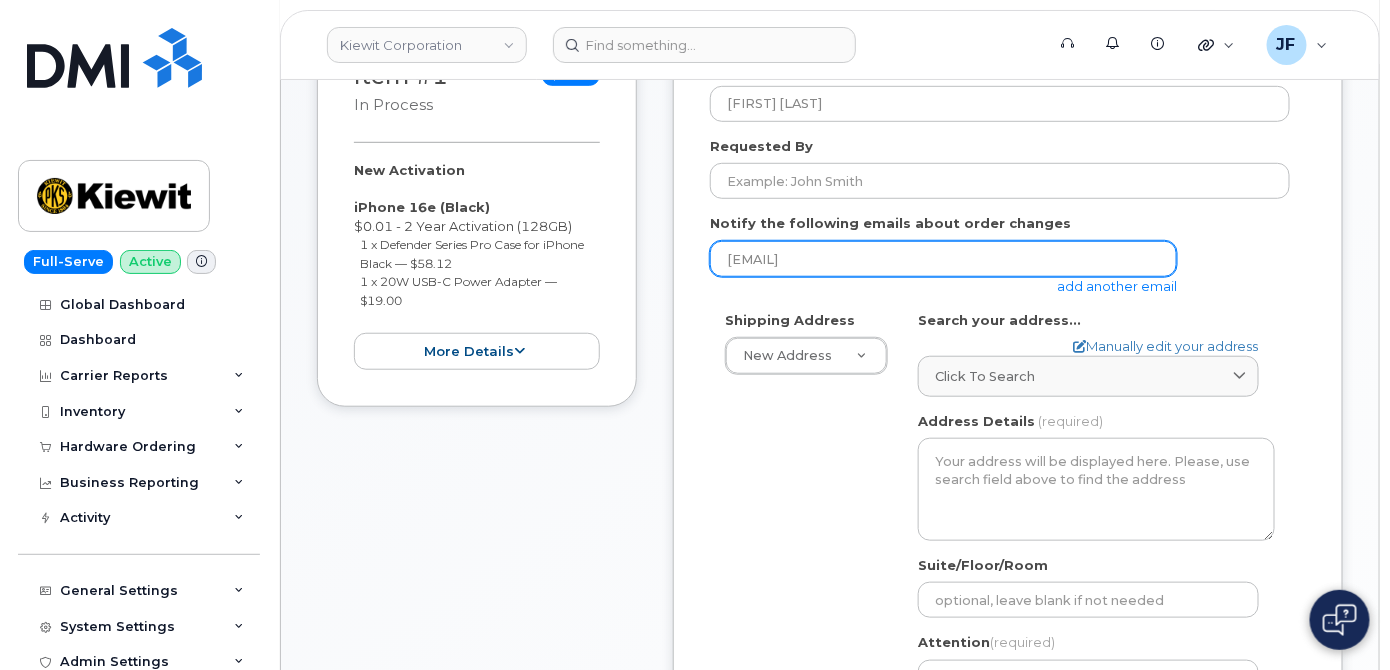 scroll, scrollTop: 454, scrollLeft: 0, axis: vertical 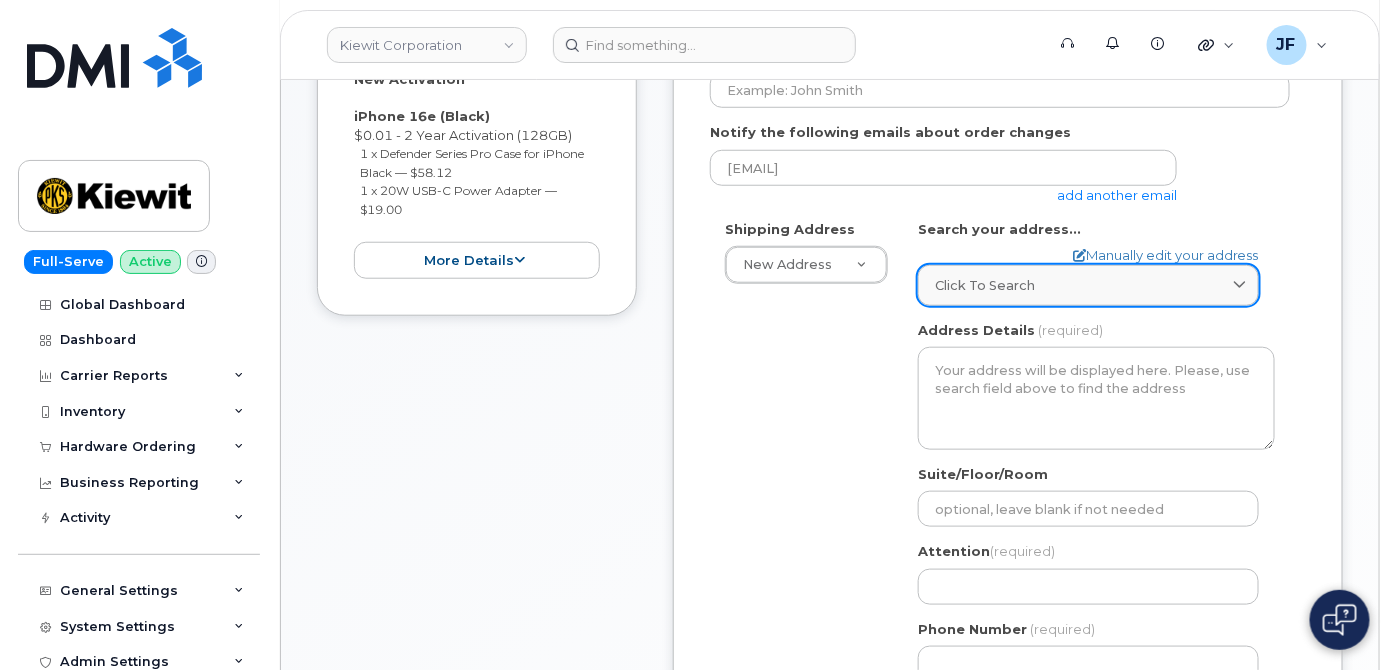 click on "Click to search" 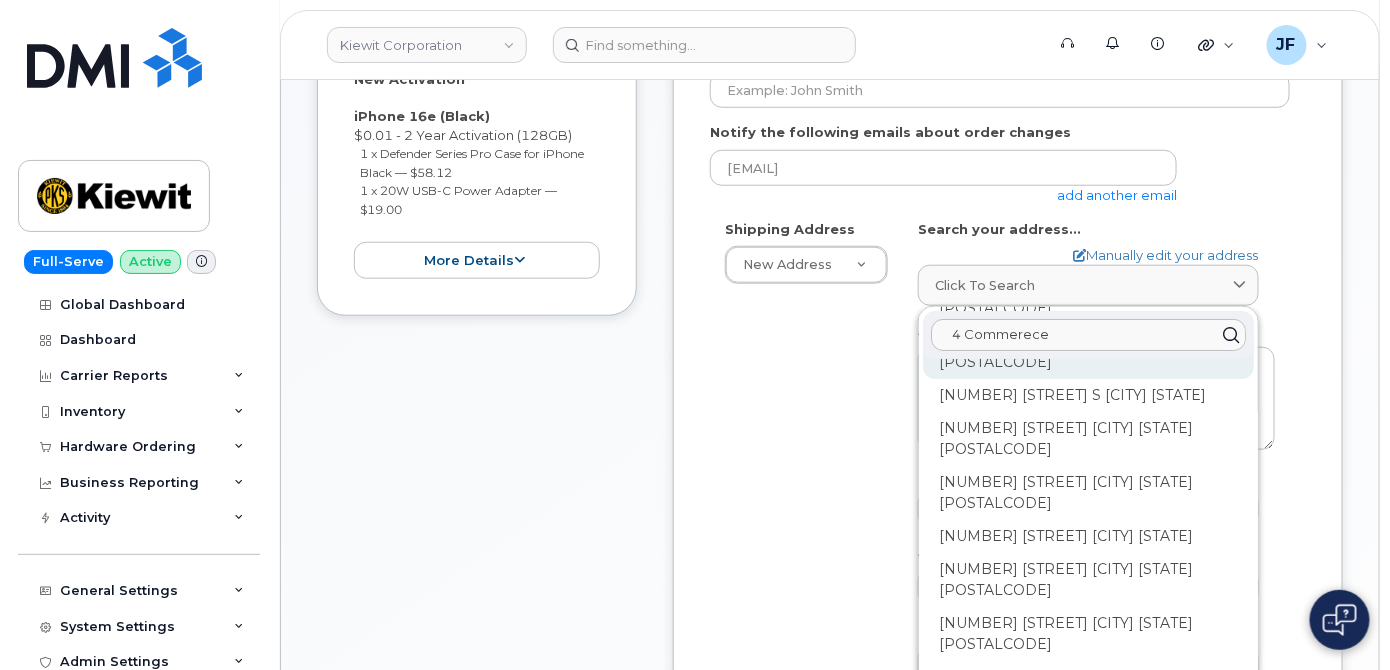 scroll, scrollTop: 181, scrollLeft: 0, axis: vertical 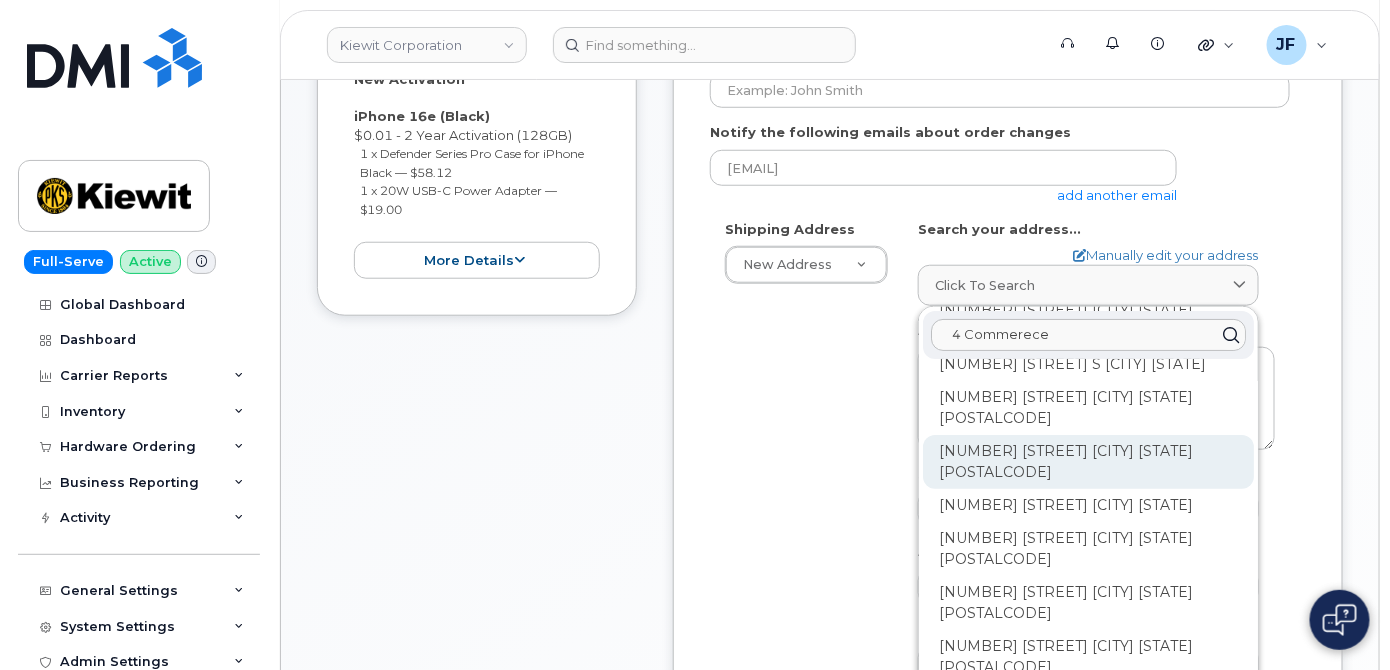 type on "4 Commerece" 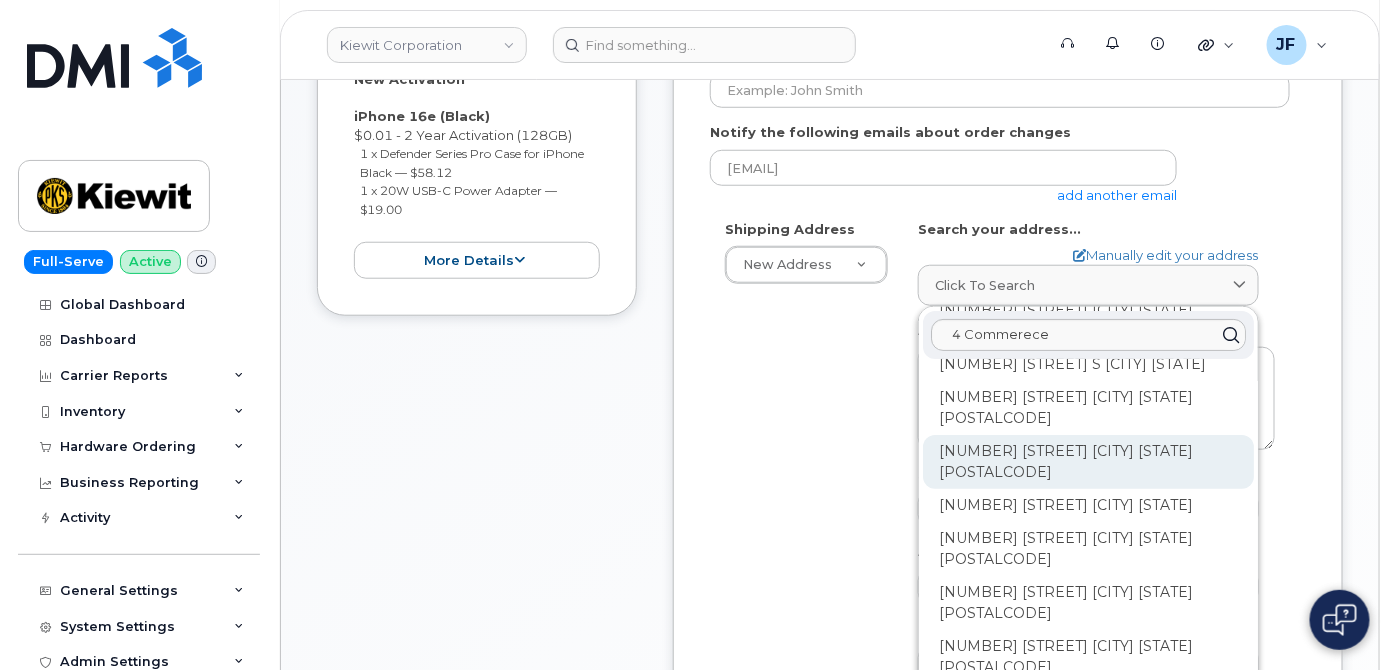 click on "4 Commerce Dr Cranford NJ 07016" 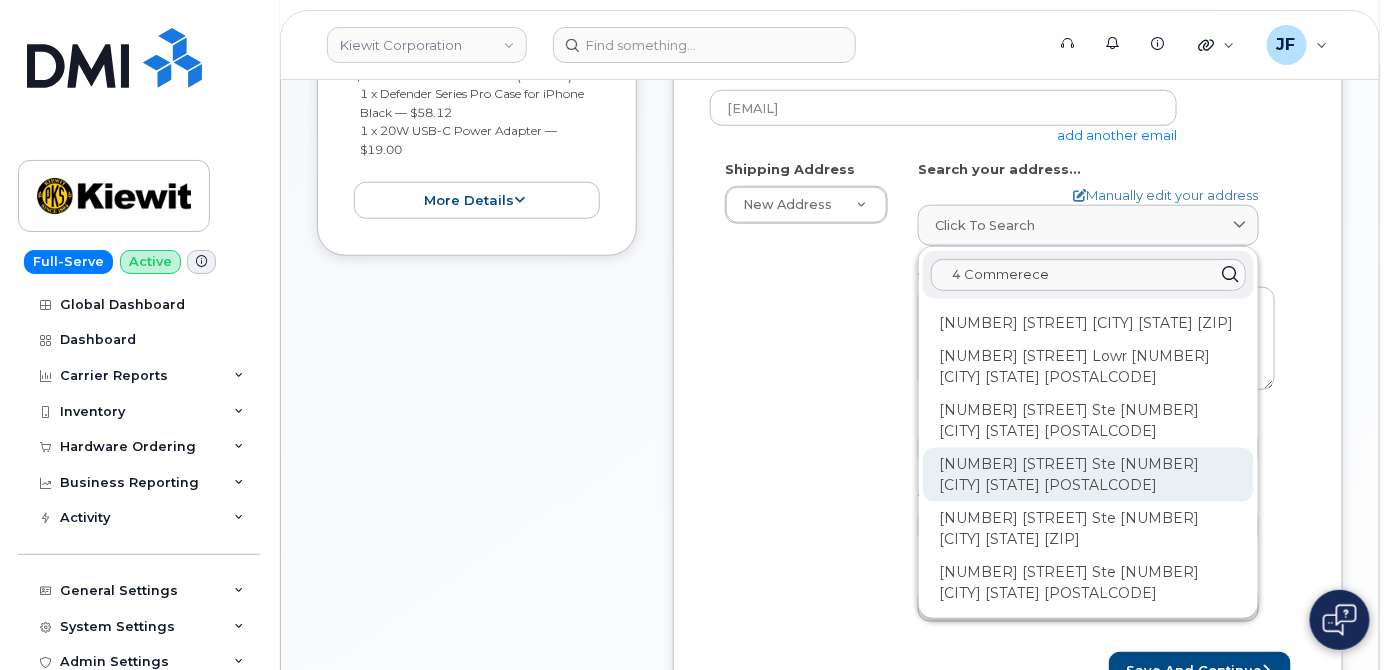 scroll, scrollTop: 545, scrollLeft: 0, axis: vertical 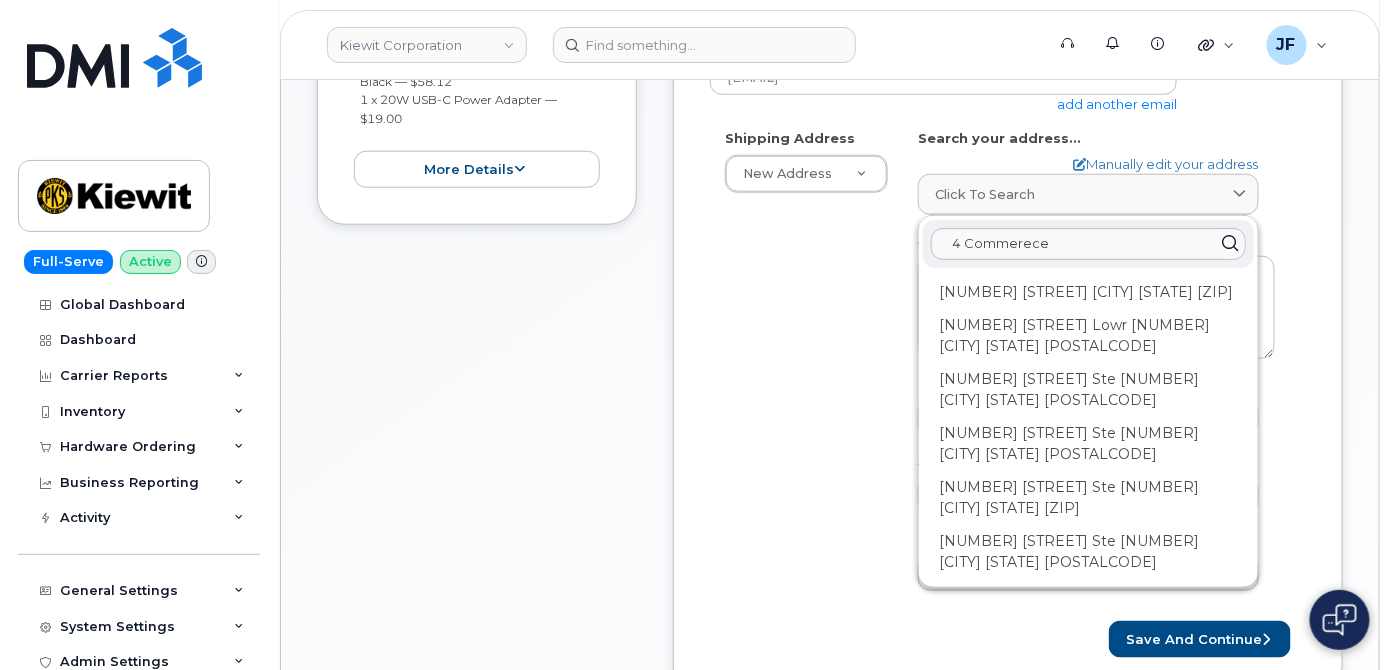 drag, startPoint x: 1070, startPoint y: 432, endPoint x: 1056, endPoint y: 435, distance: 14.3178215 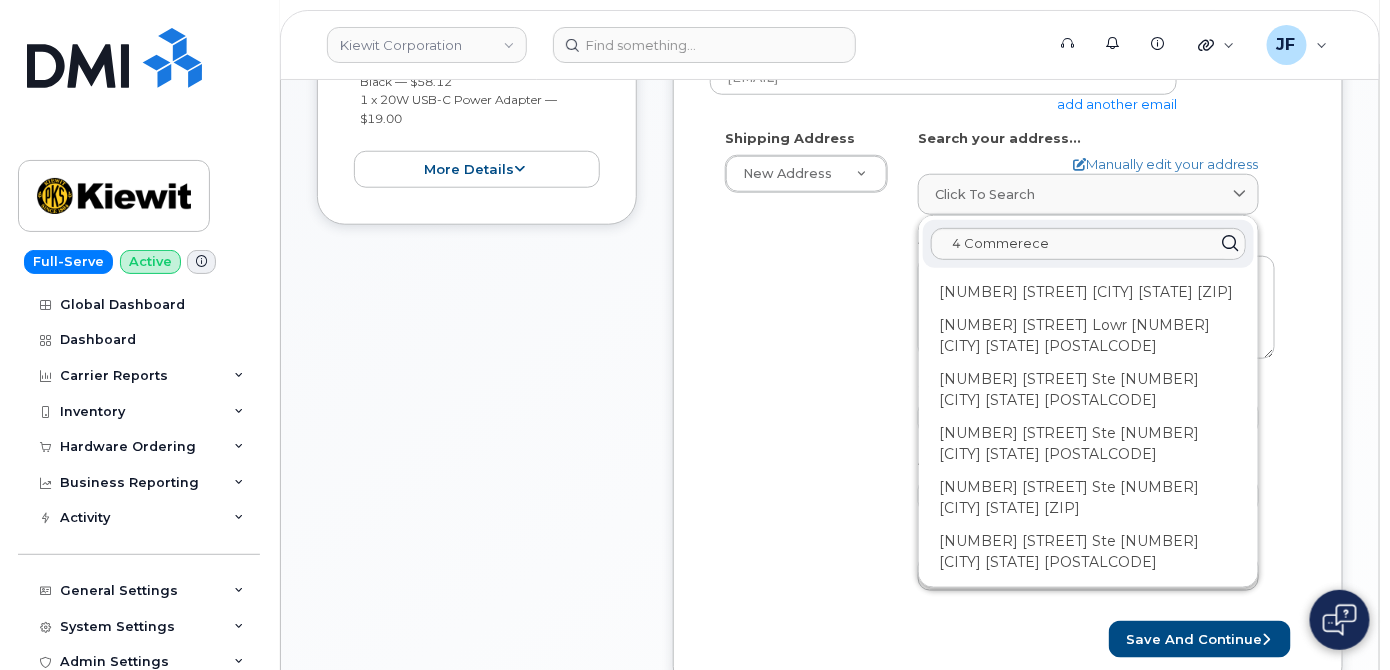 click on "4 Commerce Dr Ste 2 Cranford NJ 07016-3526" 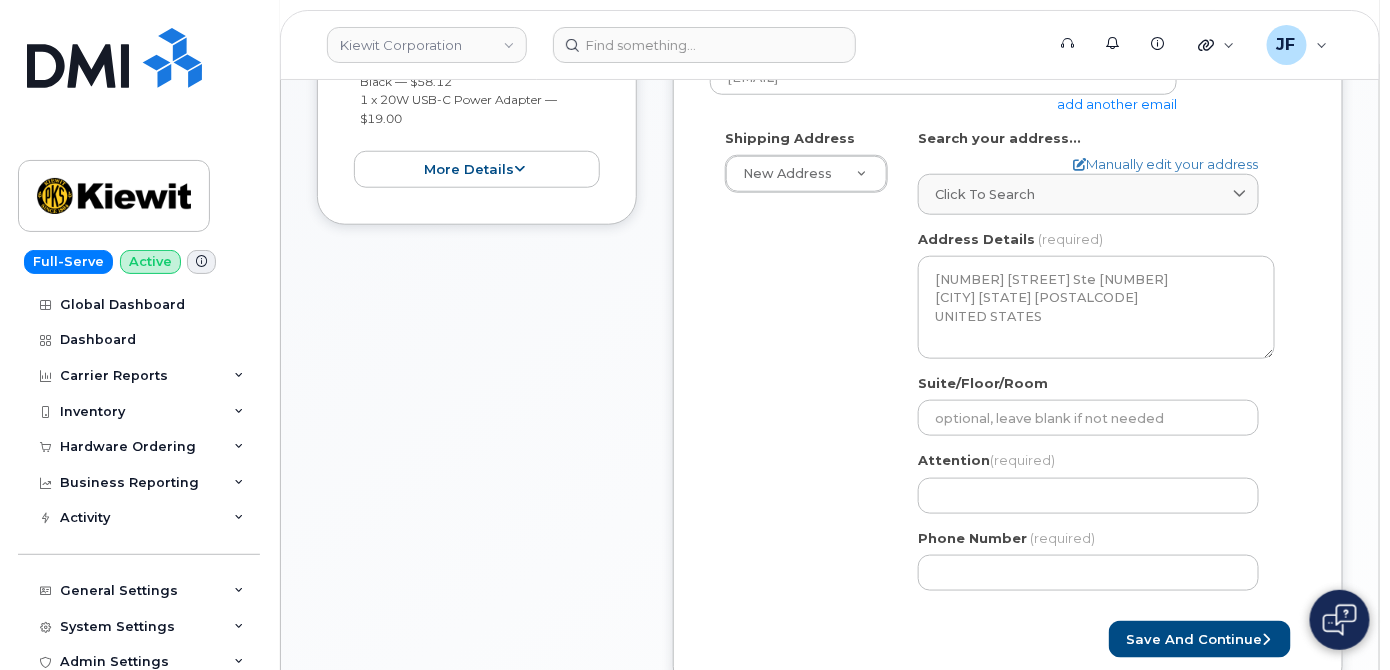 click on "Shipping Address
New Address                                     New Address
NJ
Cranford
Search your address...
Manually edit your address
Click to search 4 Commerece No available options
Address Line
(required)
Lookup your address
4 Commerce Dr Ste 2
State
(required)
Alabama
Alaska
American Samoa
Arizona
Arkansas
California
Colorado
Connecticut
Delaware
District of Columbia
Florida
Georgia
Guam
Hawaii
Idaho
Illinois
Indiana
Iowa
Kansas
Kentucky
Louisiana
Maine
Maryland
Massachusetts
Michigan
Minnesota
Mississippi
Missouri
Montana
Nebraska
Nevada
New Hampshire
New Jersey
New Mexico
New York
North Carolina
North Dakota
Ohio
Oklahoma
Oregon
Pennsylvania
Puerto Rico
Rhode Island
South Carolina
South Dakota
Tennessee
Texas
Utah
Vermont
Virginia
Virgin Islands
Washington
West Virginia
Wisconsin
Wyoming
City
(required)" at bounding box center (1000, 368) 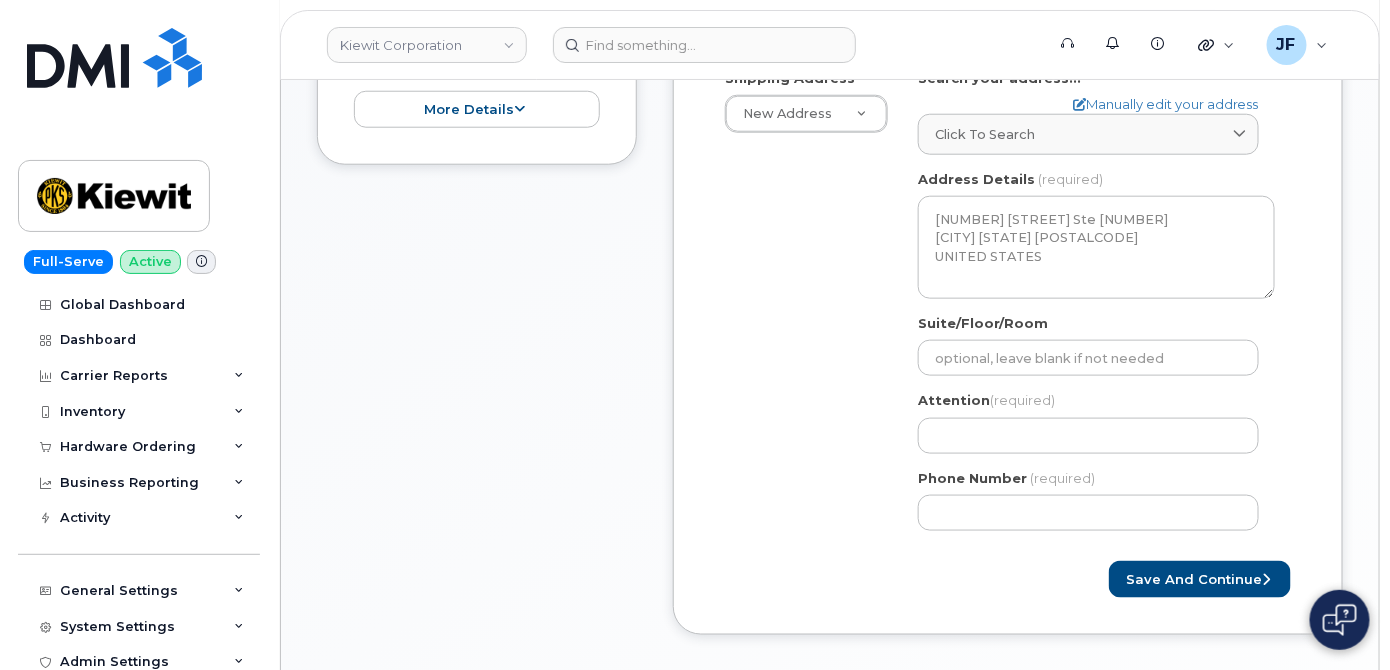 scroll, scrollTop: 636, scrollLeft: 0, axis: vertical 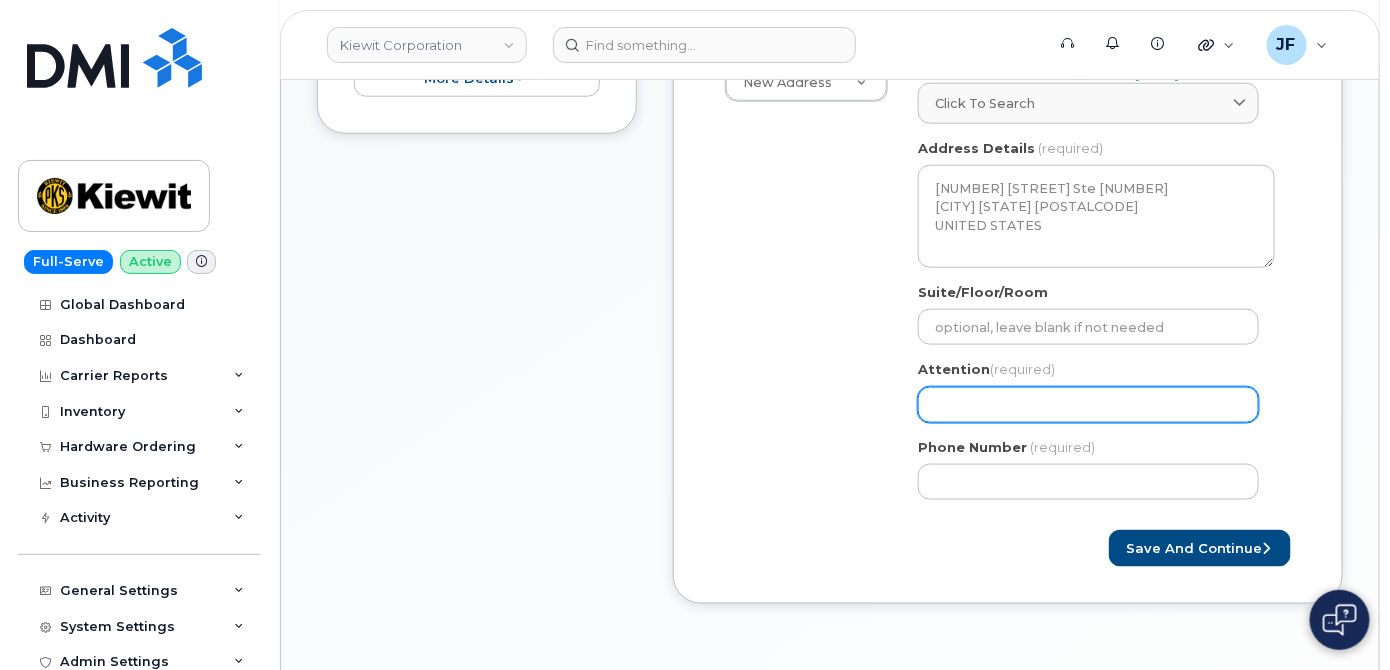 click on "Attention
(required)" at bounding box center [1088, 405] 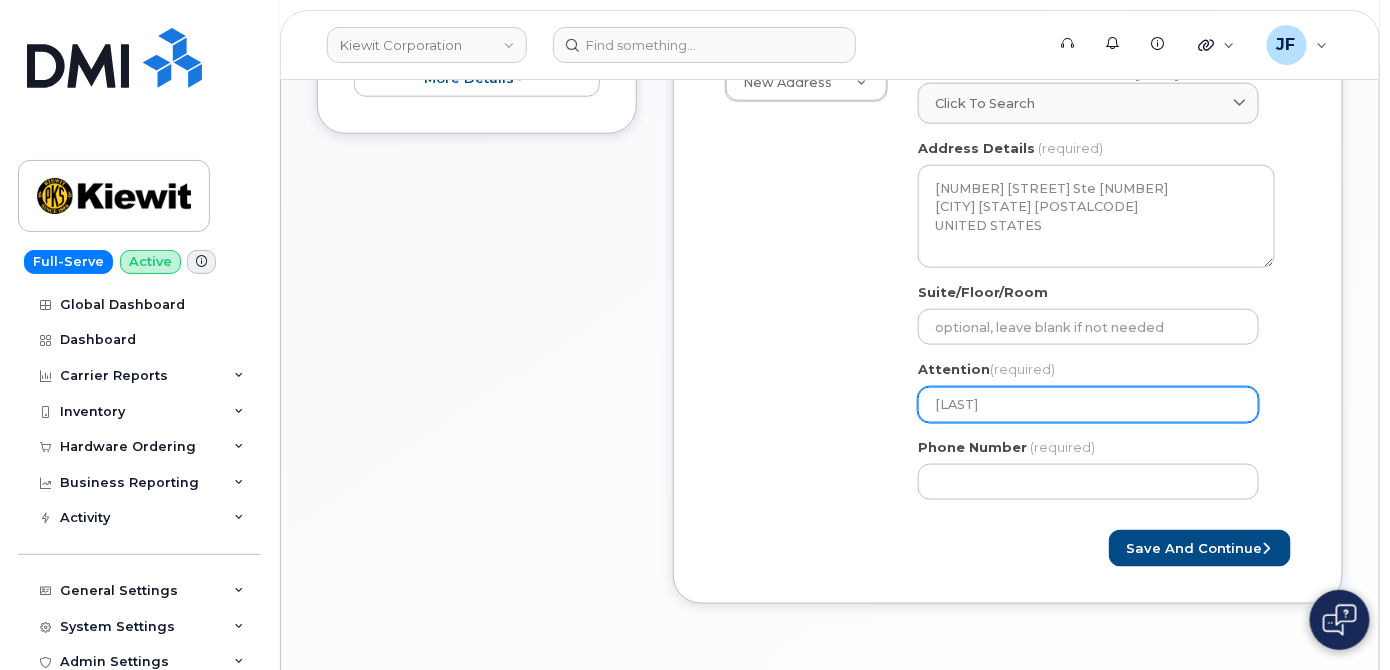 type on "Armando" 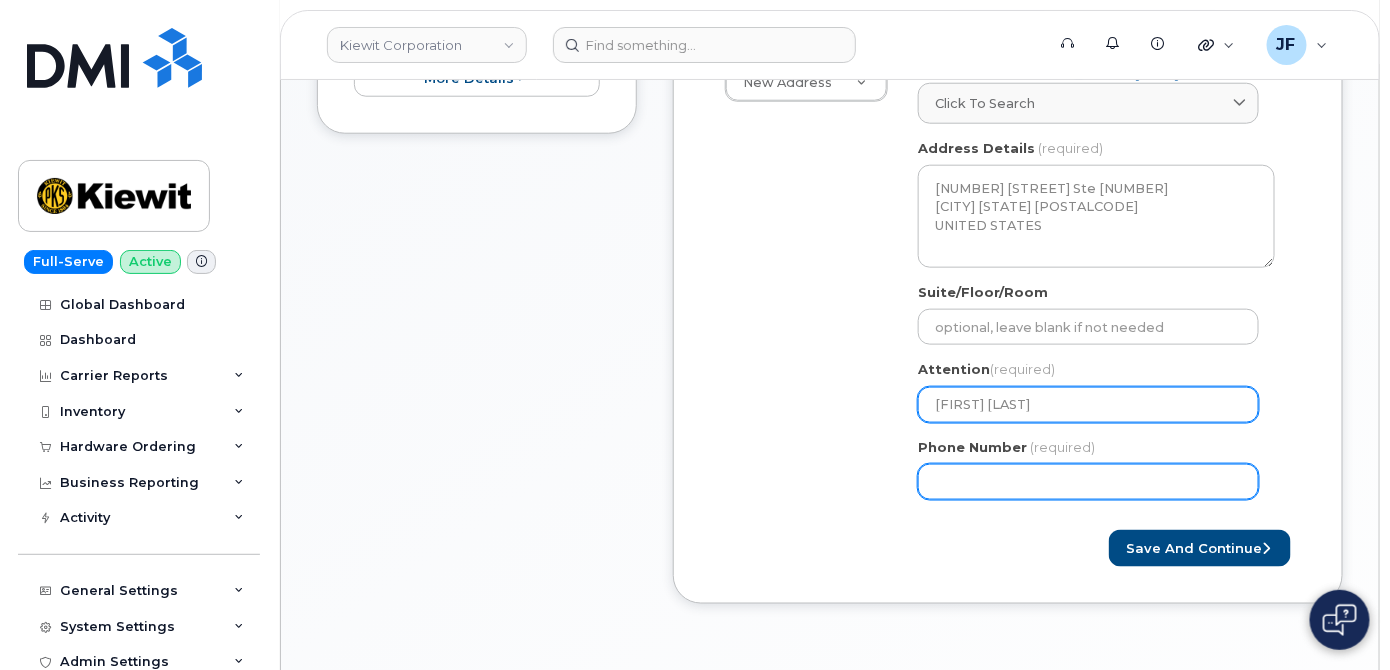 type on "[FIRST] [LAST]" 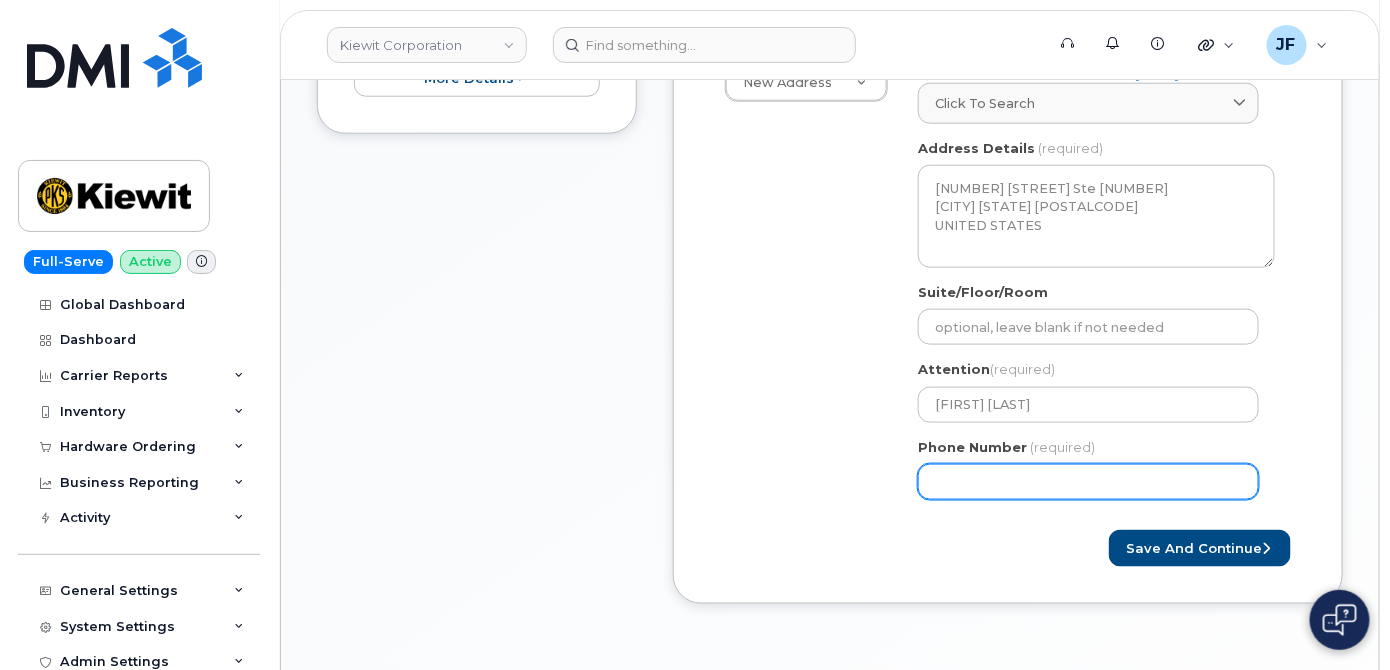 click on "Phone Number" at bounding box center (1088, 482) 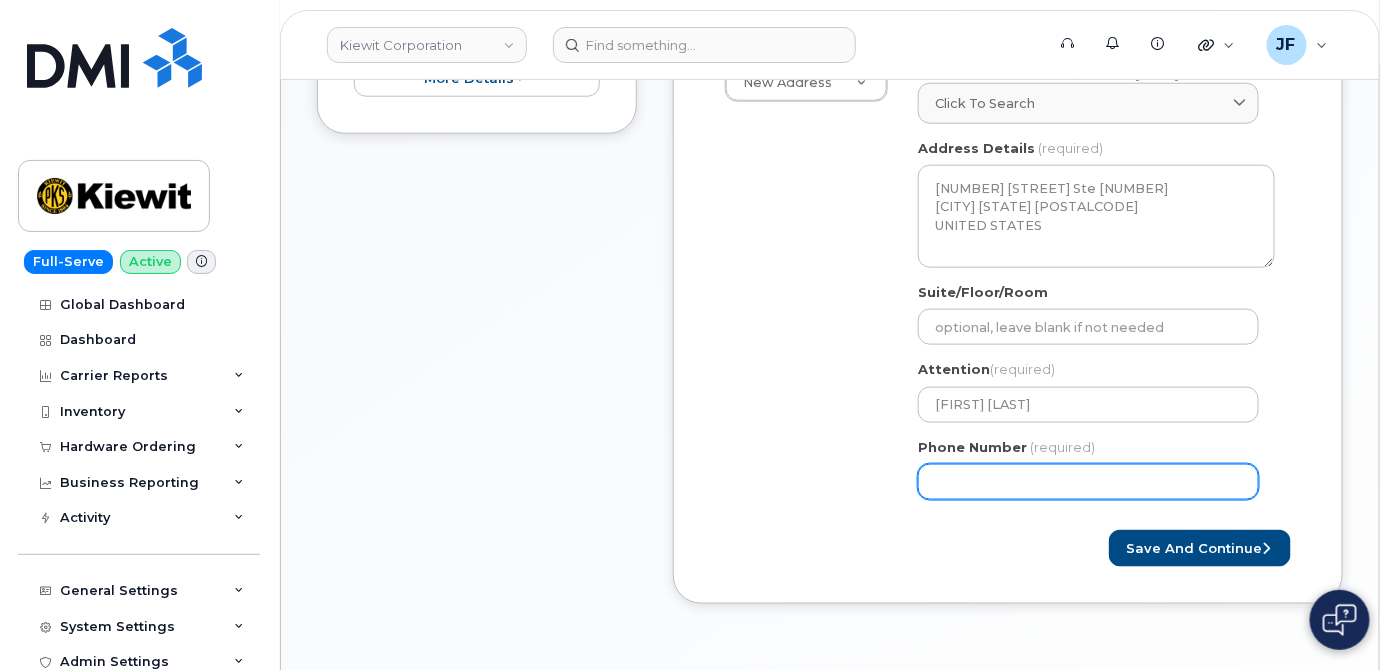 click on "Phone Number" at bounding box center [1088, 482] 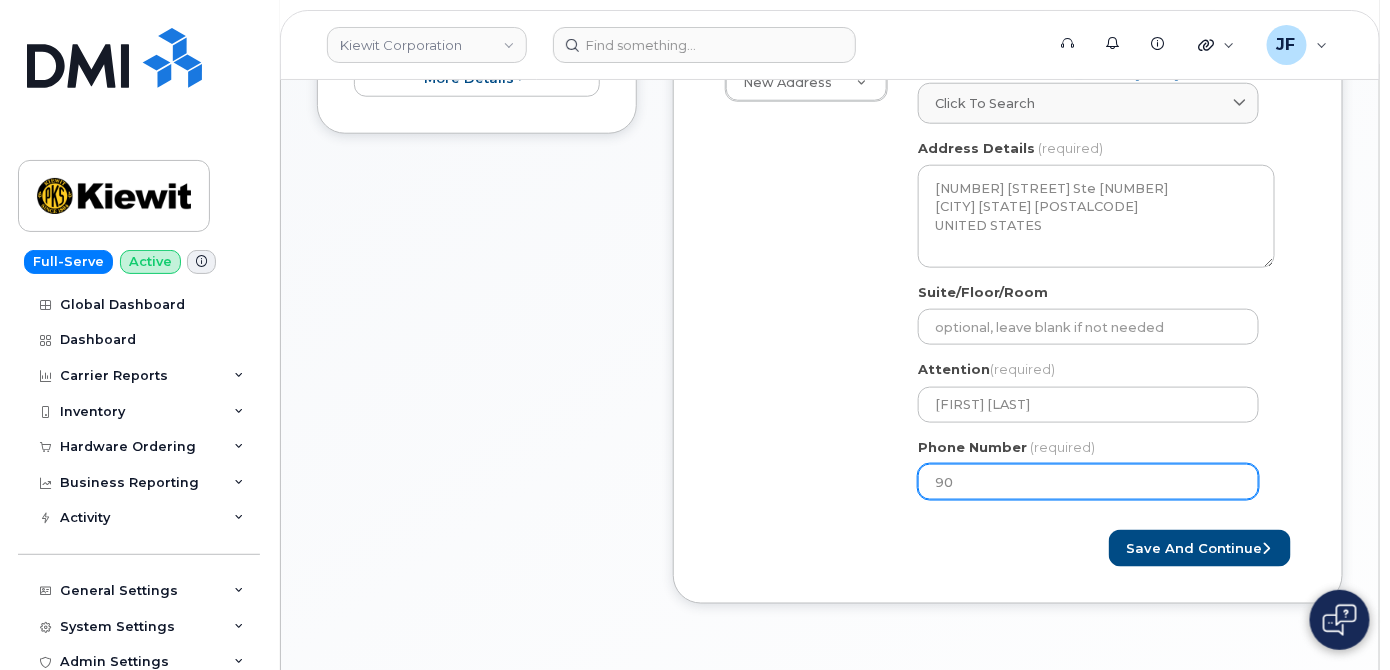 type on "908" 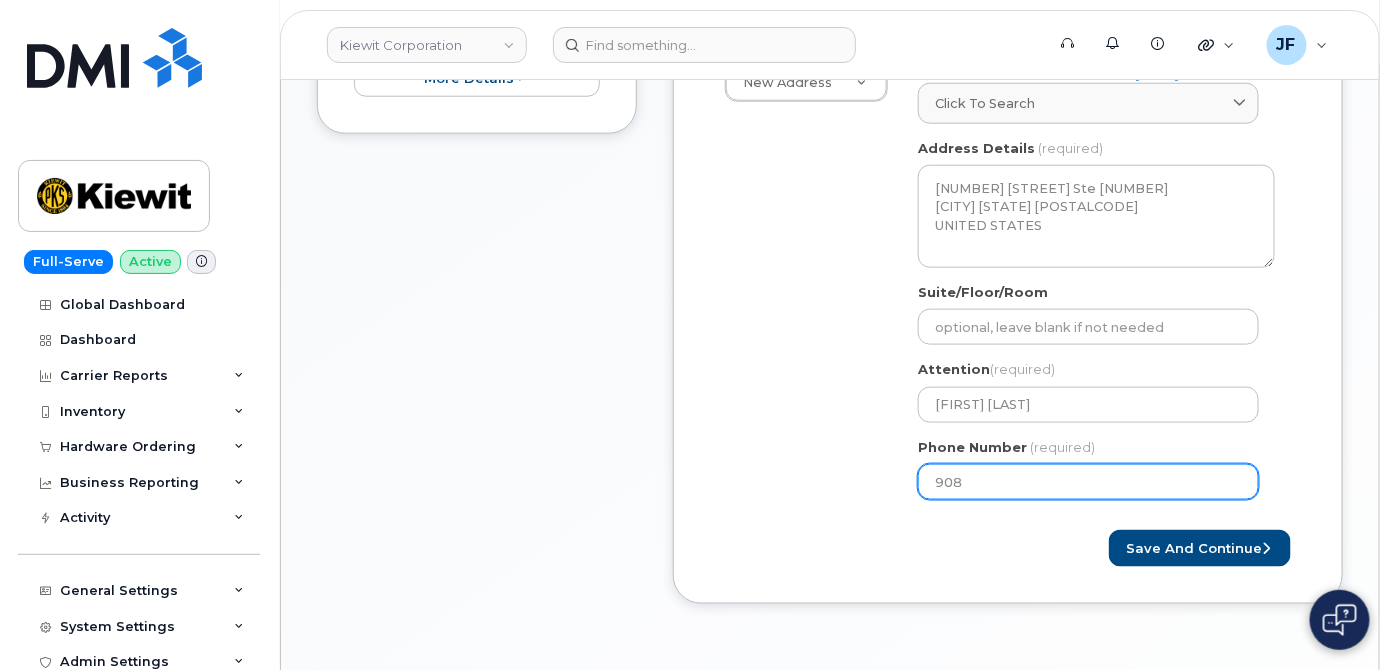 type 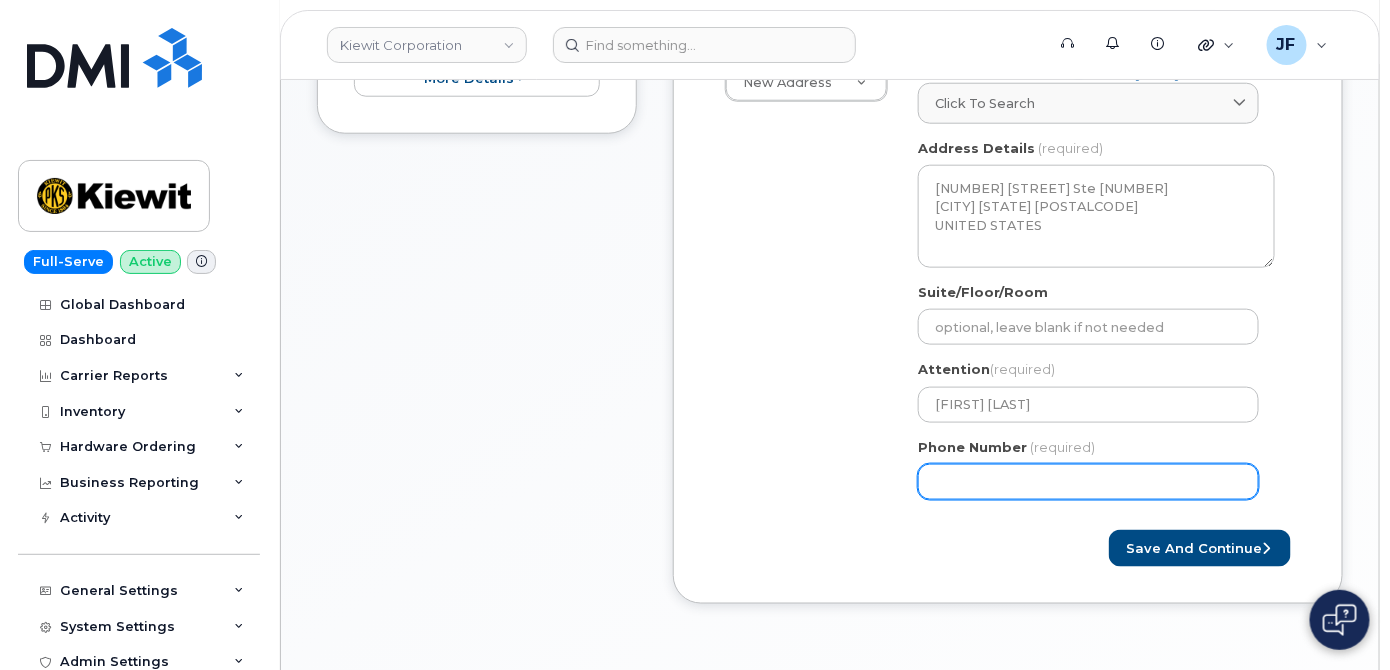 click on "Phone Number" at bounding box center (1088, 482) 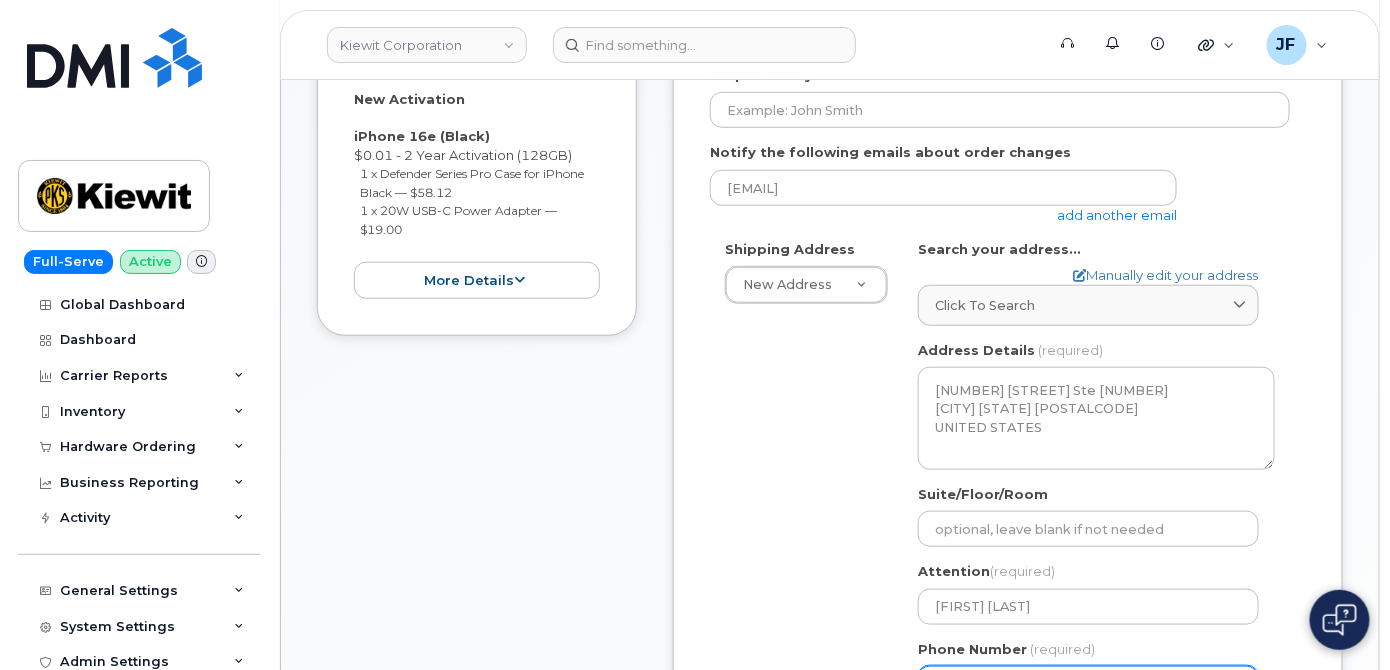scroll, scrollTop: 434, scrollLeft: 0, axis: vertical 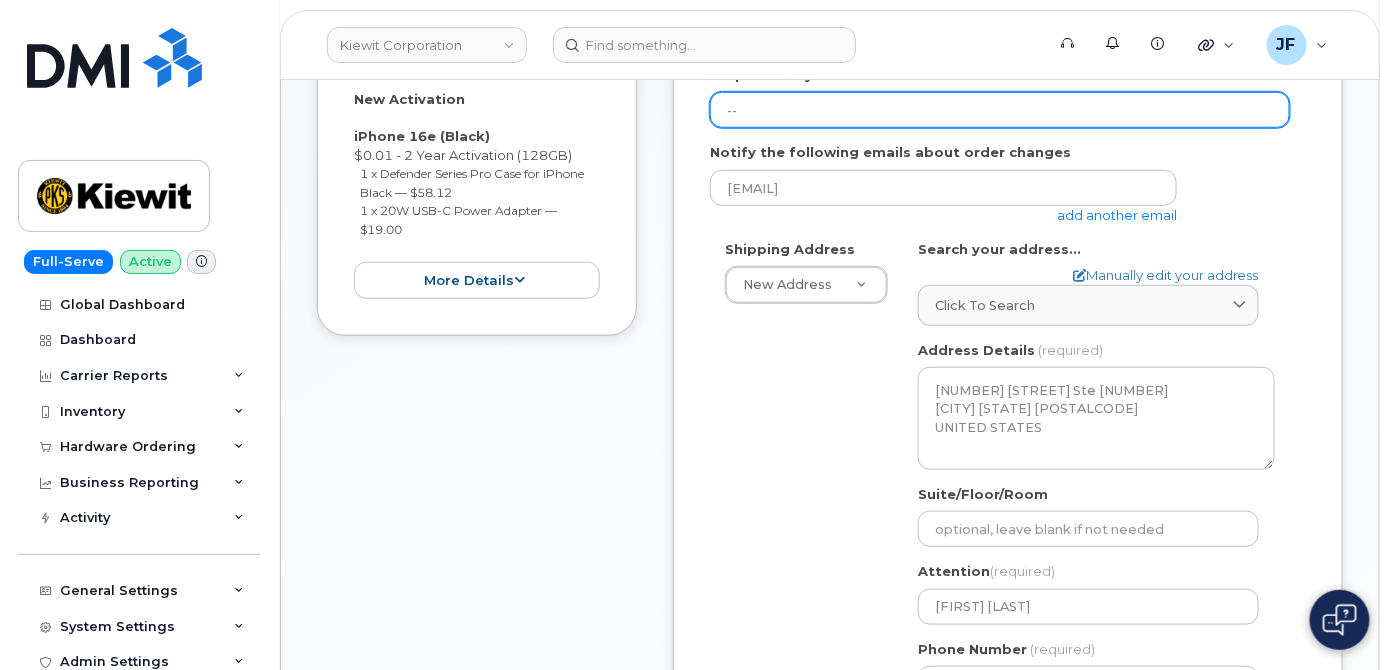 click on "--" at bounding box center [1000, 110] 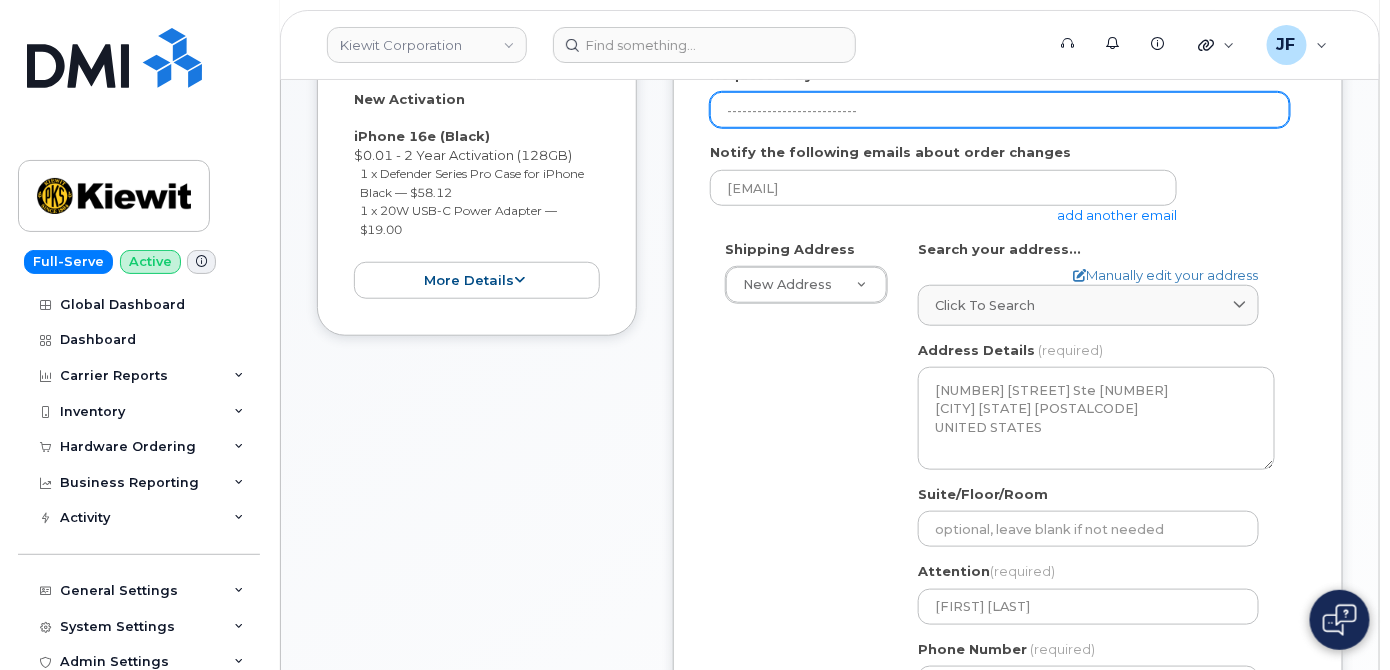 drag, startPoint x: 867, startPoint y: 102, endPoint x: 800, endPoint y: 106, distance: 67.11929 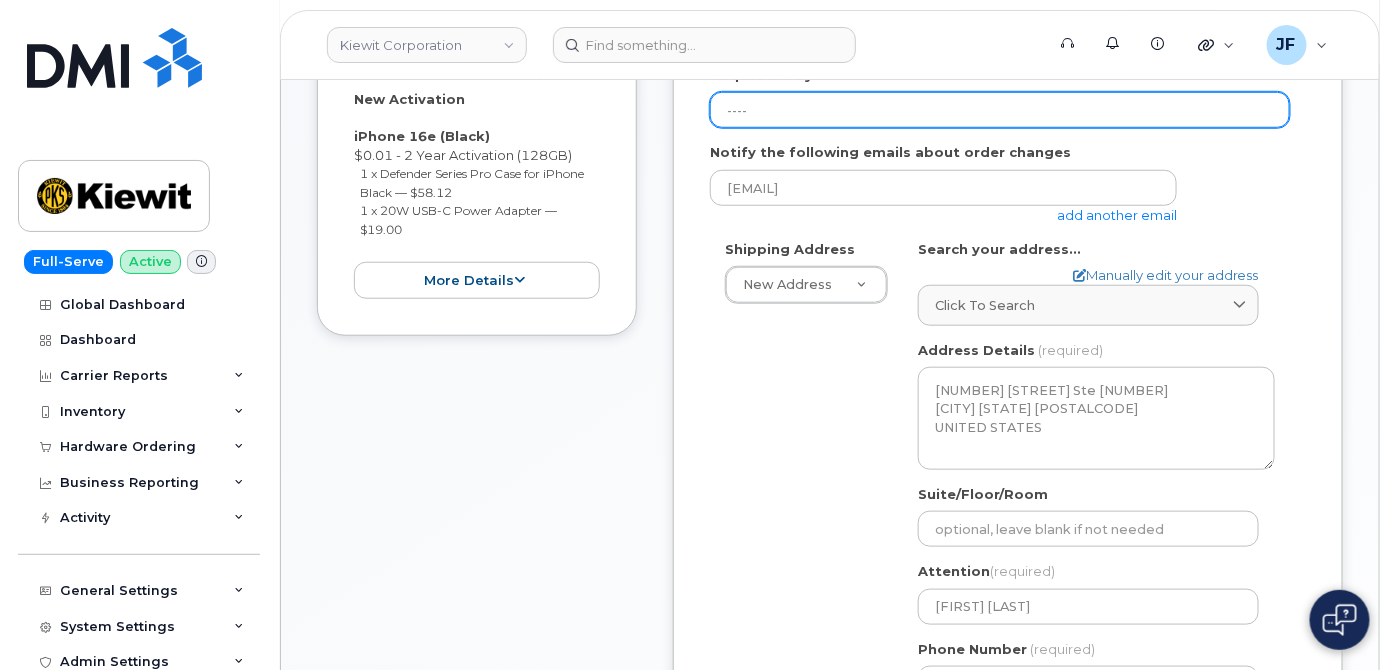 drag, startPoint x: 814, startPoint y: 110, endPoint x: 667, endPoint y: 116, distance: 147.12239 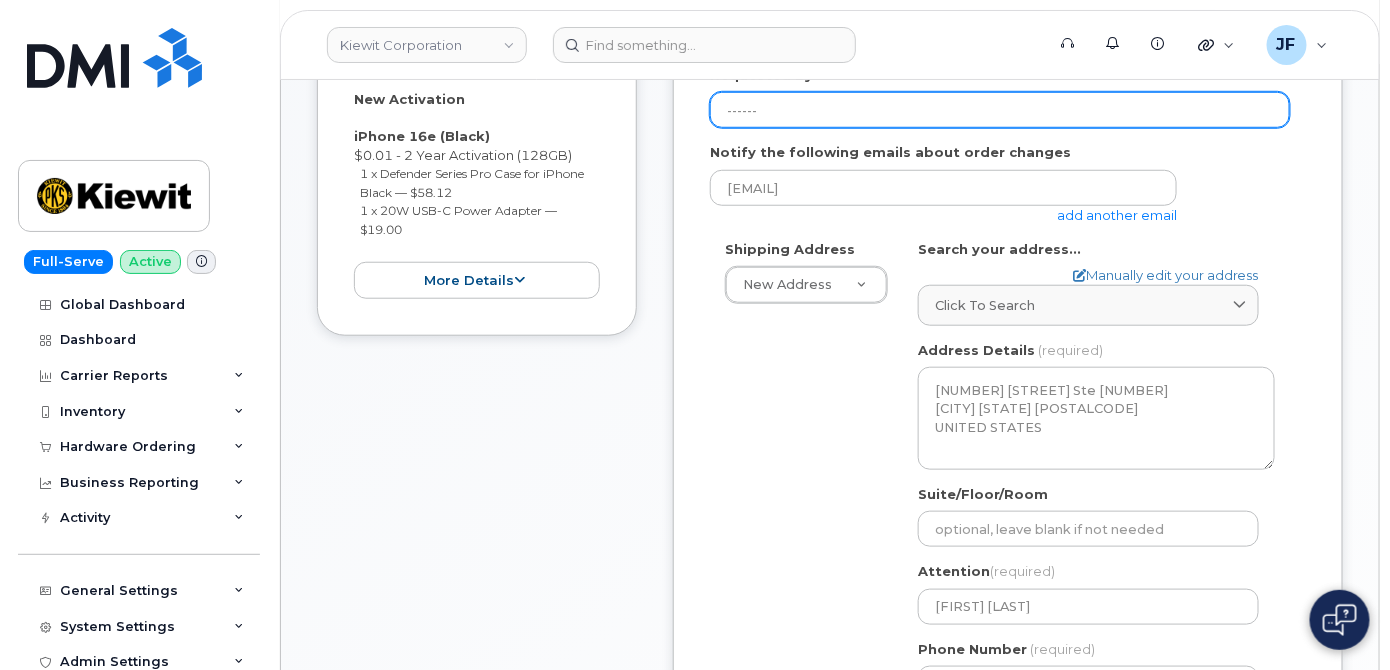 type on "-----" 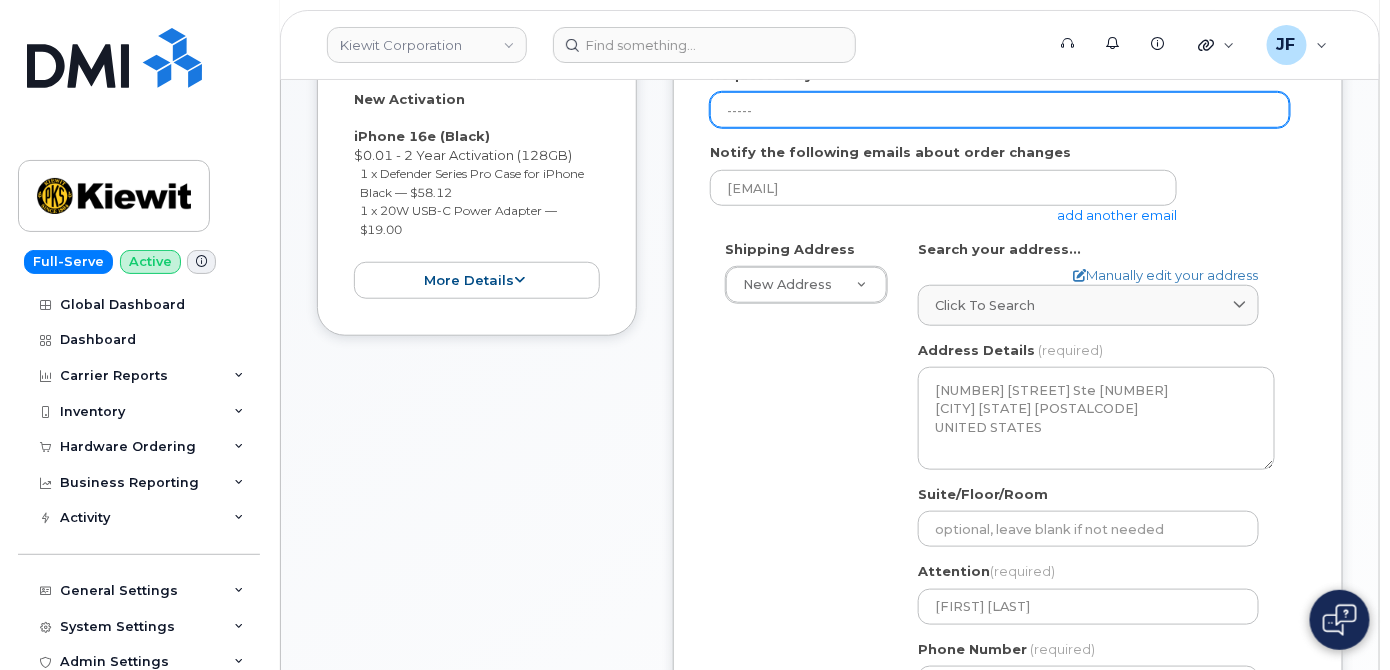 drag, startPoint x: 767, startPoint y: 102, endPoint x: 669, endPoint y: 107, distance: 98.12747 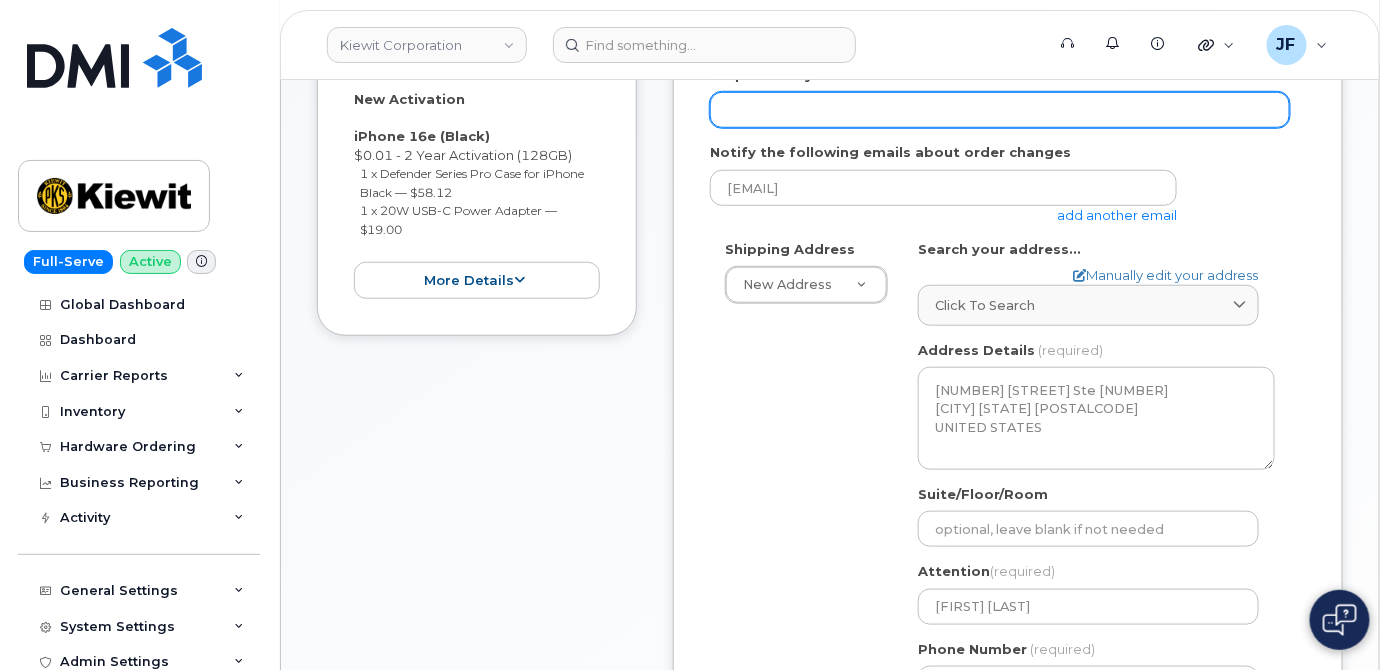 click on "Requested By" at bounding box center (1000, 110) 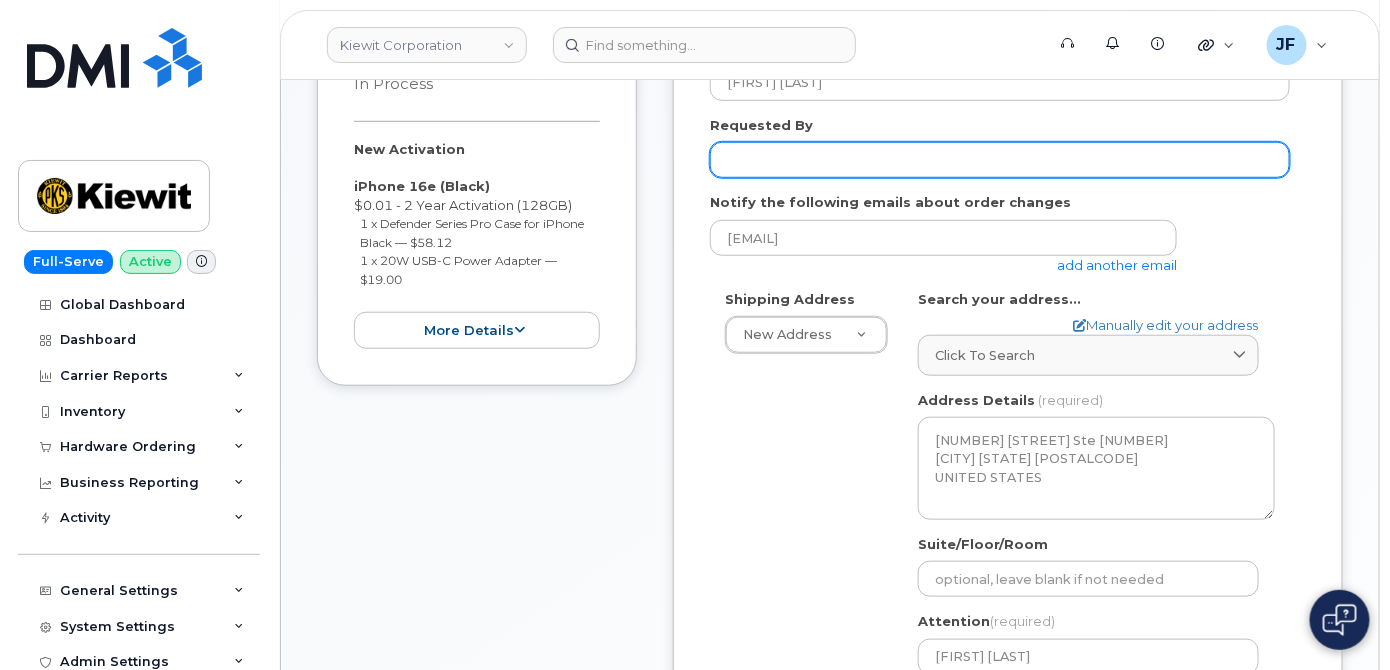 scroll, scrollTop: 344, scrollLeft: 0, axis: vertical 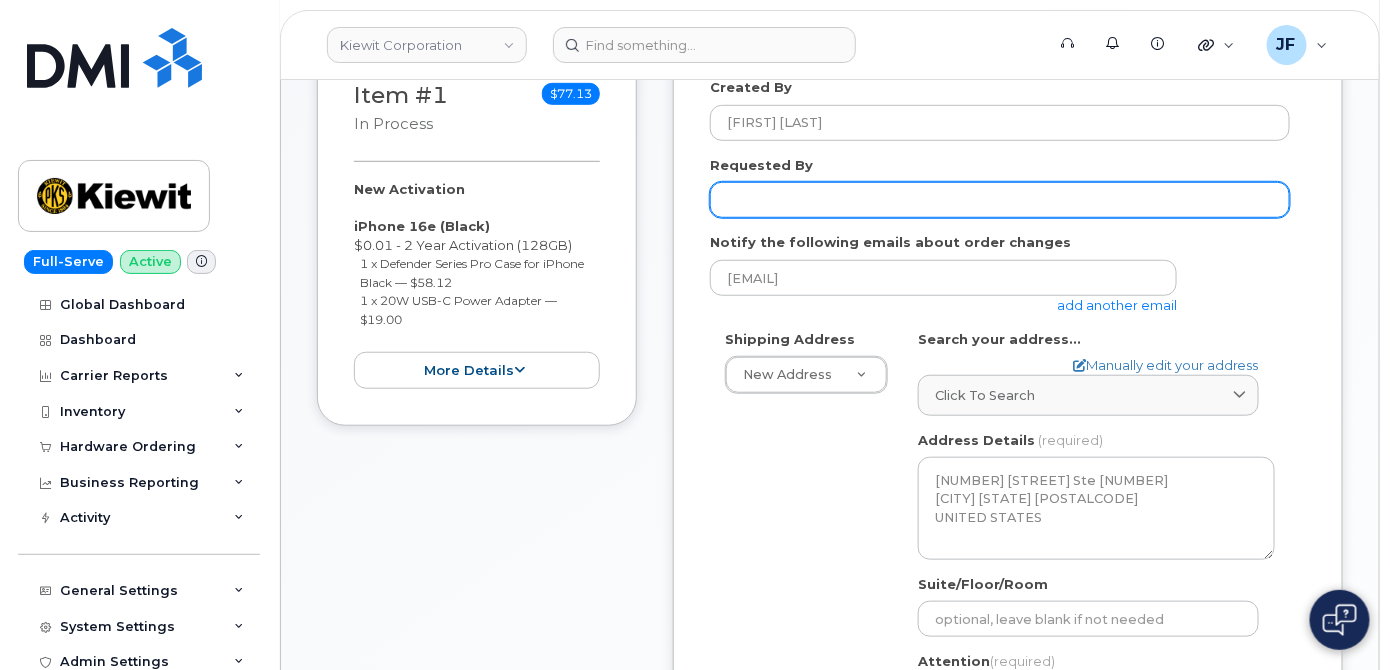 click on "Requested By" at bounding box center (1000, 200) 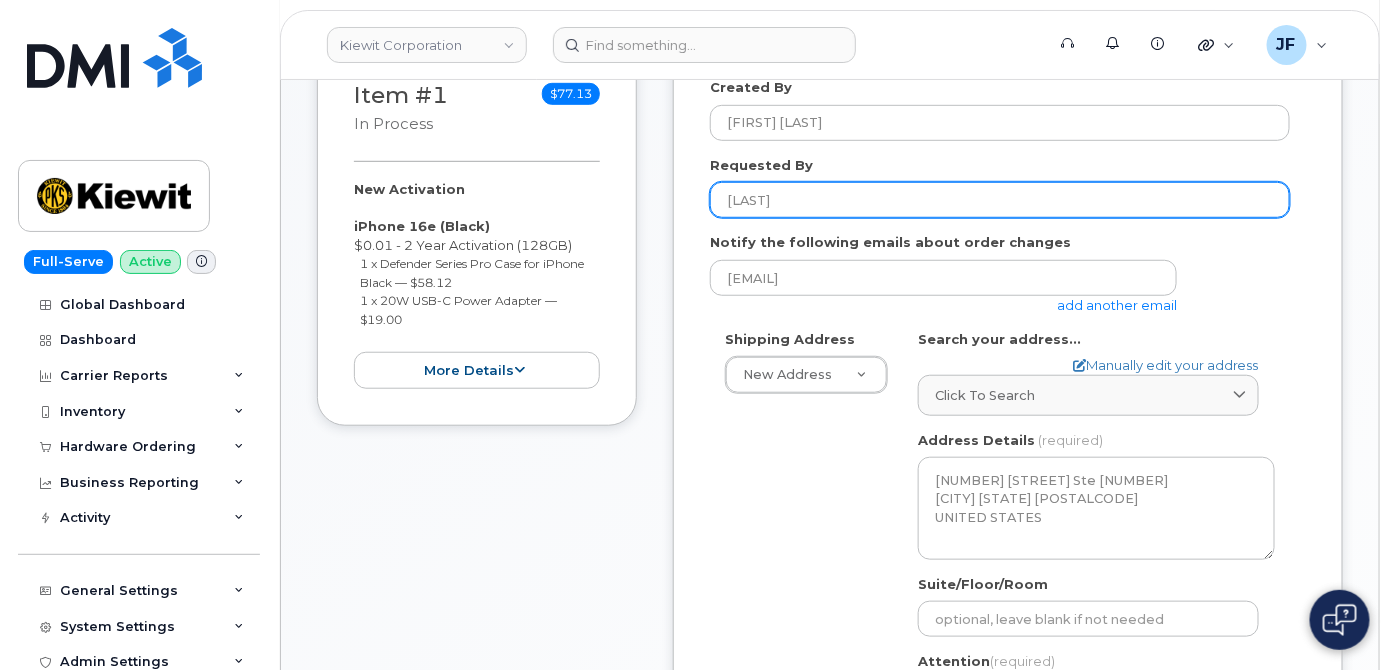 paste on "Alaniz" 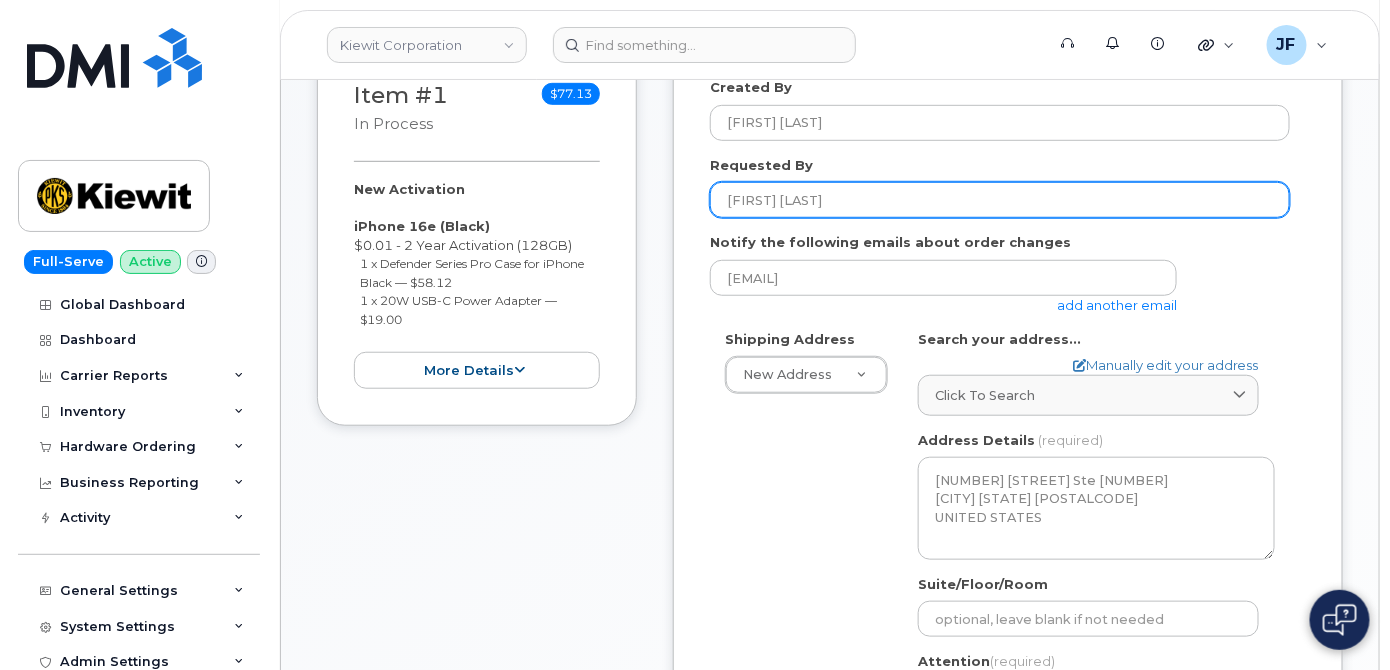 type on "[FIRST] [LAST]" 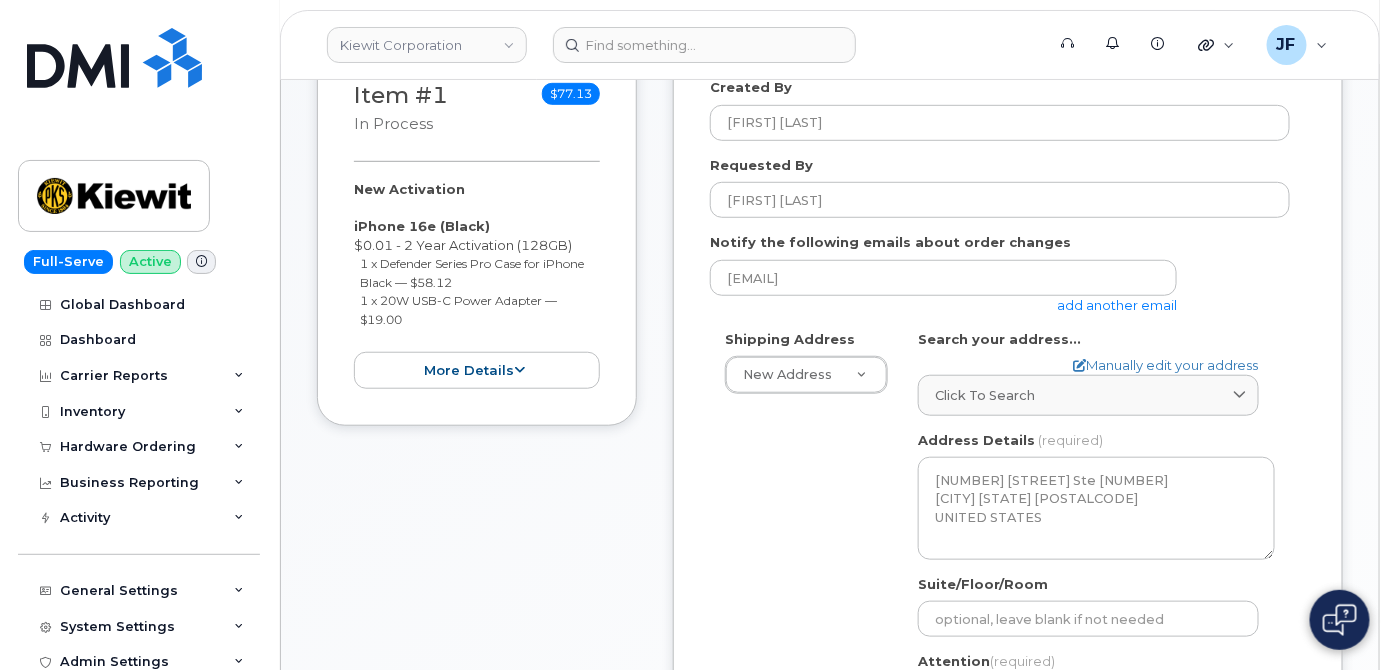 click on "Shipping Address
New Address                                     New Address
NJ
Cranford
Search your address...
Manually edit your address
Click to search 4 Commerece No available options
Address Line
(required)
Lookup your address
4 Commerce Dr Ste 2
State
(required)
Alabama
Alaska
American Samoa
Arizona
Arkansas
California
Colorado
Connecticut
Delaware
District of Columbia
Florida
Georgia
Guam
Hawaii
Idaho
Illinois
Indiana
Iowa
Kansas
Kentucky
Louisiana
Maine
Maryland
Massachusetts
Michigan
Minnesota
Mississippi
Missouri
Montana
Nebraska
Nevada
New Hampshire
New Jersey
New Mexico
New York
North Carolina
North Dakota
Ohio
Oklahoma
Oregon
Pennsylvania
Puerto Rico
Rhode Island
South Carolina
South Dakota
Tennessee
Texas
Utah
Vermont
Virginia
Virgin Islands
Washington
West Virginia
Wisconsin
Wyoming
City
(required)" at bounding box center (1000, 569) 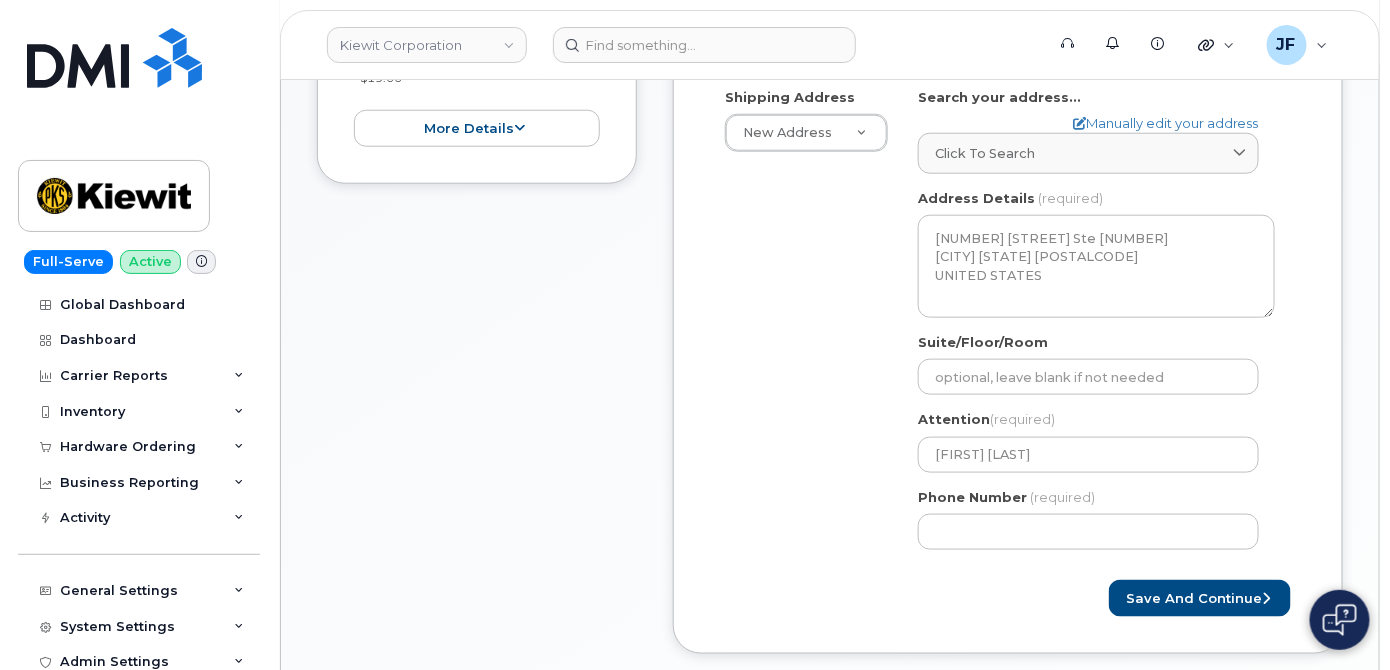 scroll, scrollTop: 707, scrollLeft: 0, axis: vertical 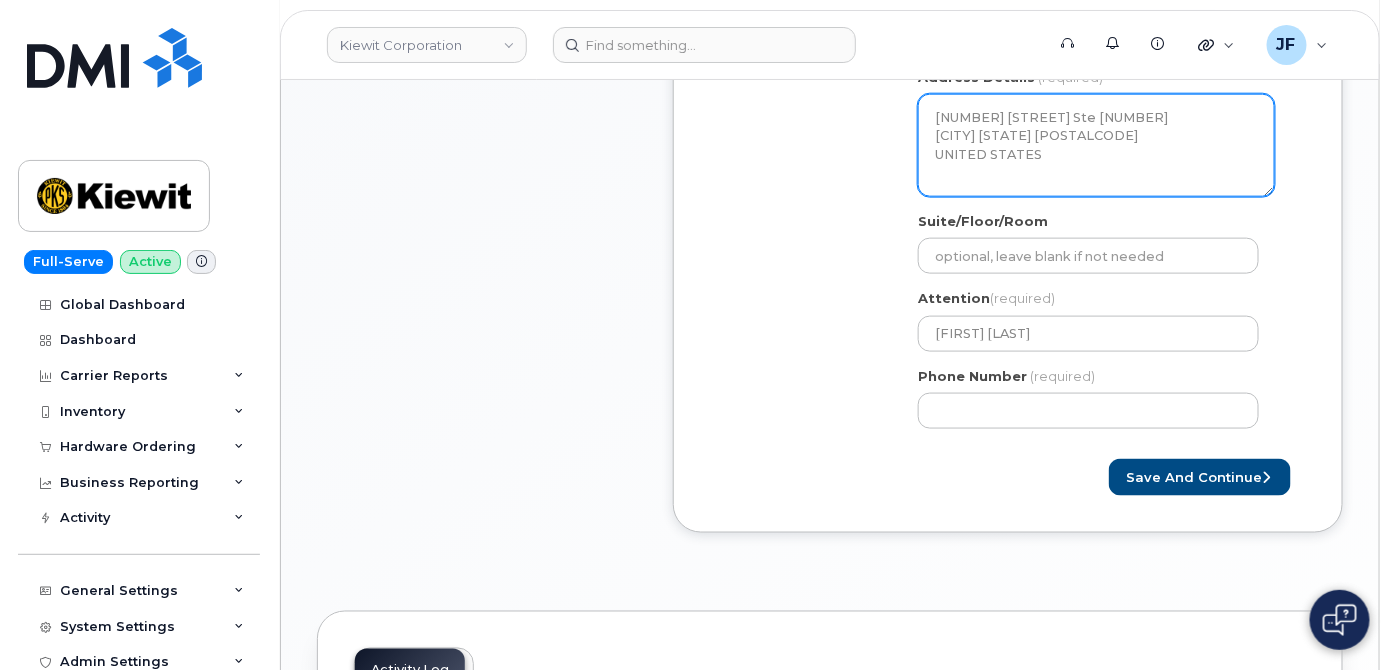 click on "4 Commerce Dr Ste 2
CRANFORD NJ 07016-3526
UNITED STATES" at bounding box center (1096, 145) 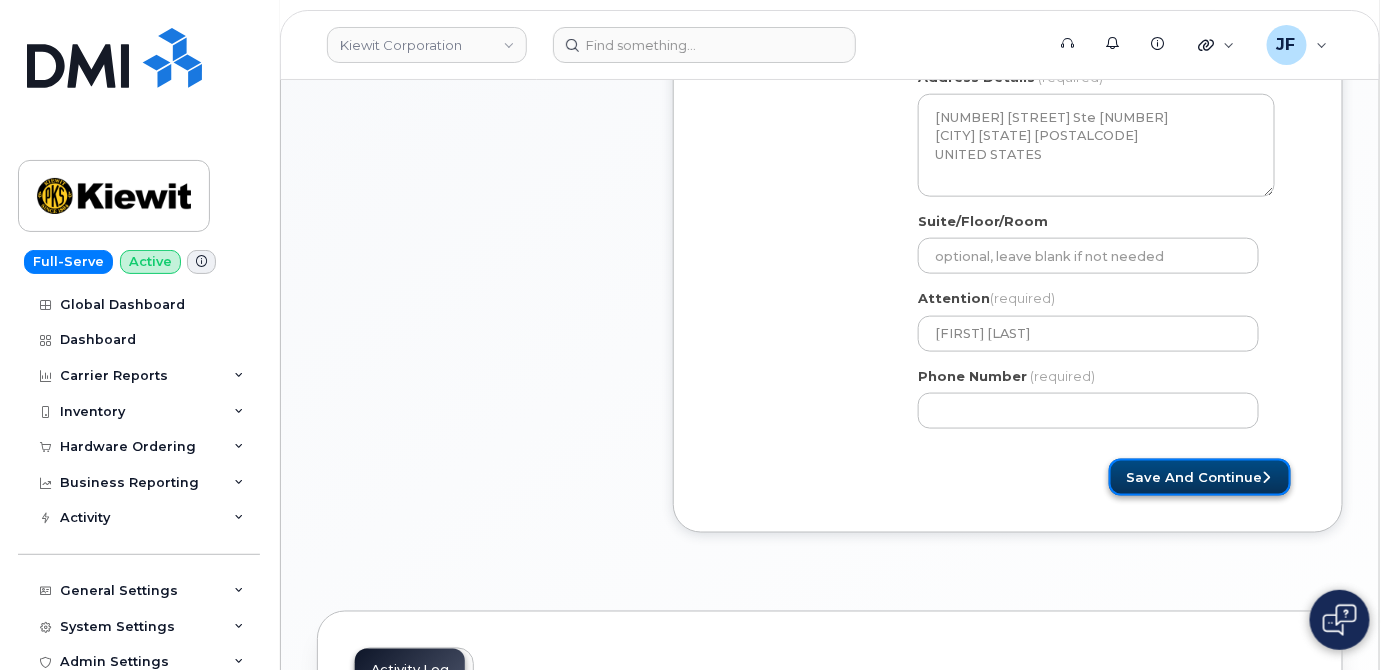 click on "Save and Continue" at bounding box center (1200, 477) 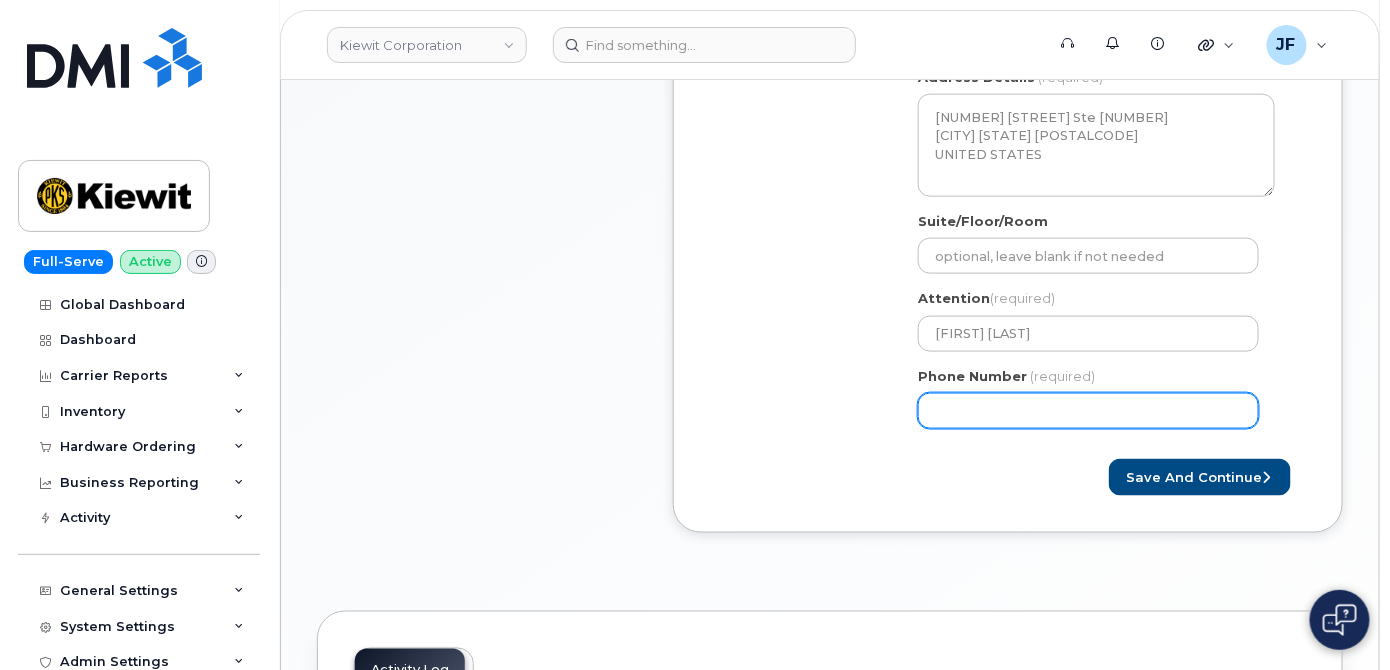 click on "Phone Number" at bounding box center [1088, 411] 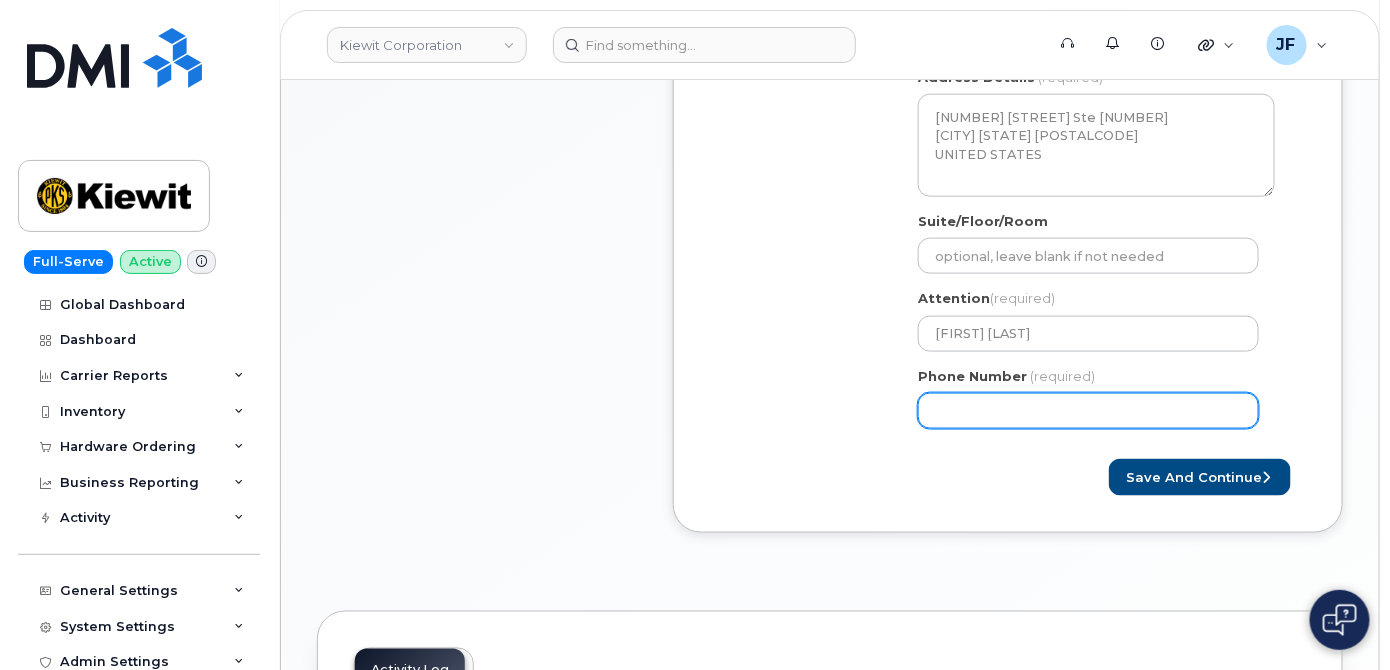 click on "Phone Number" at bounding box center (1088, 411) 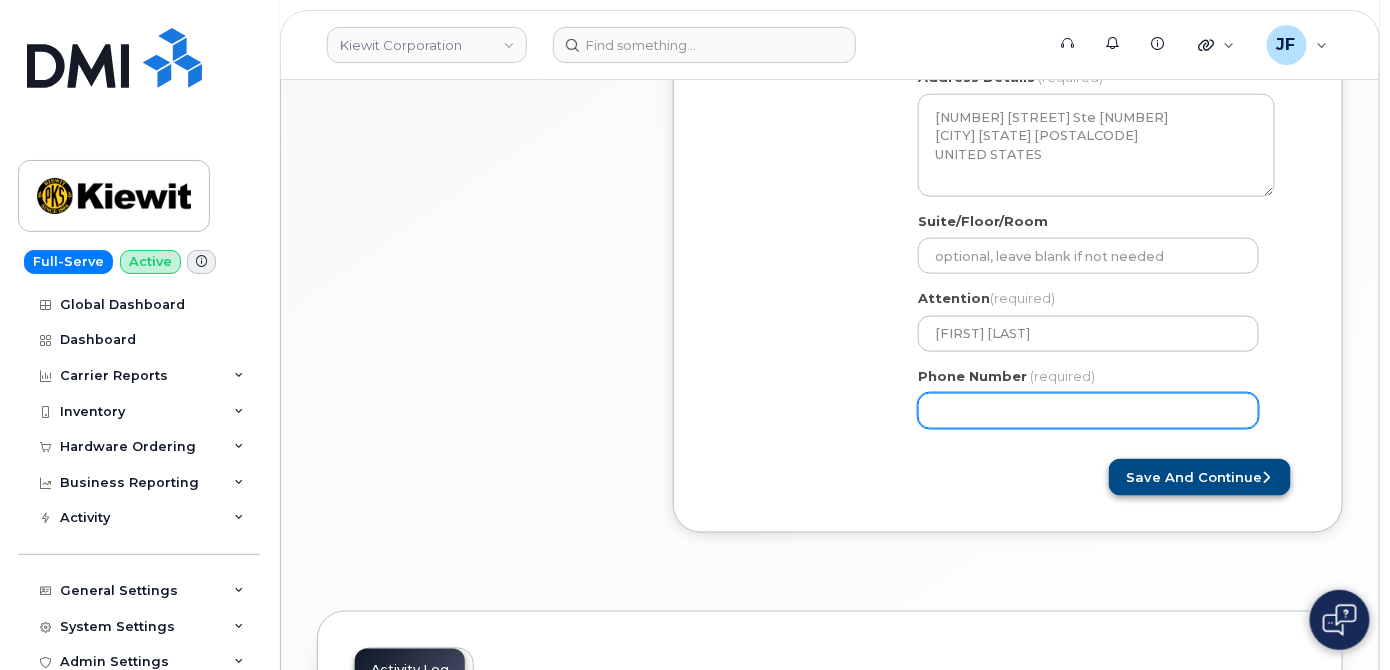 type on "9084639049" 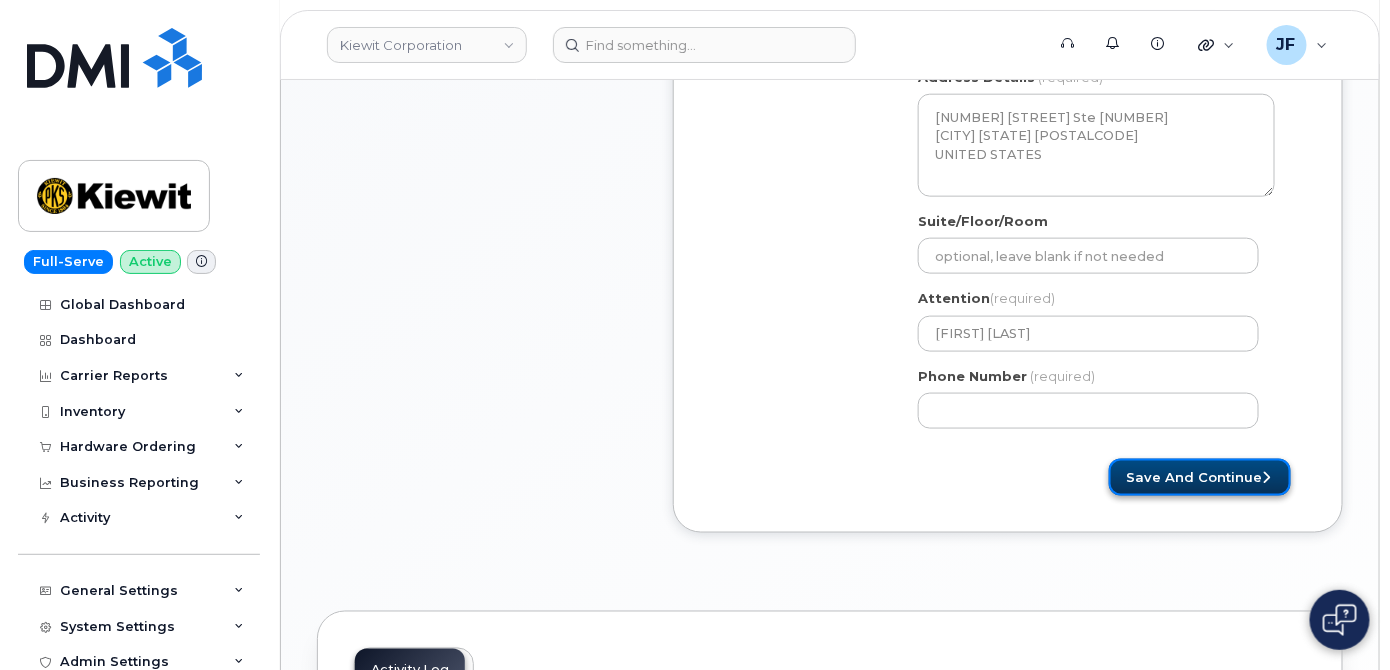 click on "Save and Continue" at bounding box center [1200, 477] 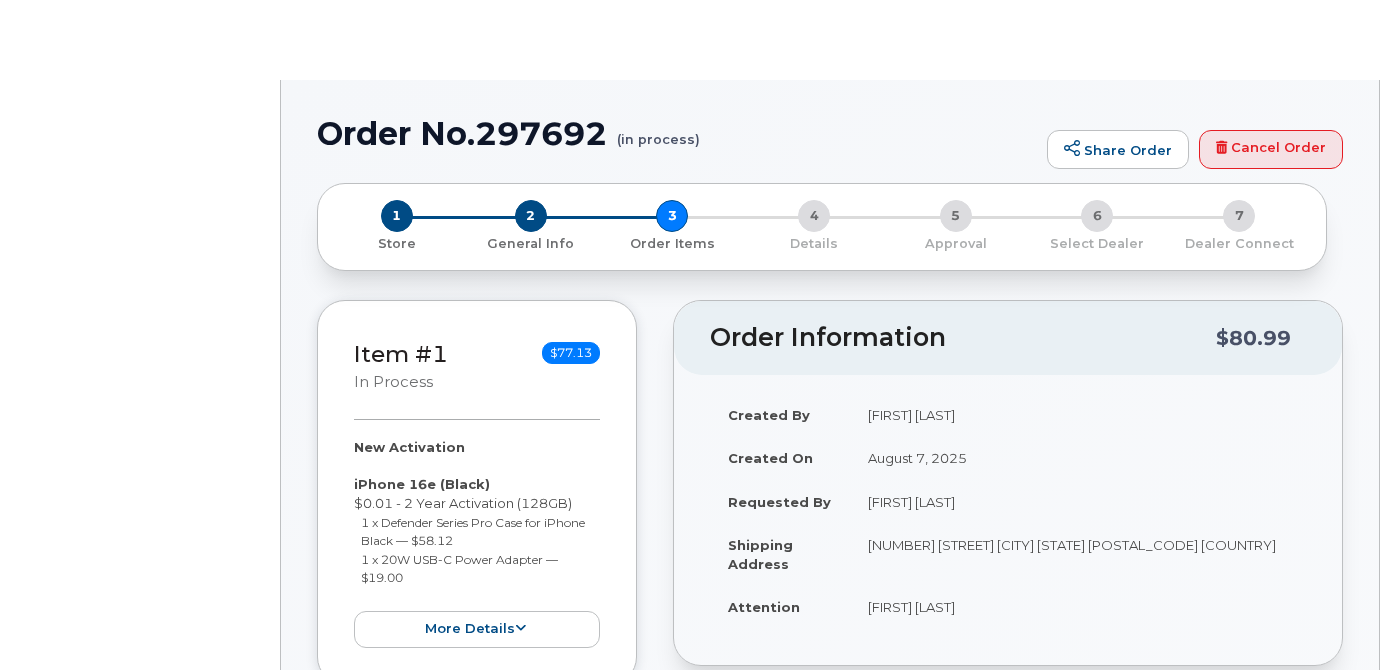 radio on "true" 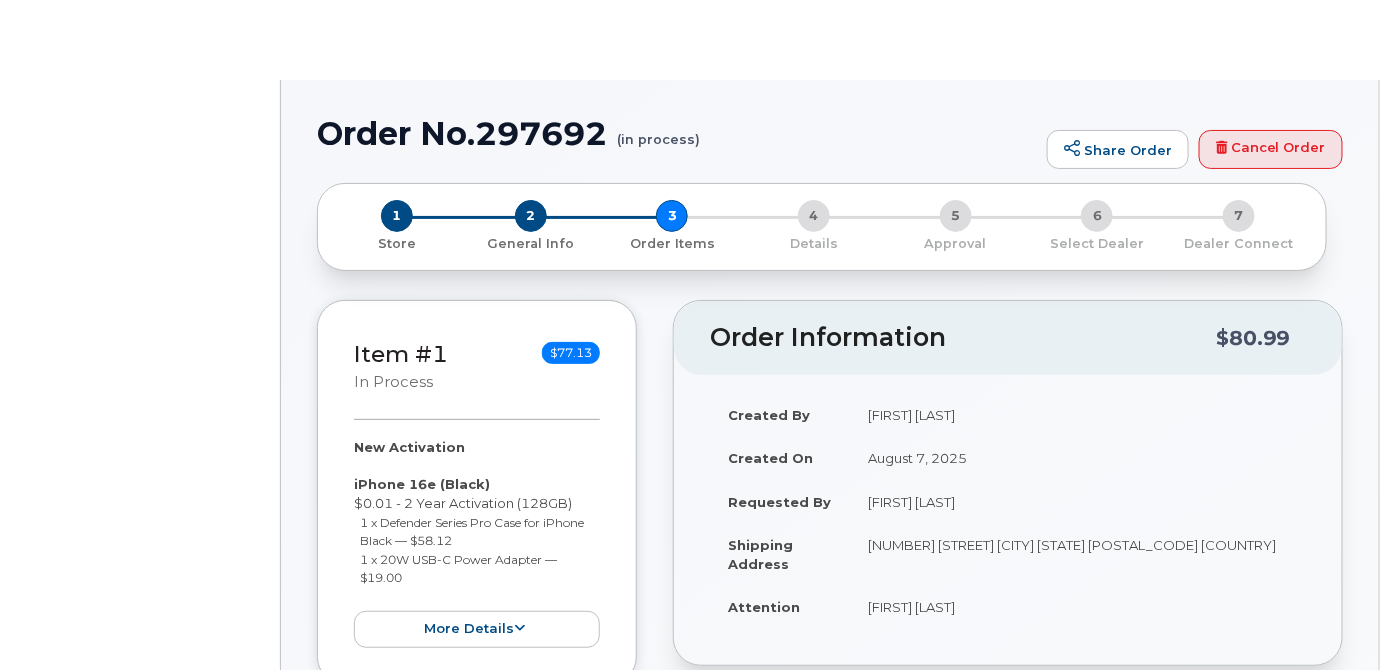 select 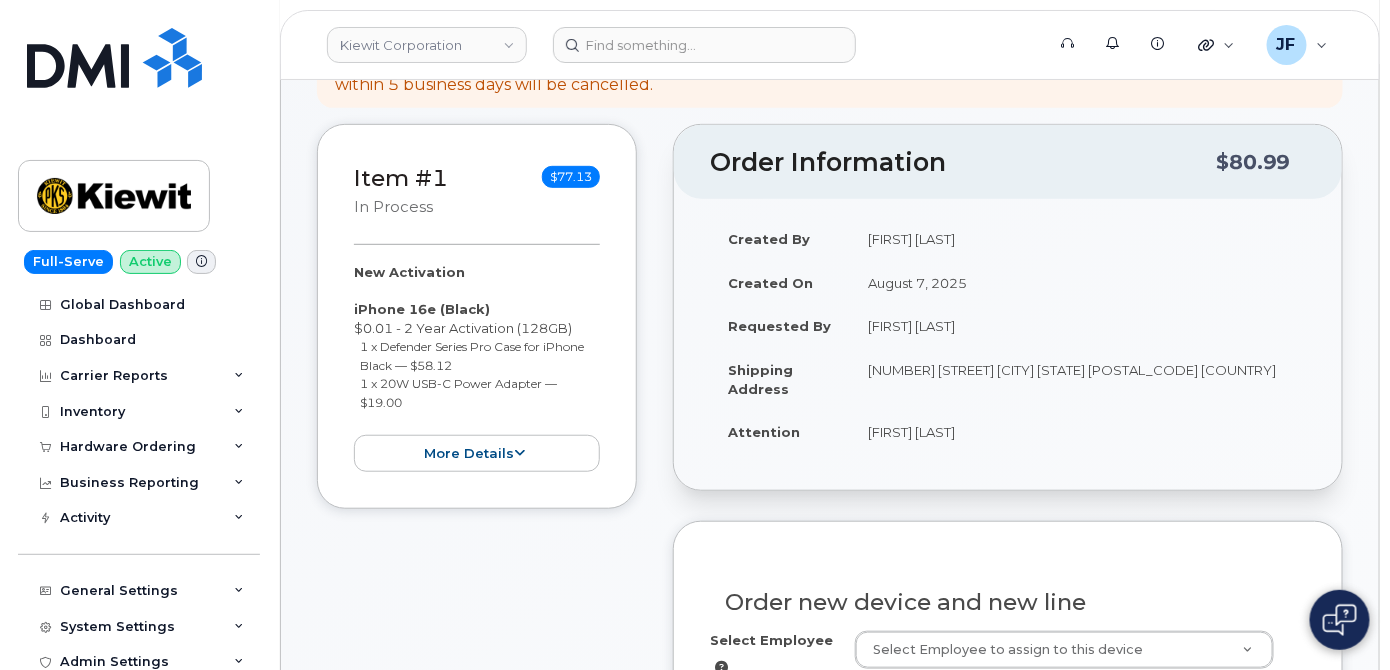 scroll, scrollTop: 272, scrollLeft: 0, axis: vertical 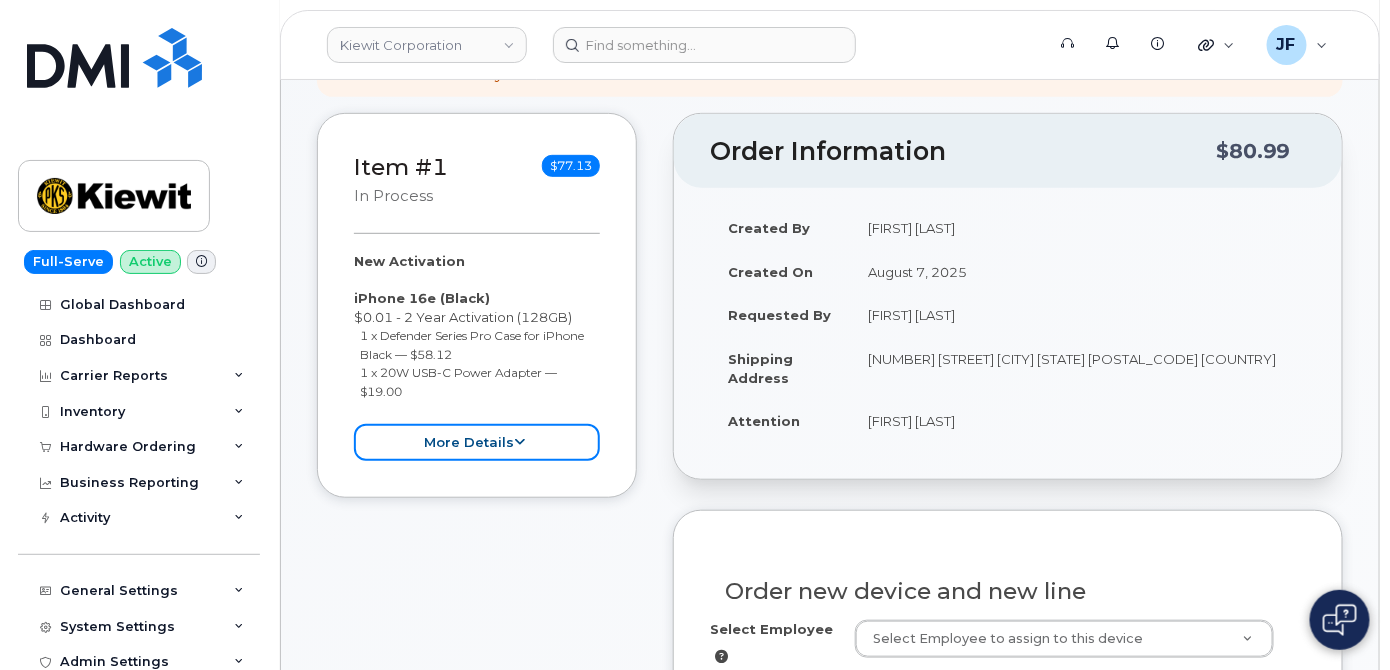 drag, startPoint x: 480, startPoint y: 438, endPoint x: 499, endPoint y: 336, distance: 103.75452 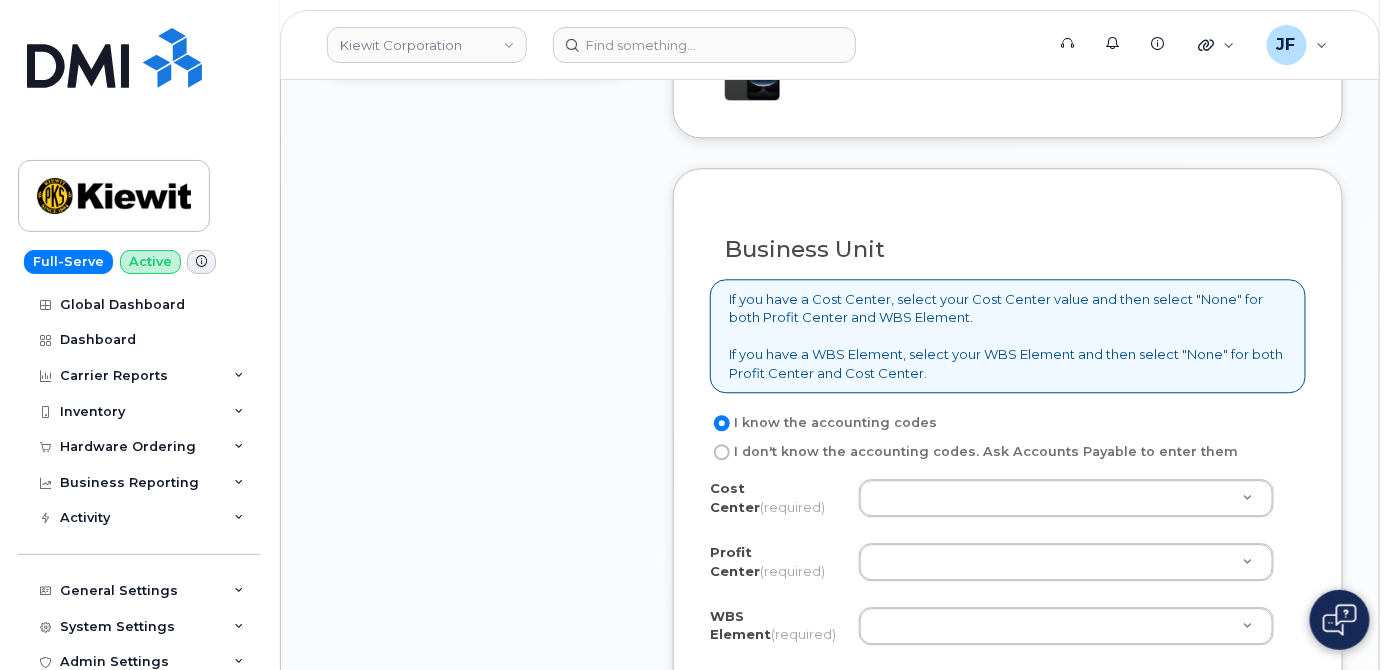 scroll, scrollTop: 1636, scrollLeft: 0, axis: vertical 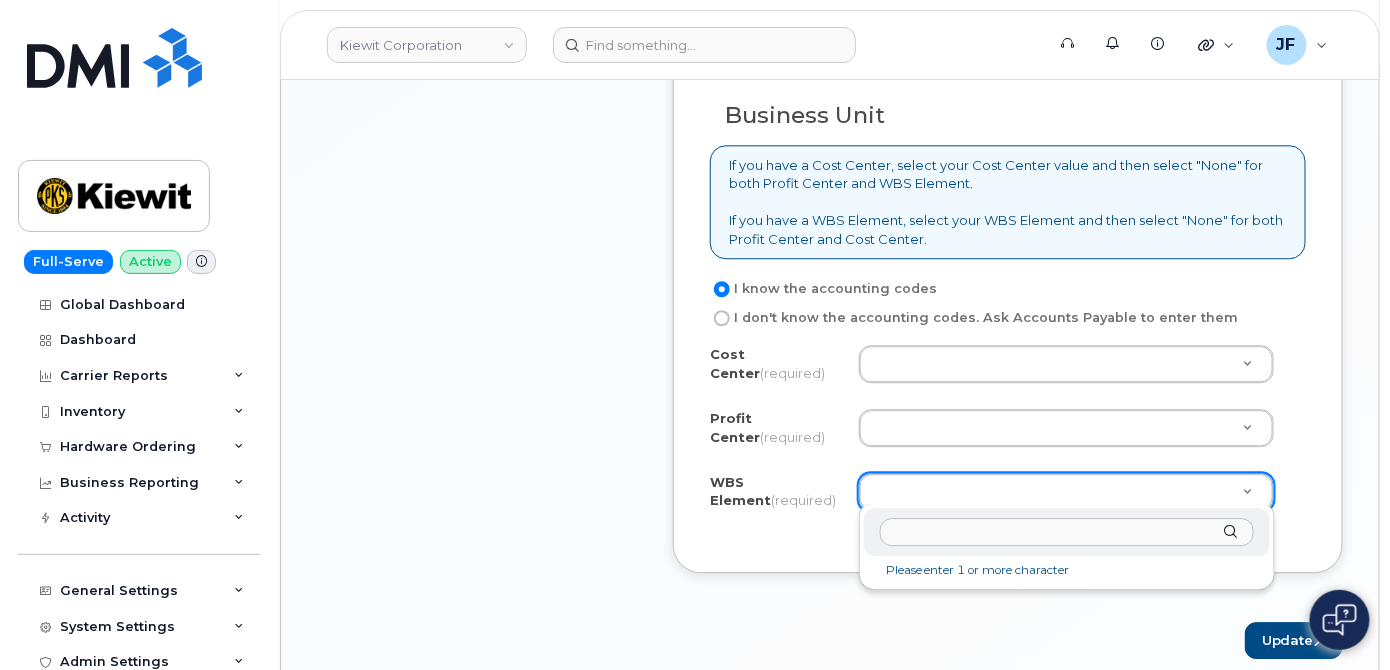 click at bounding box center (1067, 532) 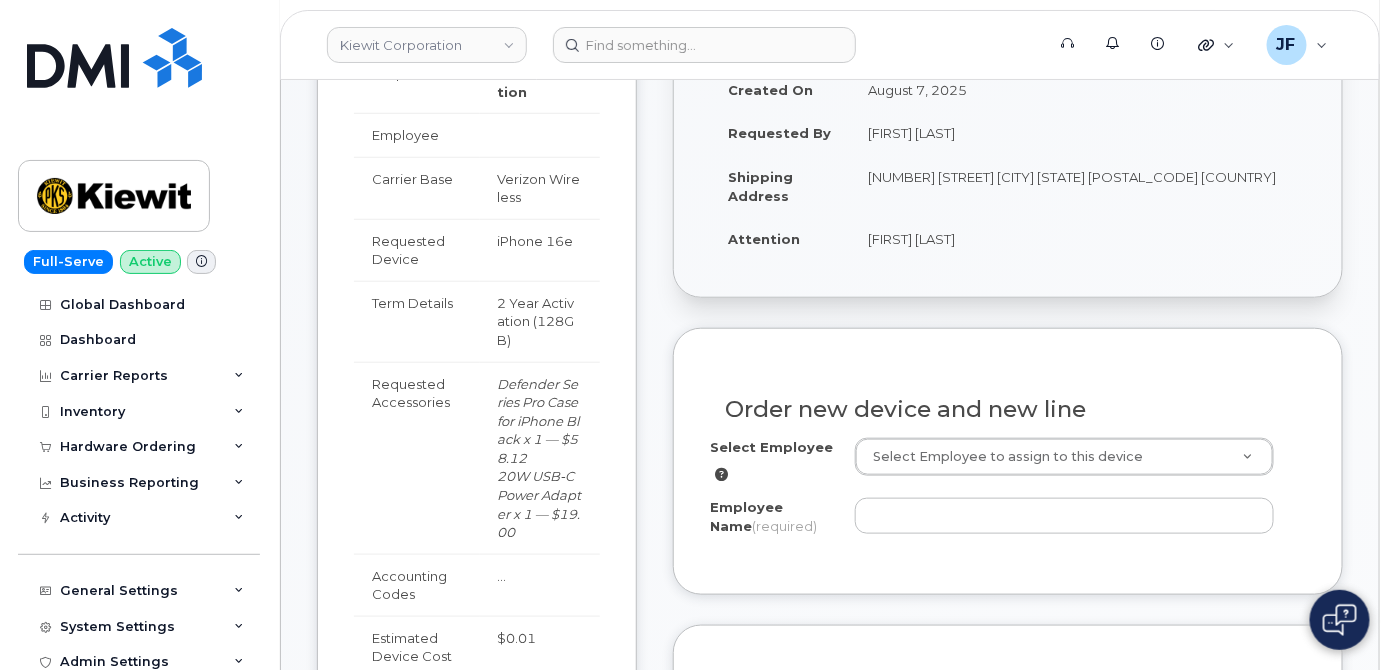 scroll, scrollTop: 545, scrollLeft: 0, axis: vertical 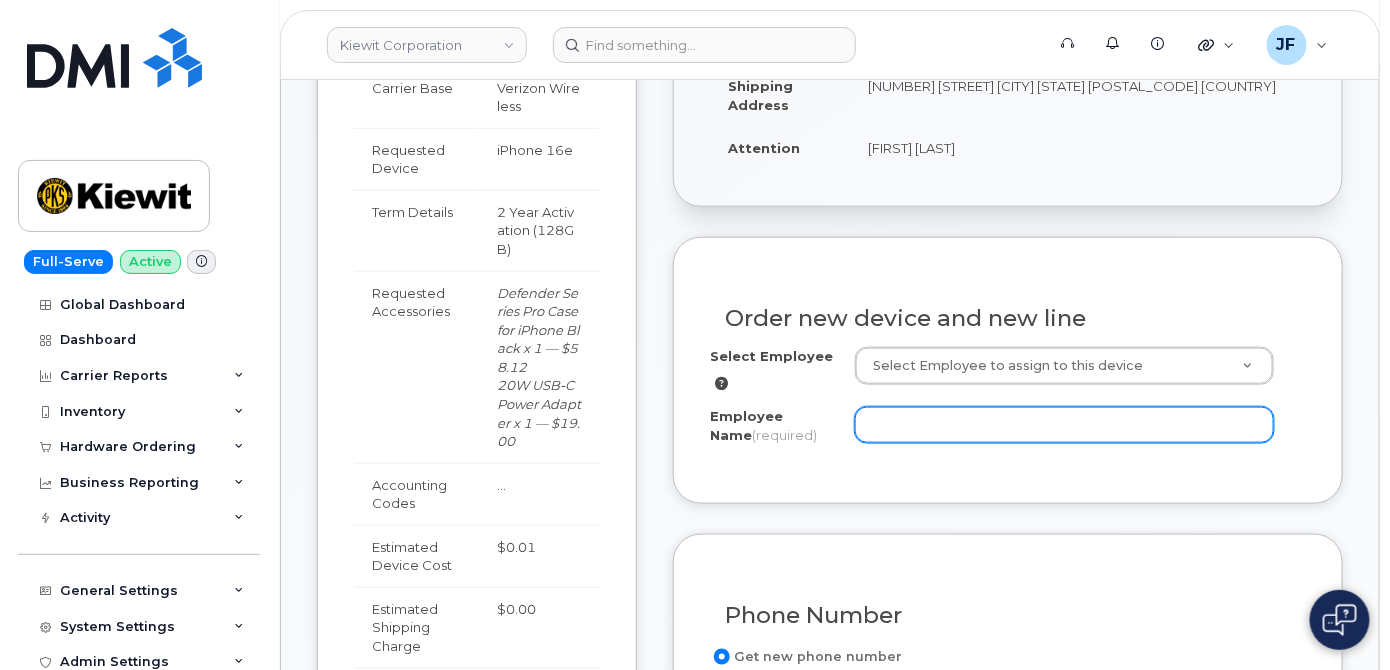 click on "Employee Name
(required)" at bounding box center (1064, 425) 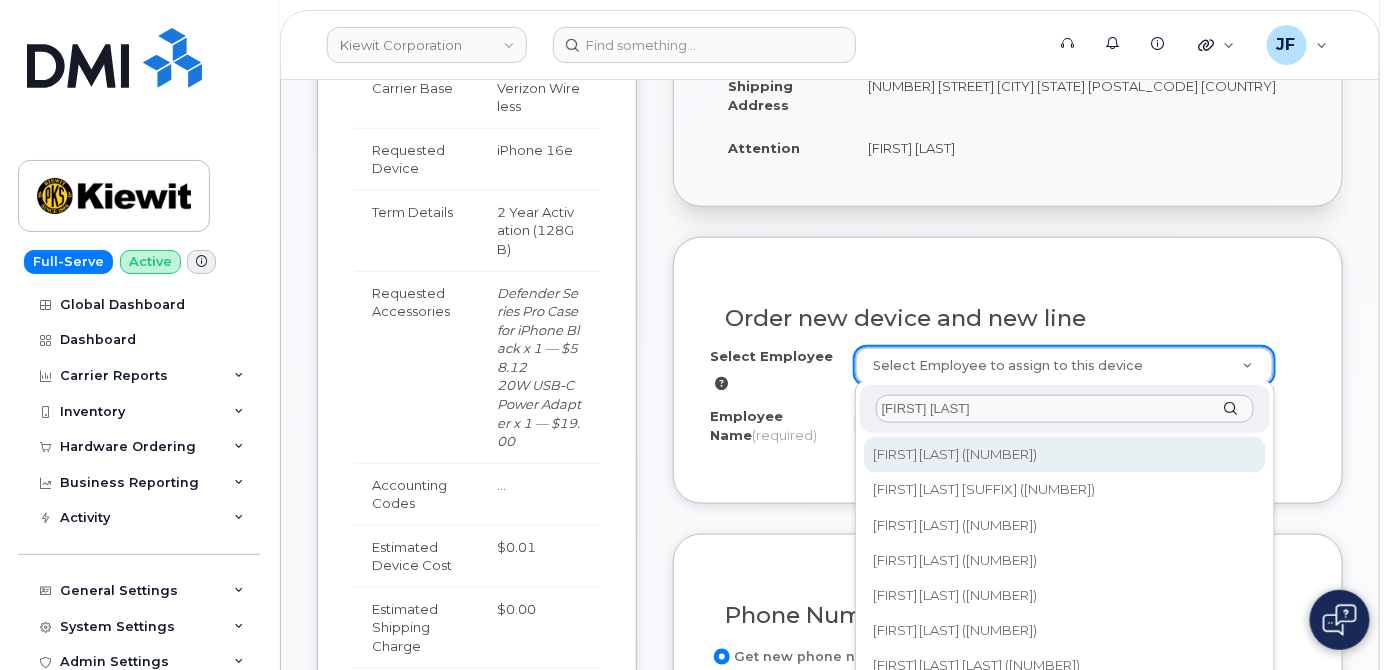 type on "armando al" 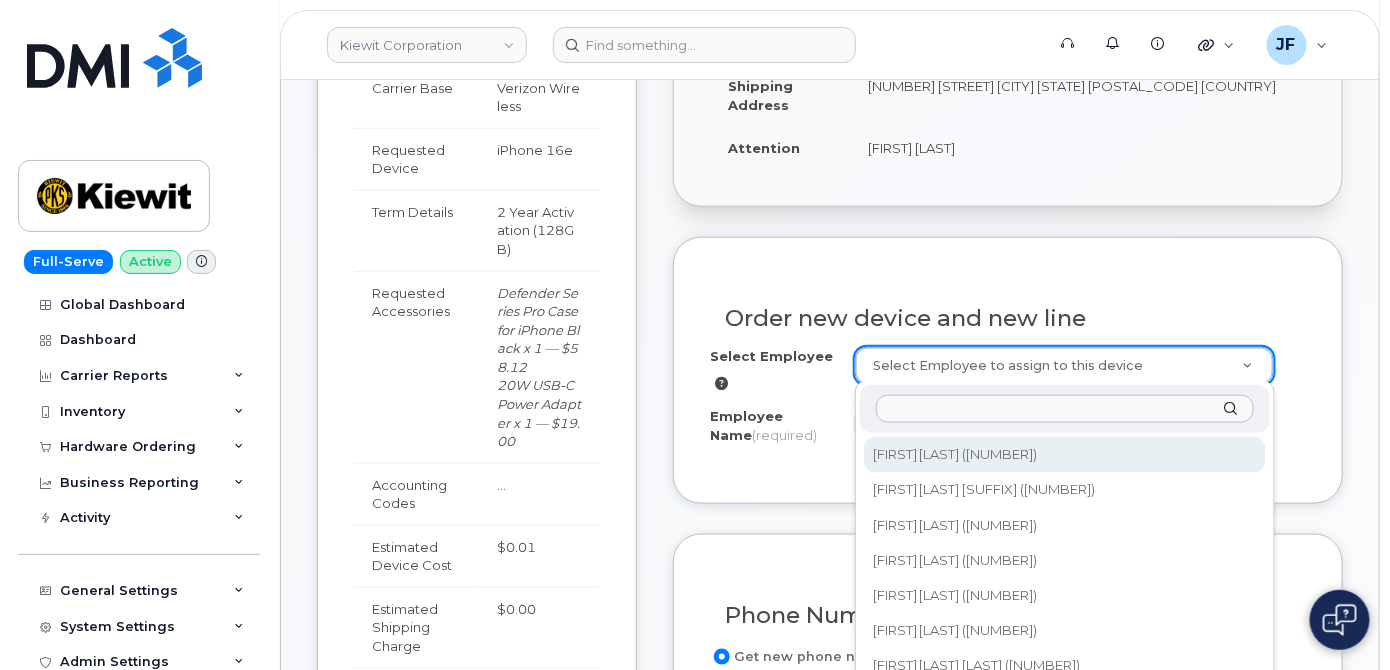 type on "Armando Alaniz" 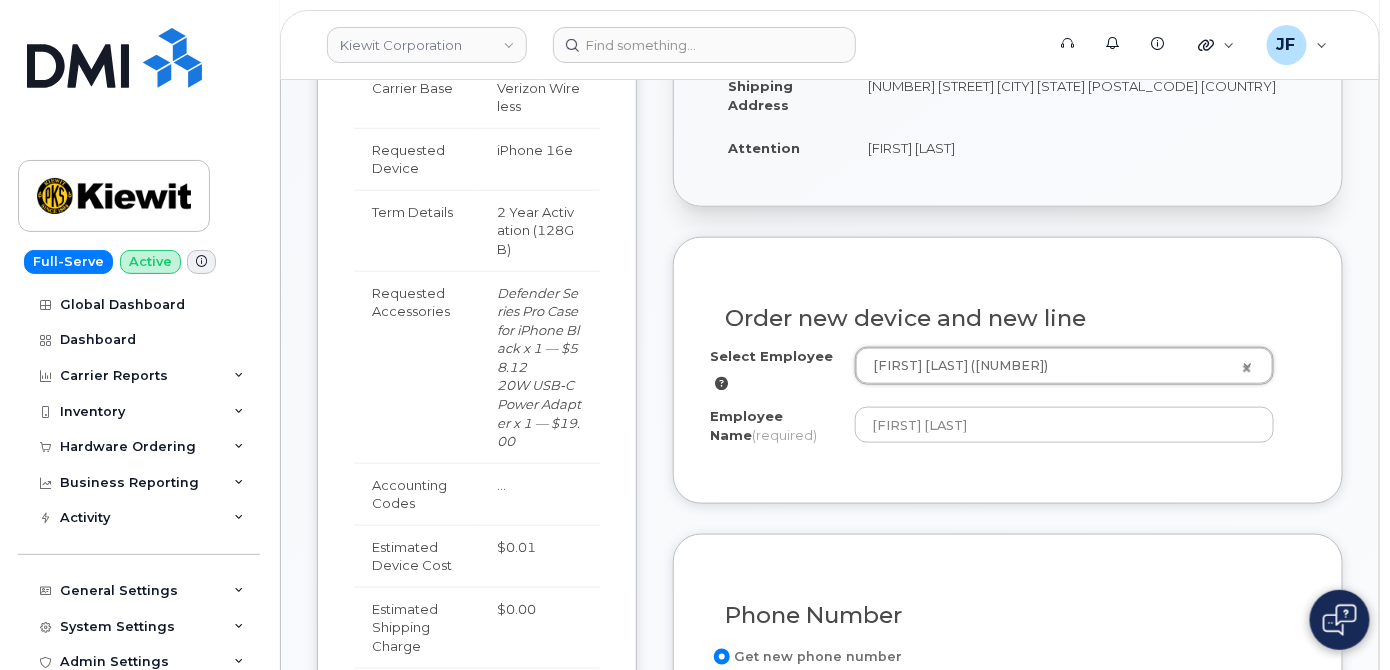 click on "Select Employee
Armando Alaniz (266810)     2149708
Employee Name
(required)
Armando Alaniz" at bounding box center [1008, 407] 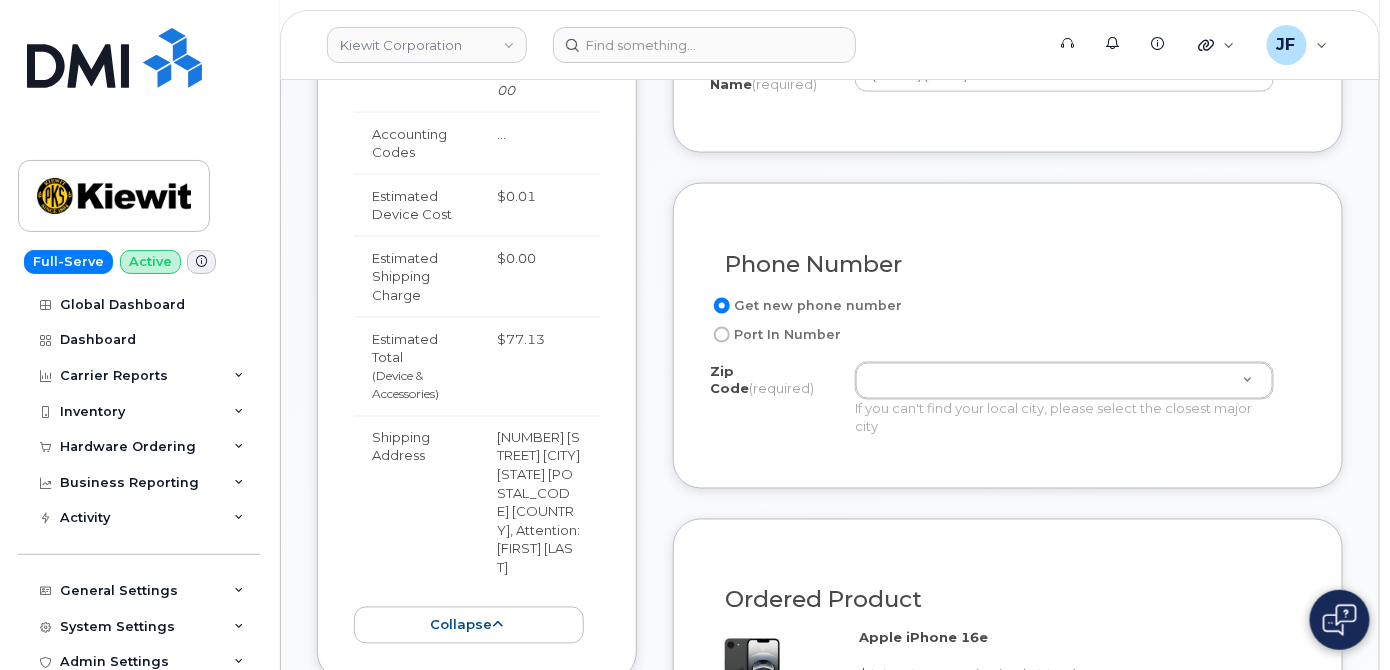 scroll, scrollTop: 1000, scrollLeft: 0, axis: vertical 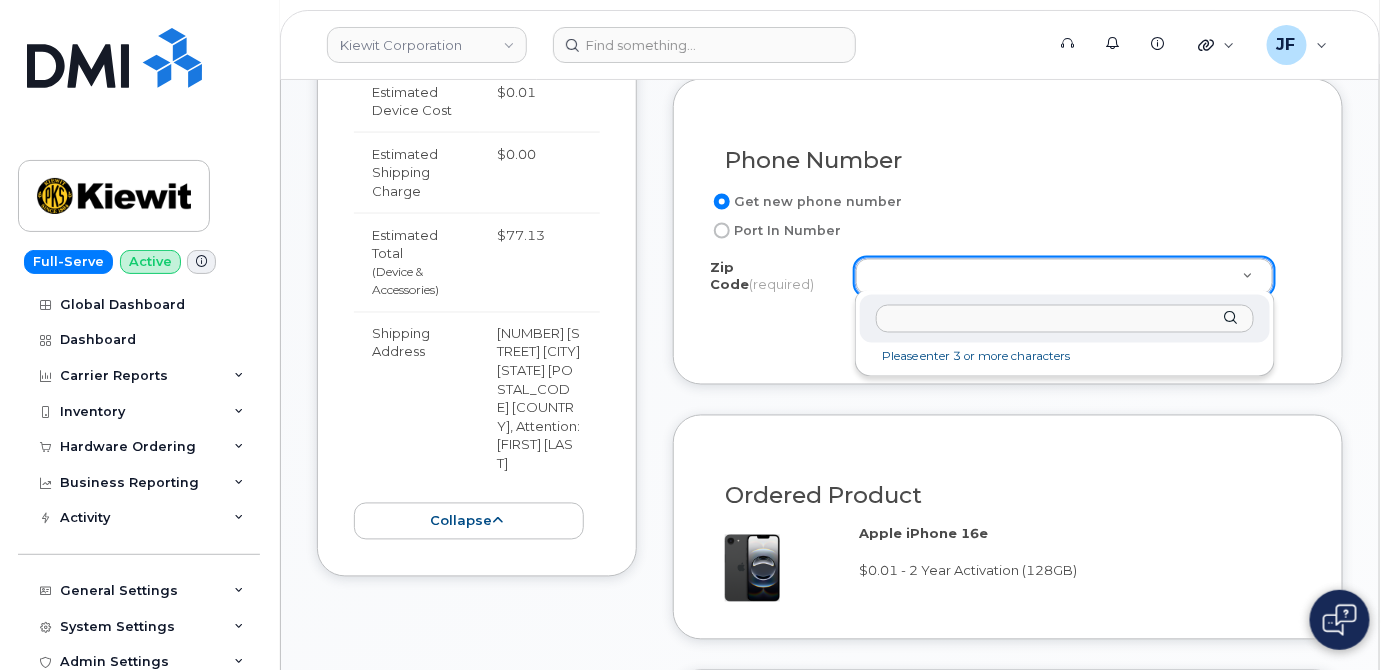 click on "Zip Code
(required)" at bounding box center (1065, 319) 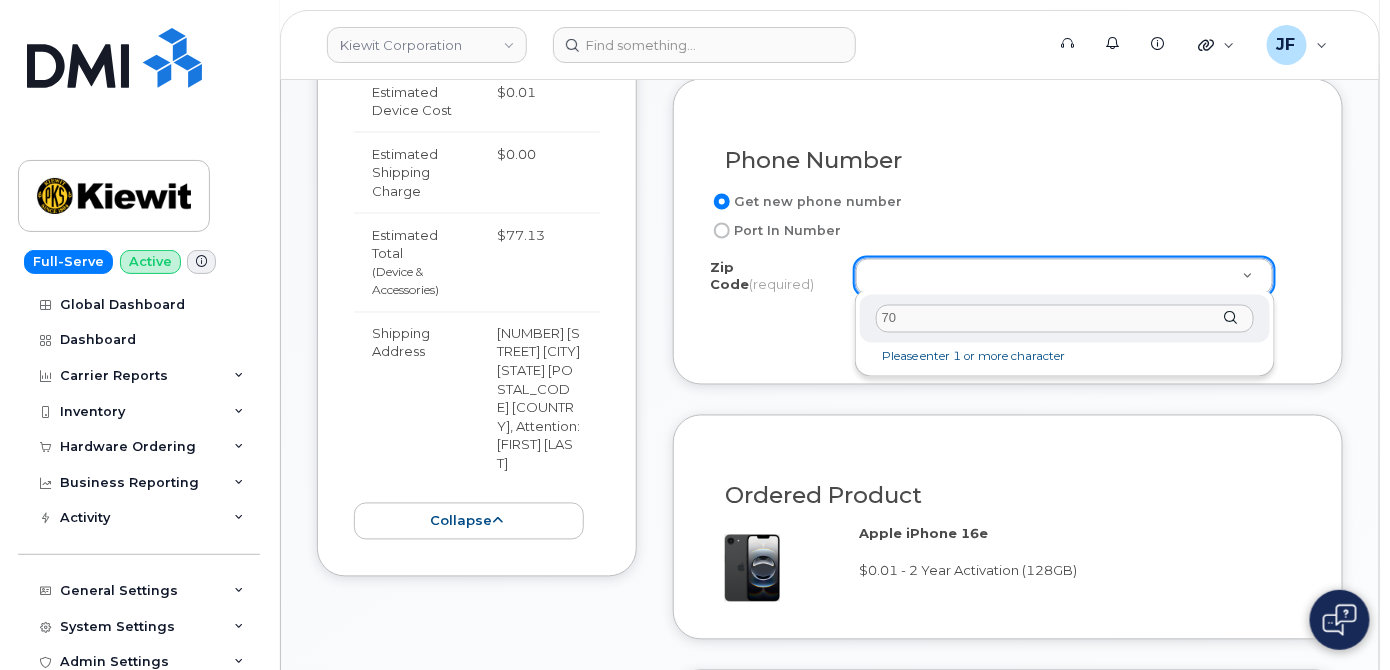 type on "7" 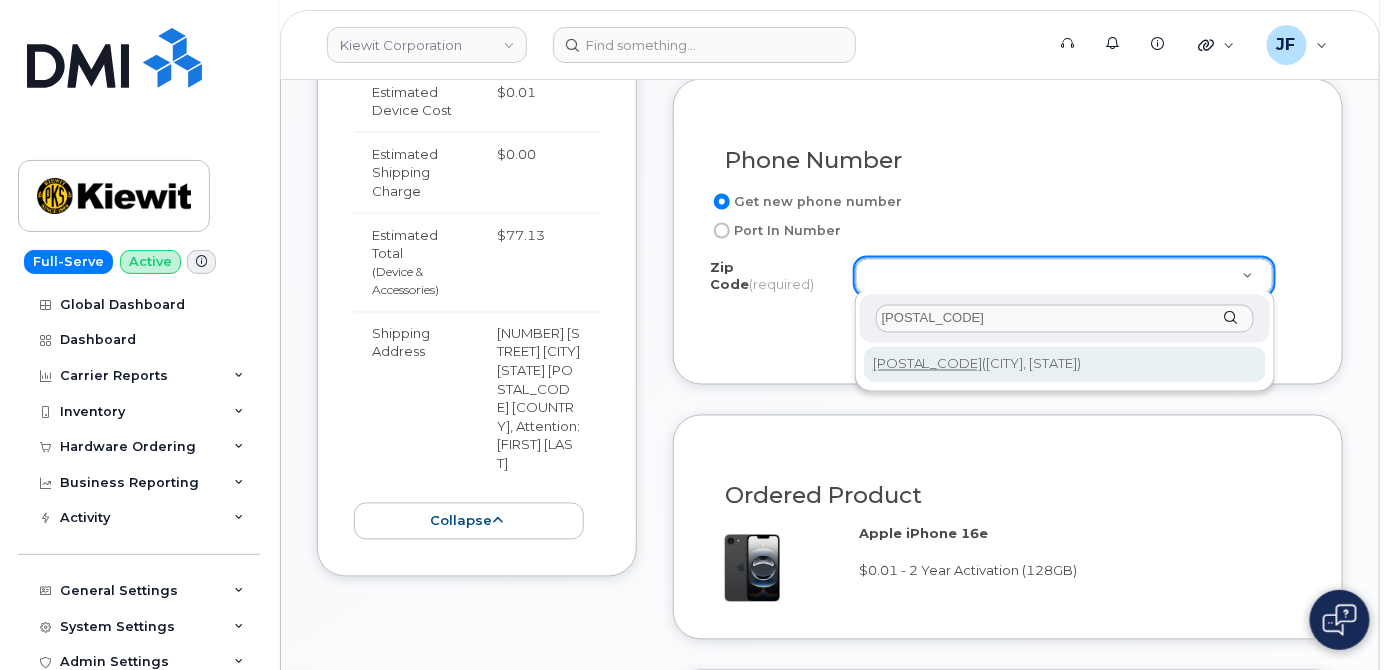 type on "07016" 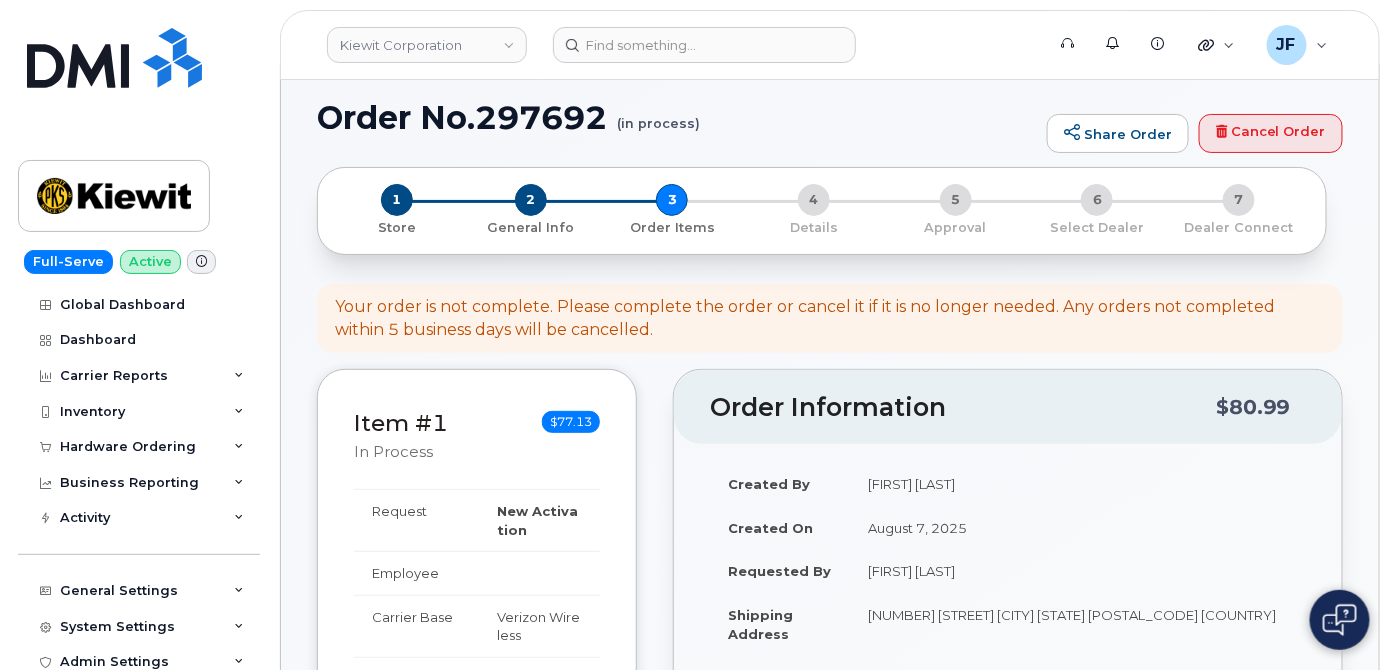 scroll, scrollTop: 0, scrollLeft: 0, axis: both 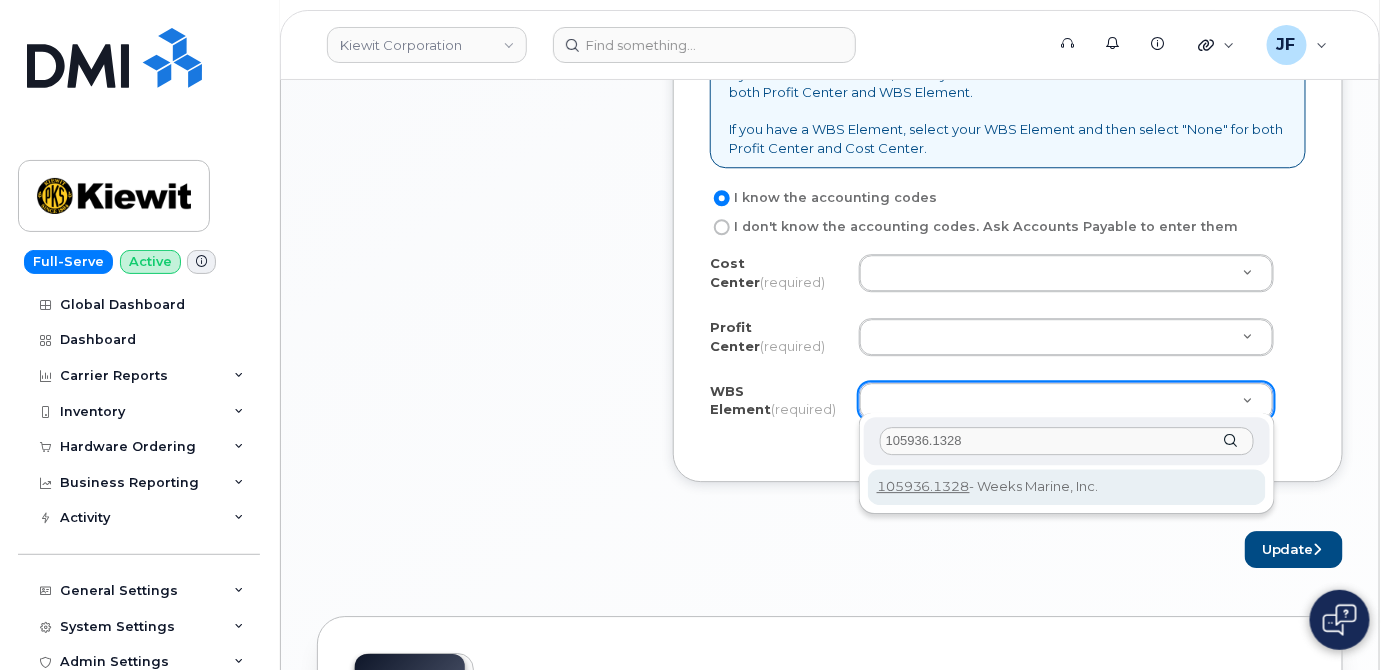 type on "105936.1328" 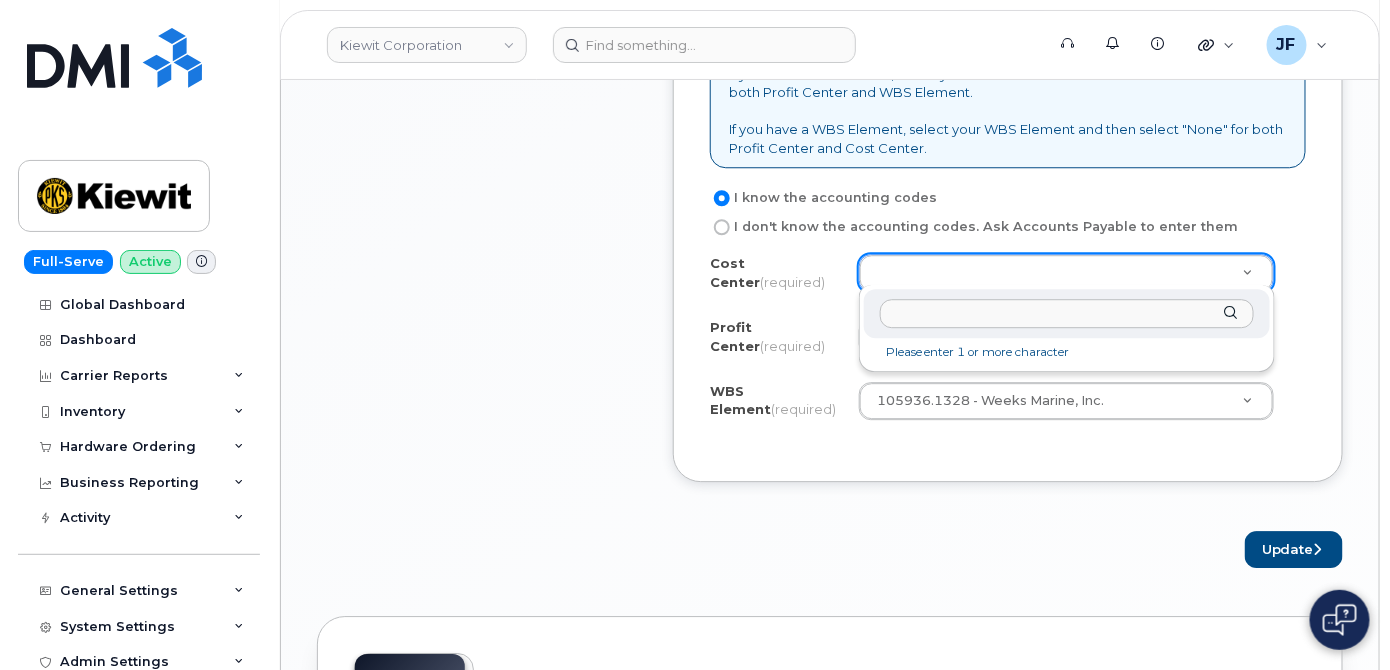 click at bounding box center (1067, 313) 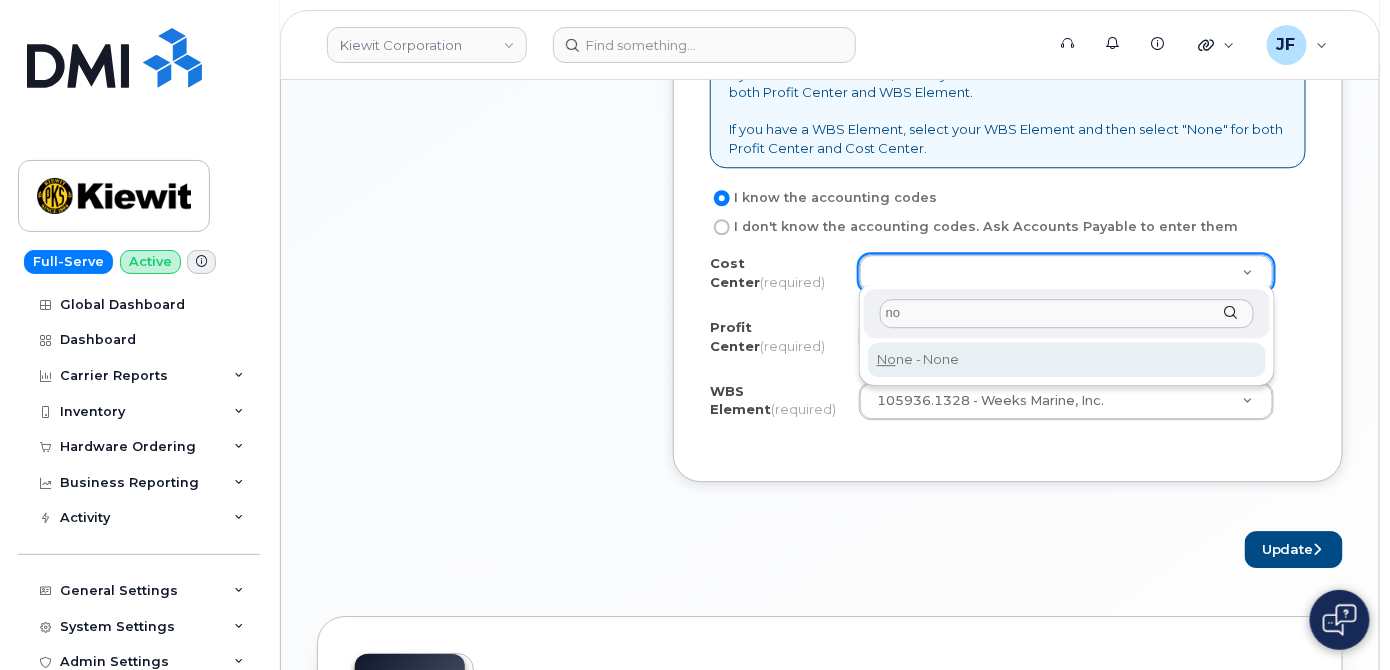 type on "no" 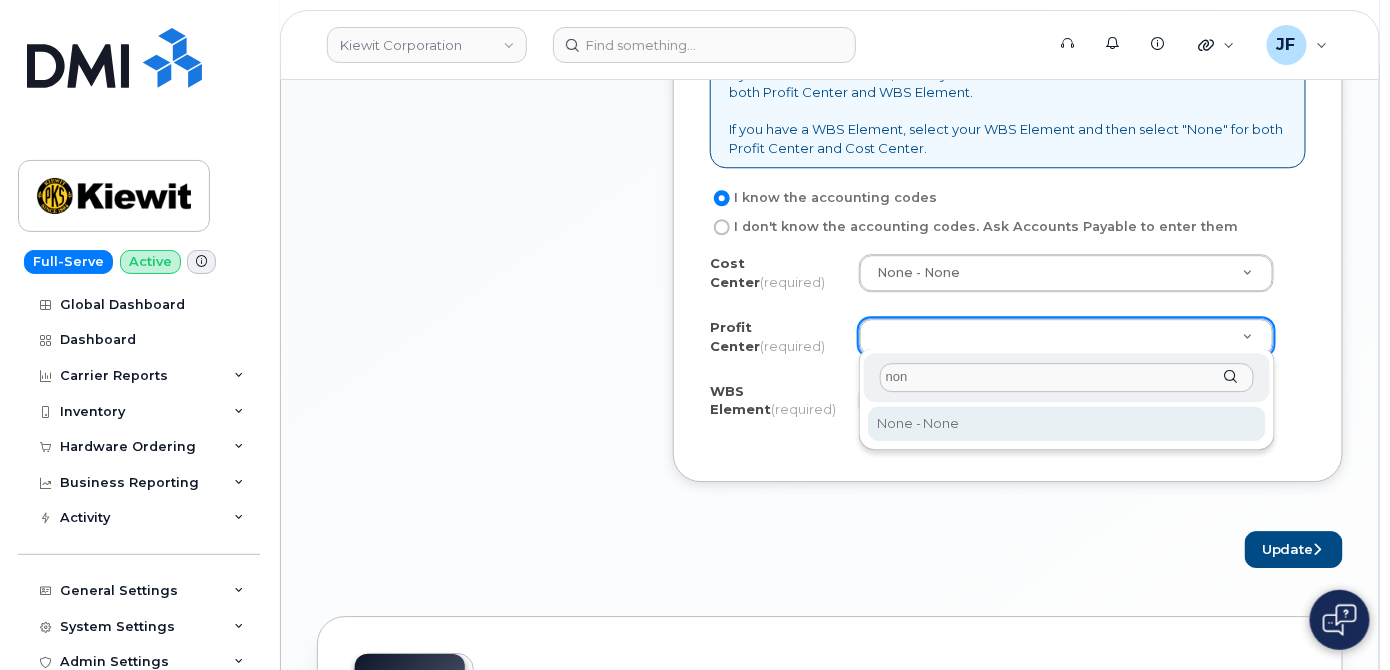 type on "non" 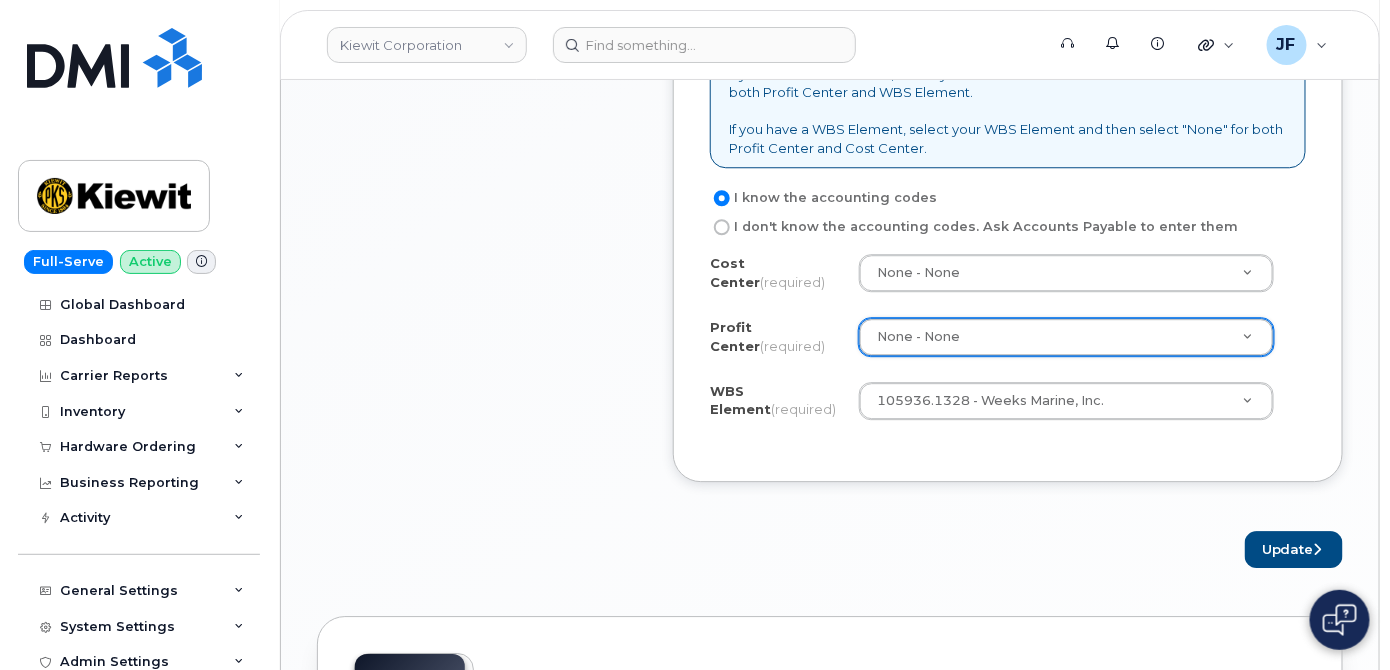 click on "Cost Center
(required)
None - None     None
Profit Center
(required)
None - None
None - None
WBS Element
(required)
105936.1328 - Weeks Marine, Inc.     105936.1328" at bounding box center [1008, 349] 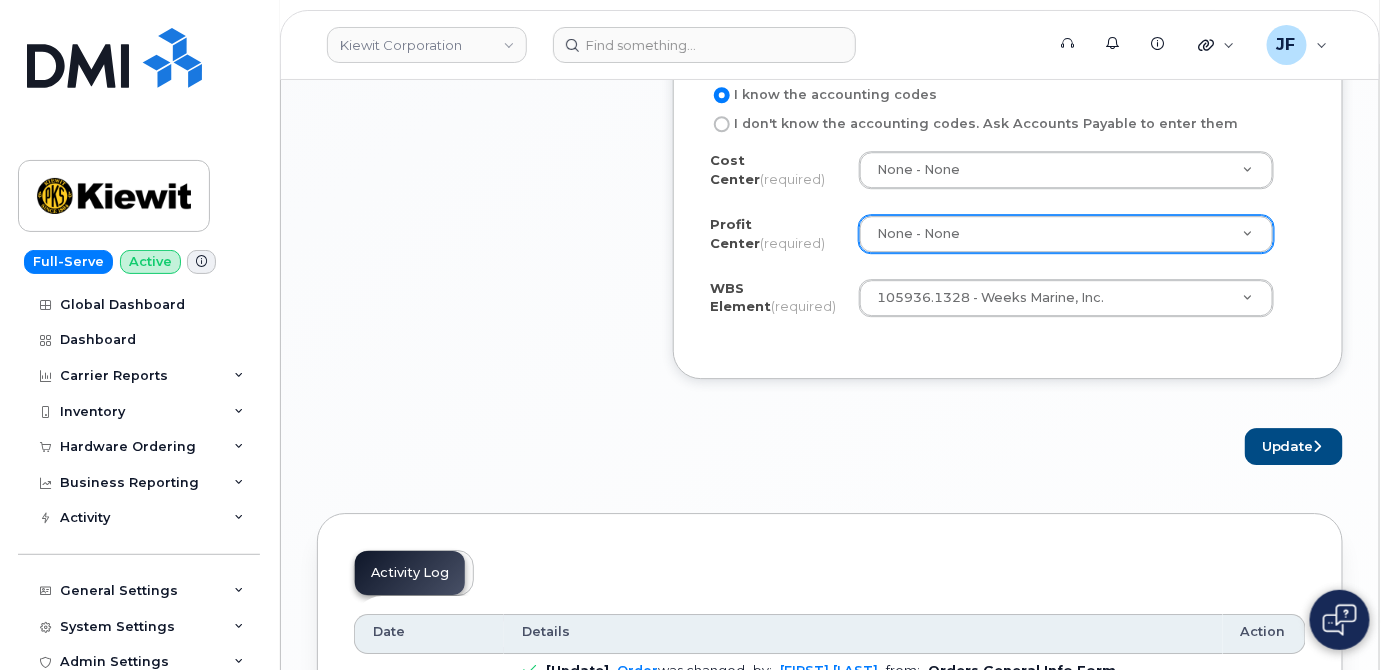 scroll, scrollTop: 1909, scrollLeft: 0, axis: vertical 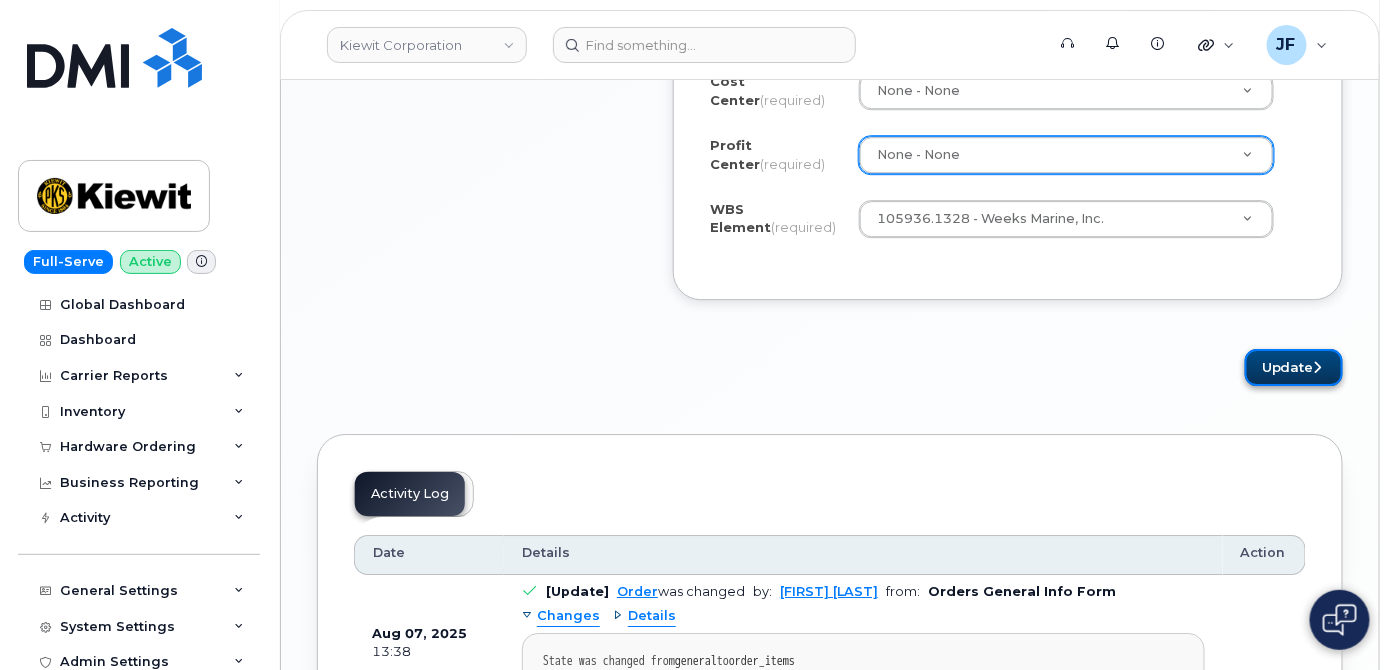 click on "Update" at bounding box center (1294, 367) 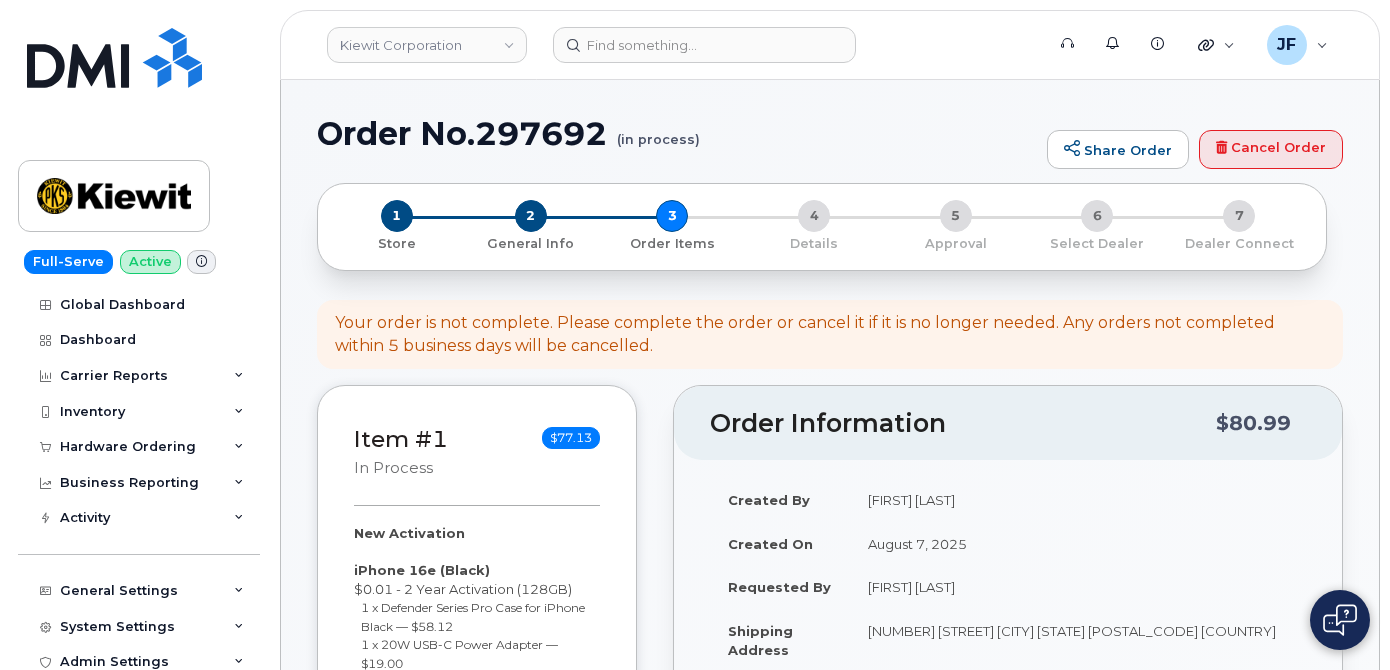 select 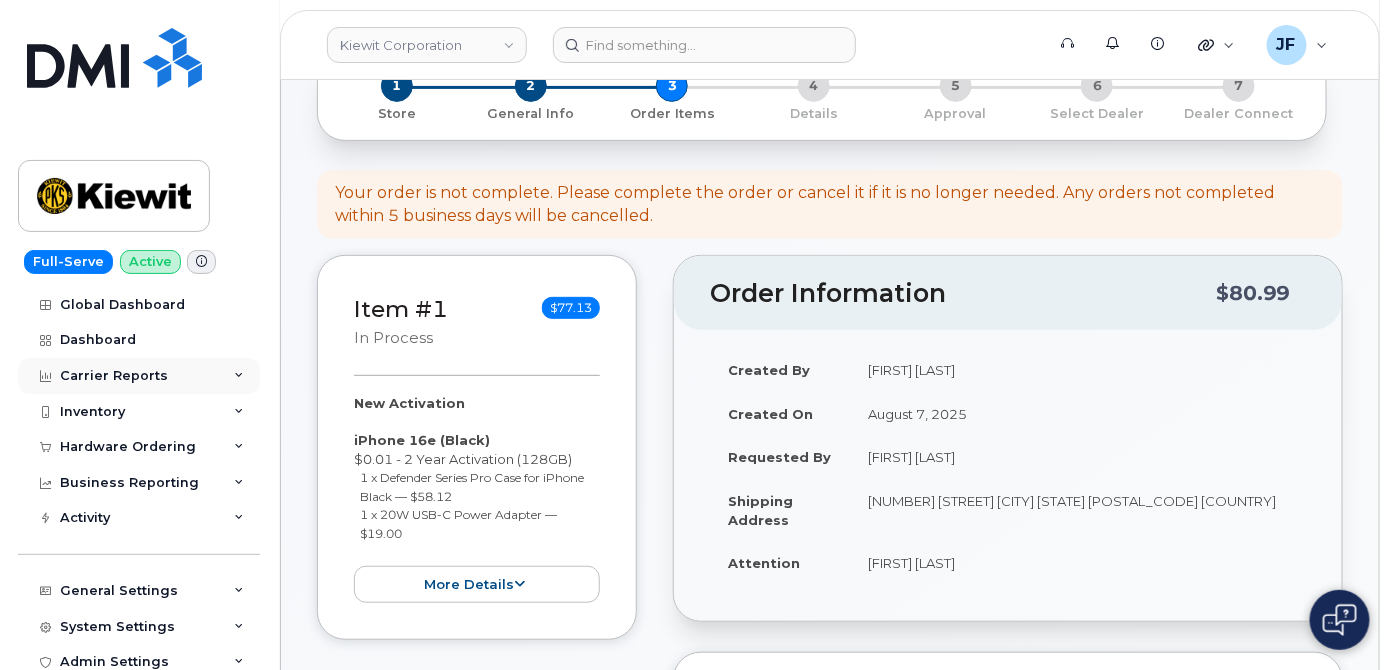 scroll, scrollTop: 454, scrollLeft: 0, axis: vertical 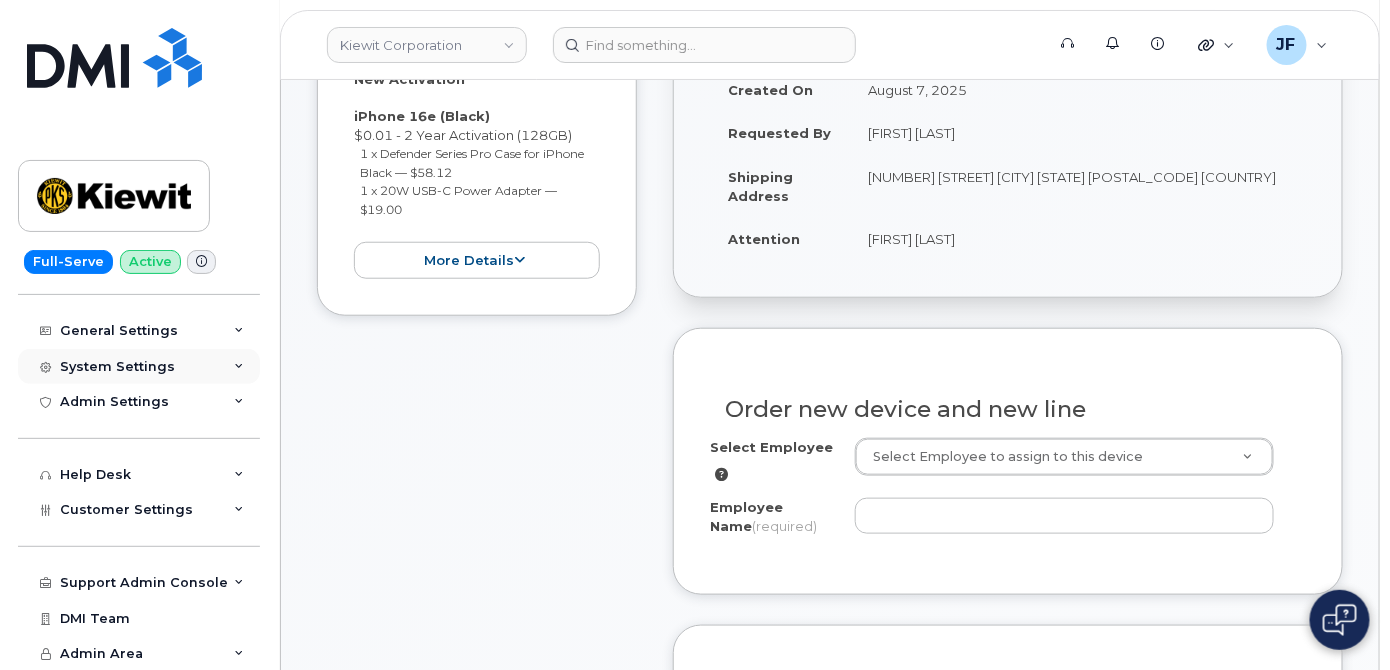 click on "System Settings" at bounding box center (117, 367) 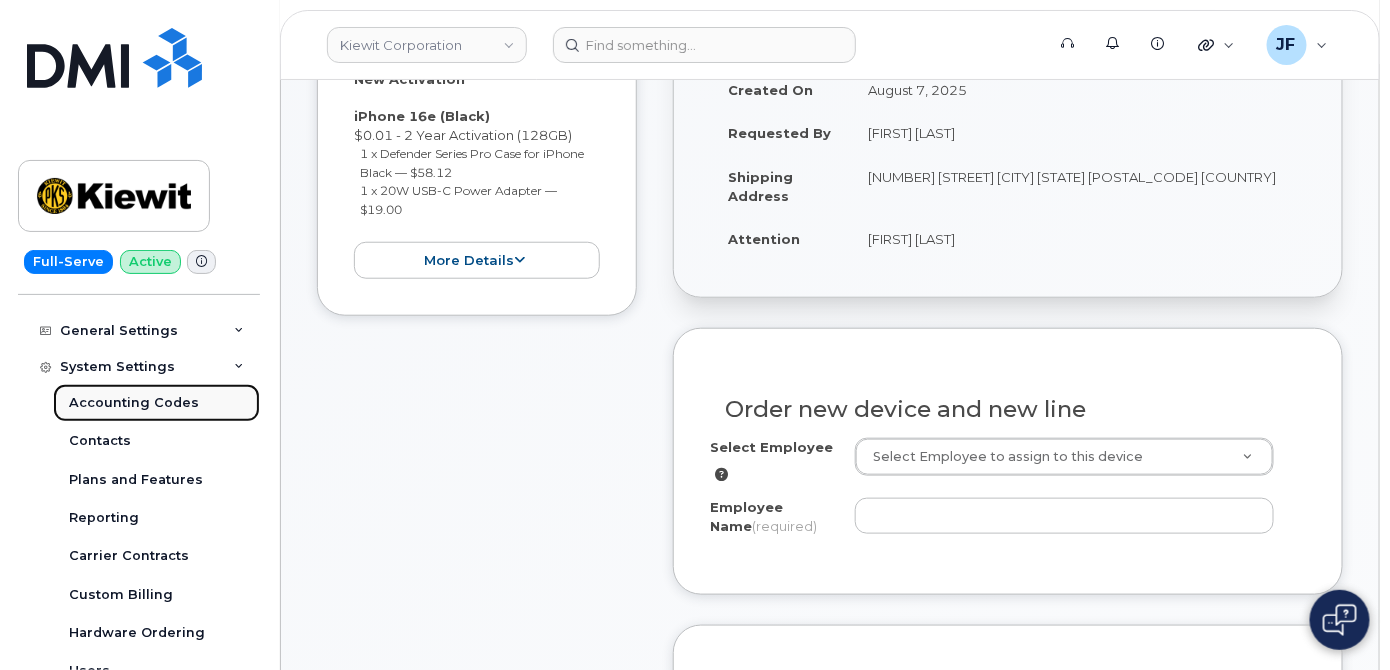 click on "Accounting Codes" at bounding box center [156, 403] 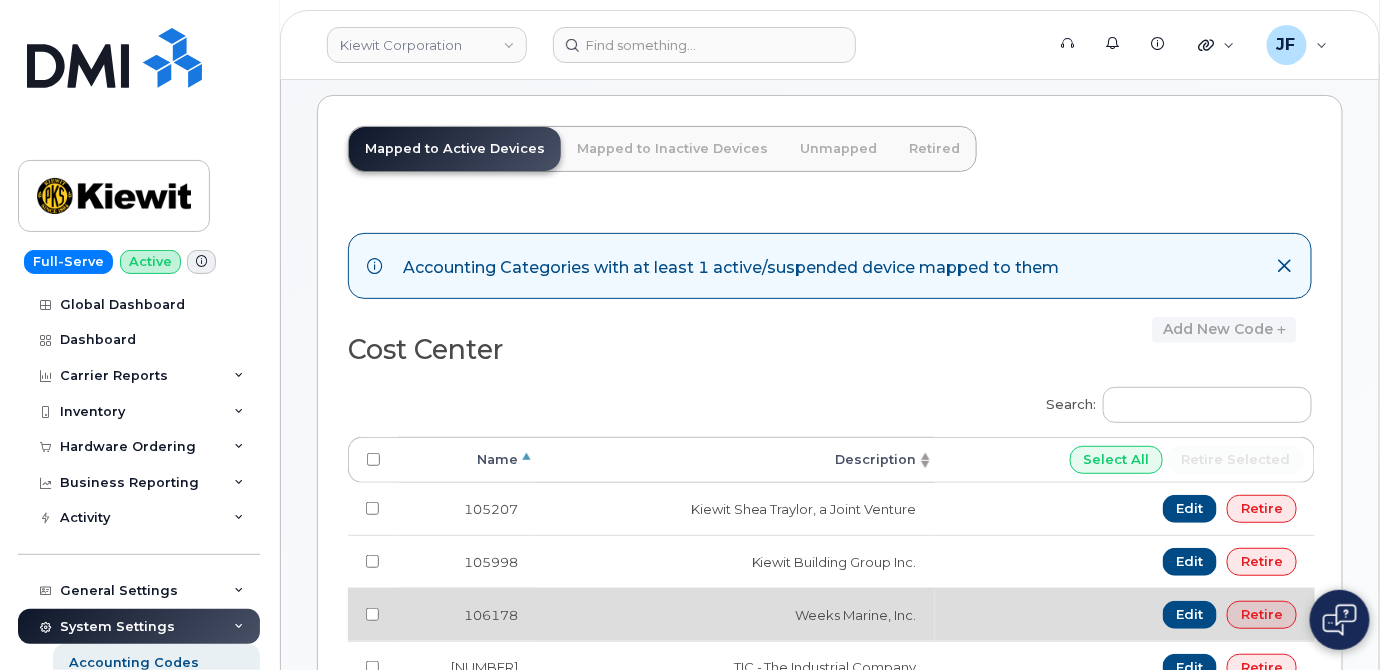 scroll, scrollTop: 0, scrollLeft: 0, axis: both 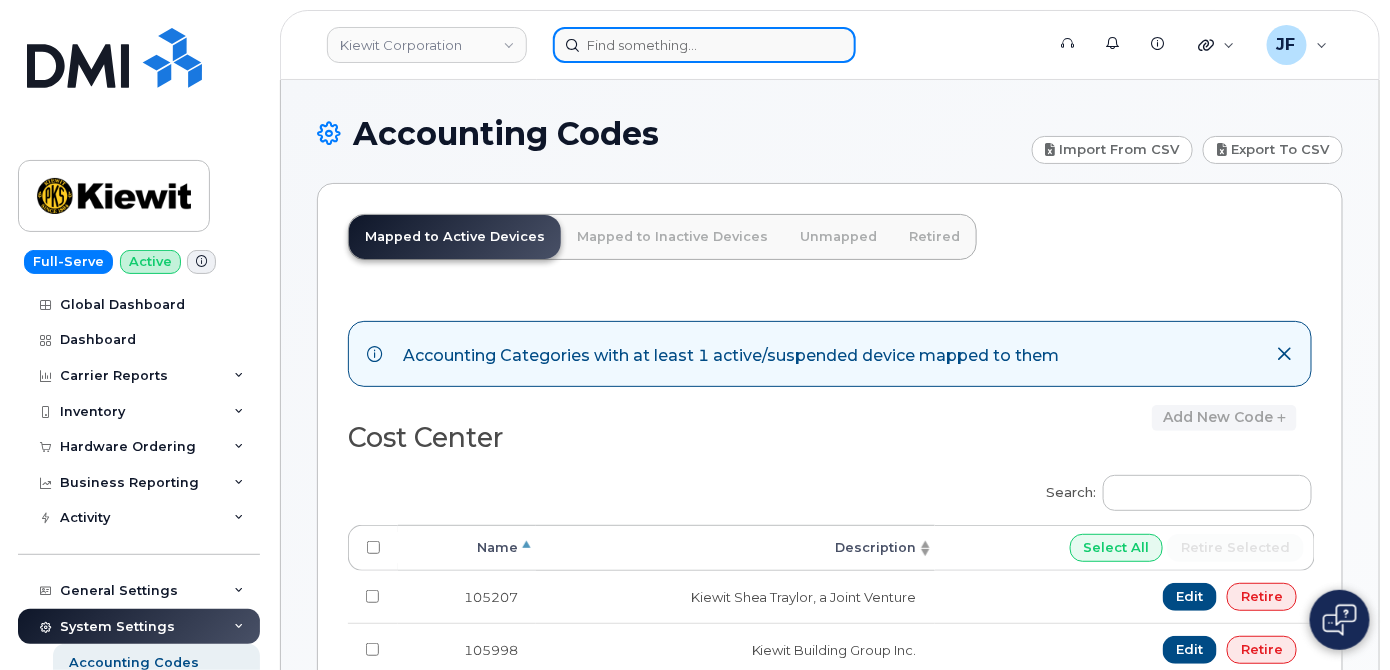 click at bounding box center (704, 45) 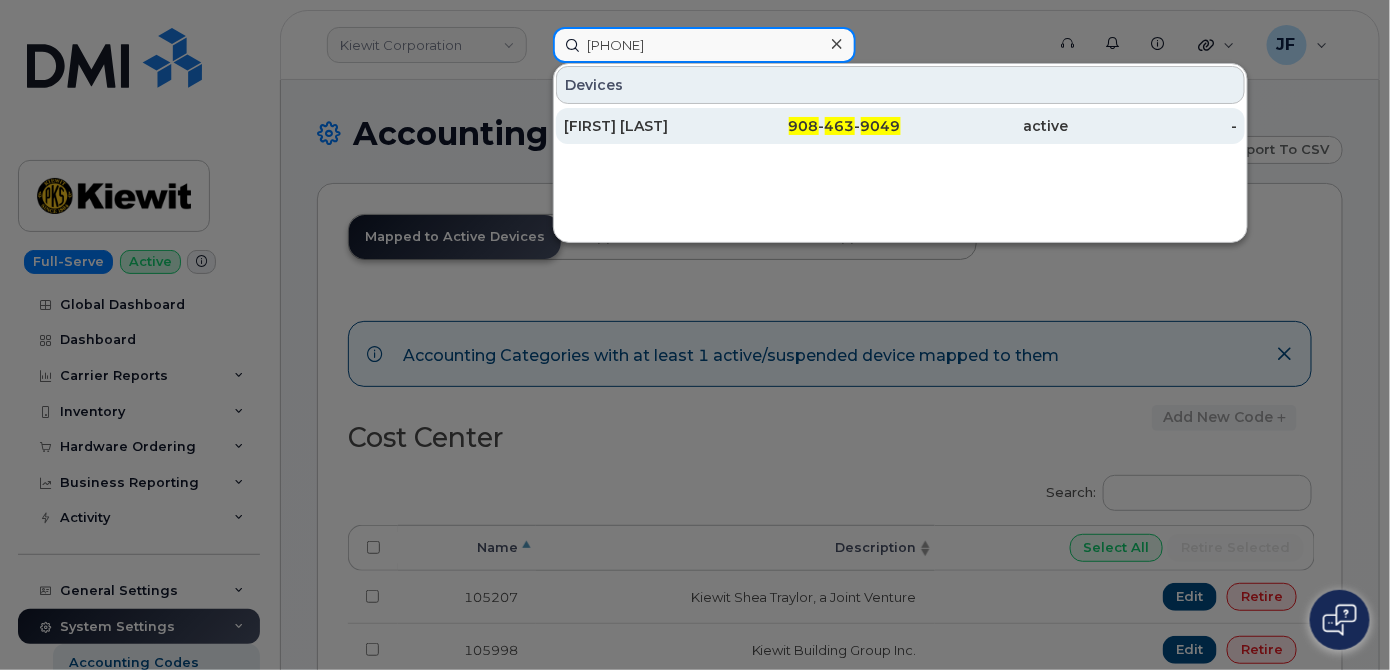 type on "[PHONE]" 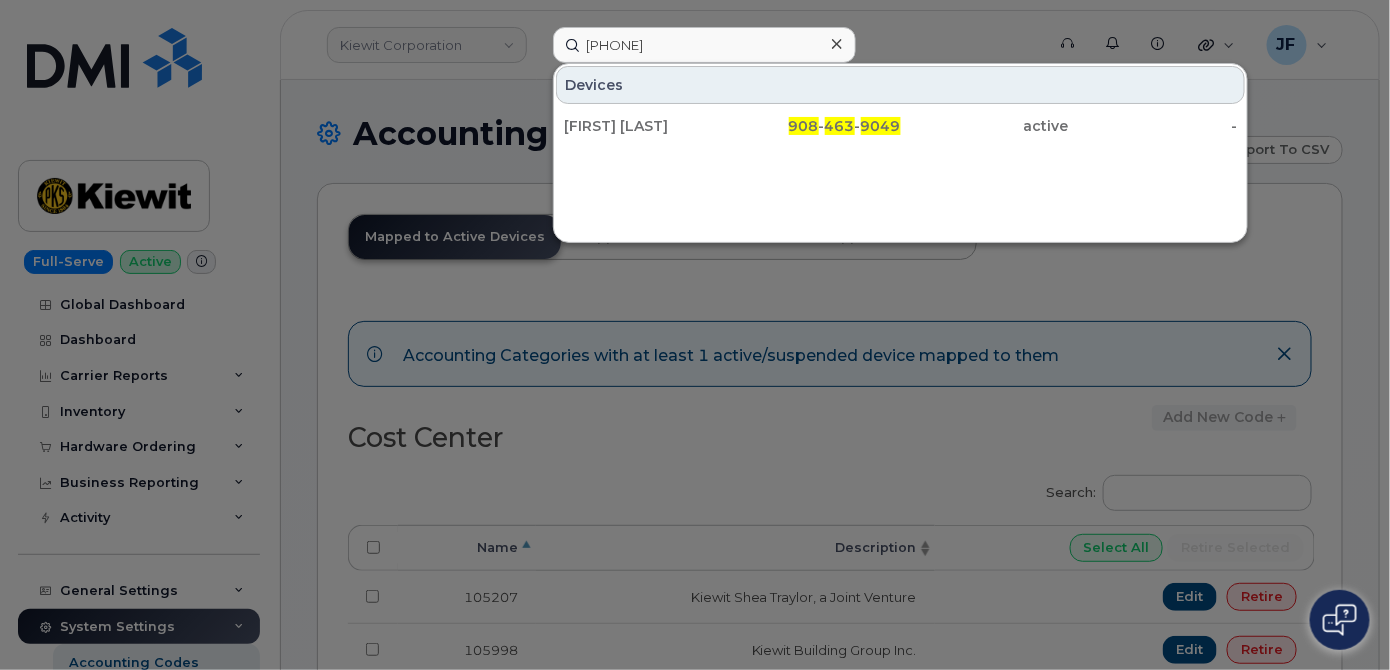 drag, startPoint x: 603, startPoint y: 122, endPoint x: 824, endPoint y: 197, distance: 233.37952 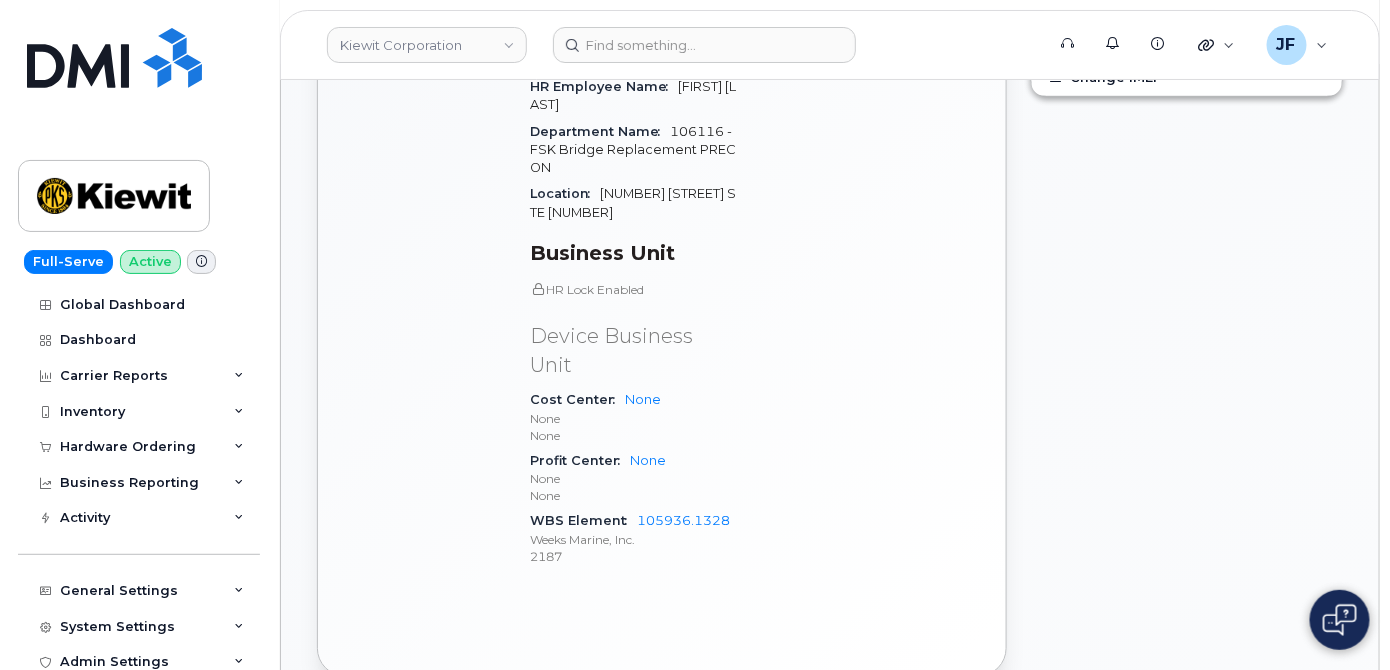 scroll, scrollTop: 1169, scrollLeft: 0, axis: vertical 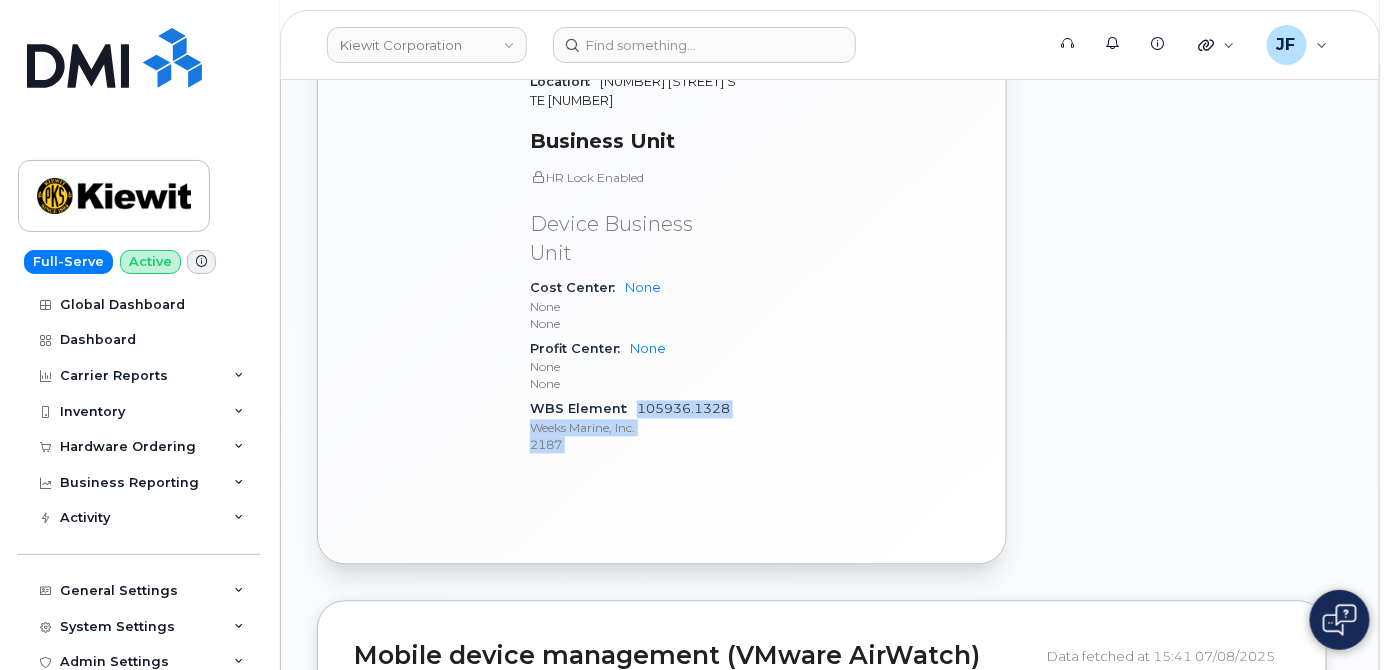 drag, startPoint x: 754, startPoint y: 433, endPoint x: 635, endPoint y: 429, distance: 119.06721 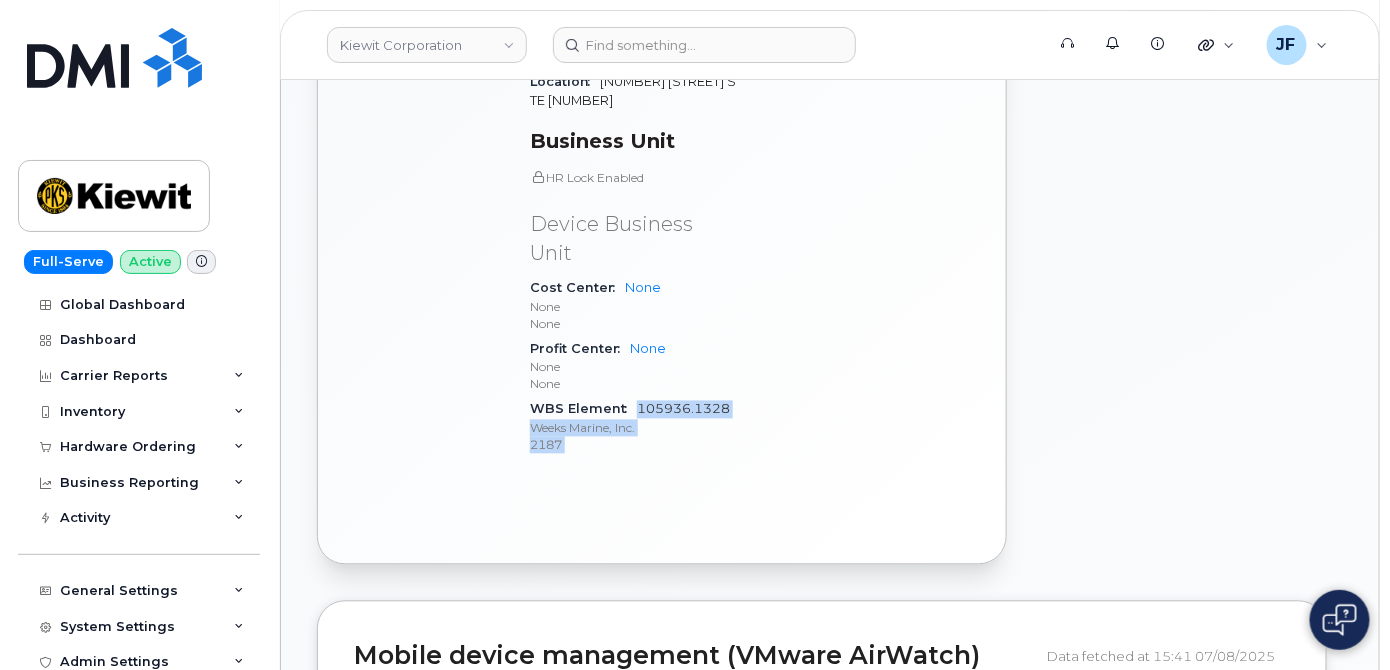 click on "Device Details Device  iPhone 14   + Upgrade Device SIM  89148000010809387111 Email  APTAMBLYN@WEEKSMARINE.COM Manager  Unknown Manager MAC Address  0C:51:7E:46:41:20 Carrier IMEI  Carrier IMEI is reported during the last billing cycle or change of service 357769850467225  Active IMEI  Active IMEI is refreshed daily with a delay of up to 48 hours following network connection — City Of Use  Linden Employee Details Employee number  268165 Job Title  Superintendent 3 Employment Status  Active HR Employee Name  Andrew Tamblyn Department Name  106116 - FSK Bridge Replacement PRECON Location  7250 Parkway Dr. STE 320 Business Unit HR Lock Enabled Device Business Unit Cost Center  None None None Profit Center  None None None WBS Element  105936.1328 Weeks Marine, Inc. 2187 Carrier Details Account  922932454-00009 - Verizon Wireless - Weeks Marine Inc Contract balance  $297.96 Upgrade Status  10 mth left Eligibility Date  Jun 24, 2026 Contract Start Date  Jun 24, 2024 Contract Expiry Date  Jun 24, 2026 Sep 23, 2020" at bounding box center [750, 23] 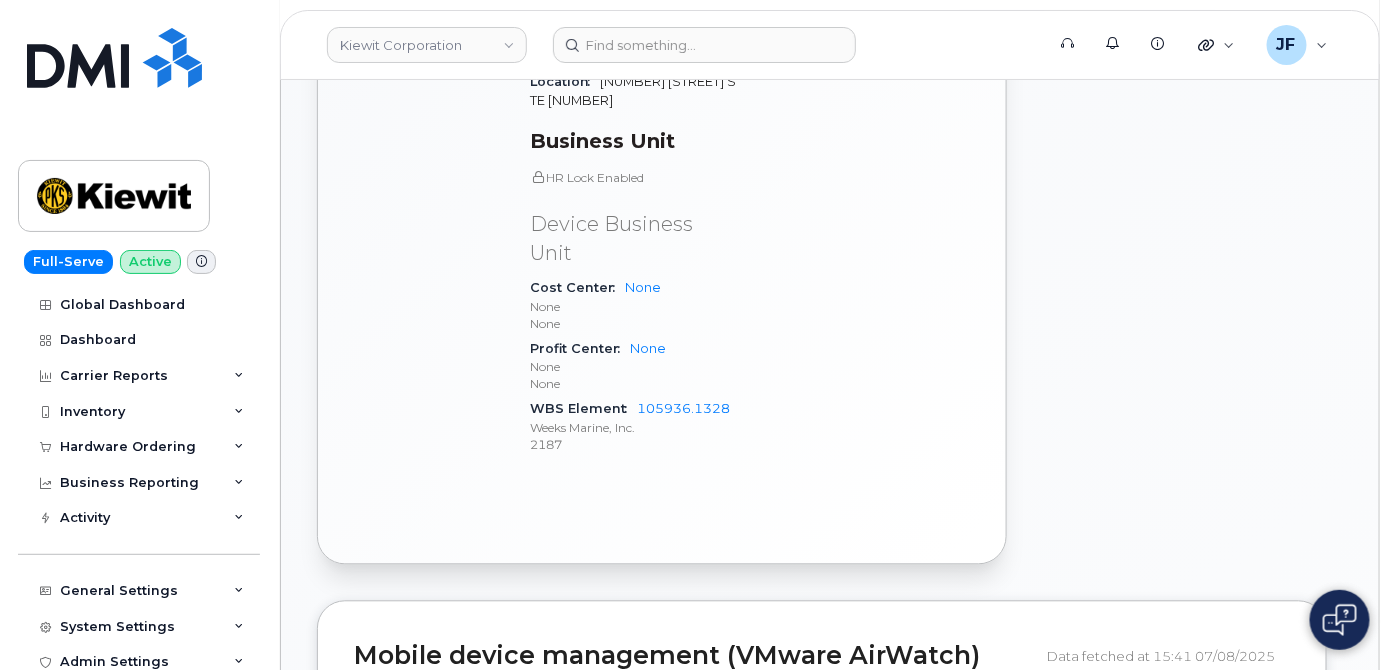 click on "Carrier Details Account  922932454-00009 - Verizon Wireless - Weeks Marine Inc Contract balance  $297.96 Upgrade Status  10 mth left Eligibility Date  Jun 24, 2026 Contract Start Date  Jun 24, 2024 Contract Expiry Date  Jun 24, 2026 Initial Activation Date  Sep 23, 2020 Rate Plan Unl Min&Msg+Email&Data 07/27" at bounding box center (866, 23) 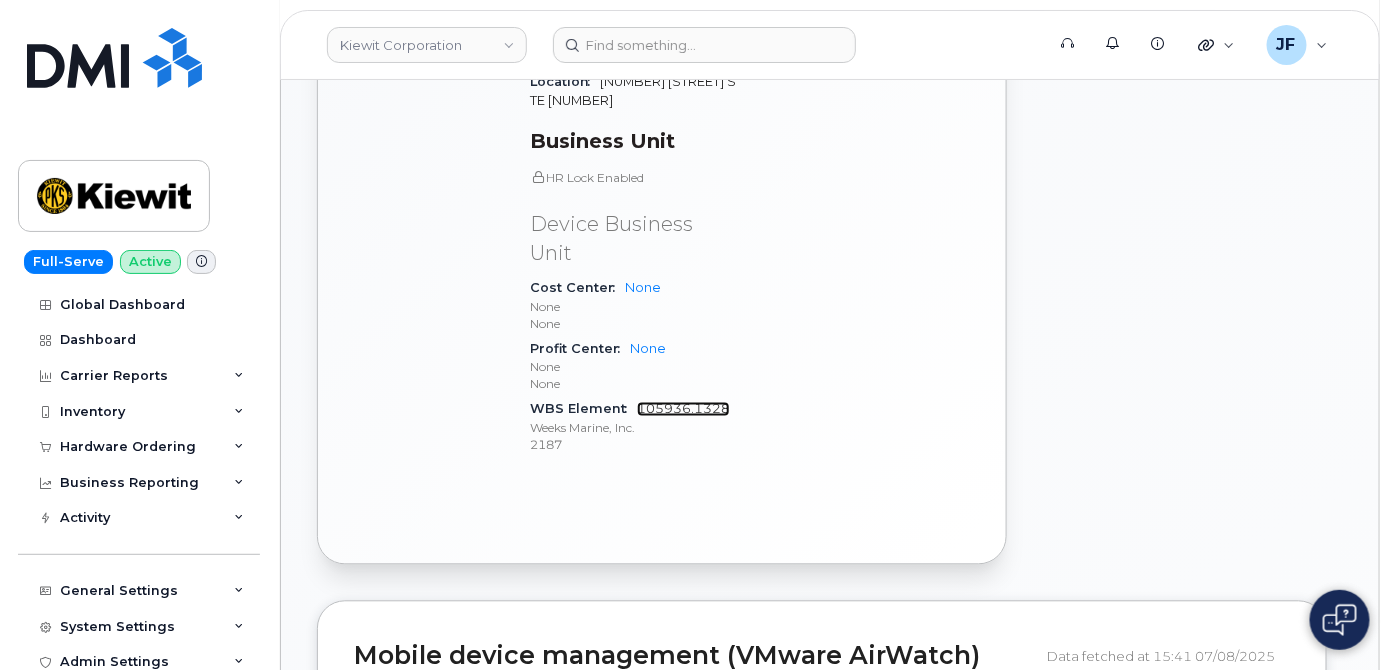 click on "105936.1328" 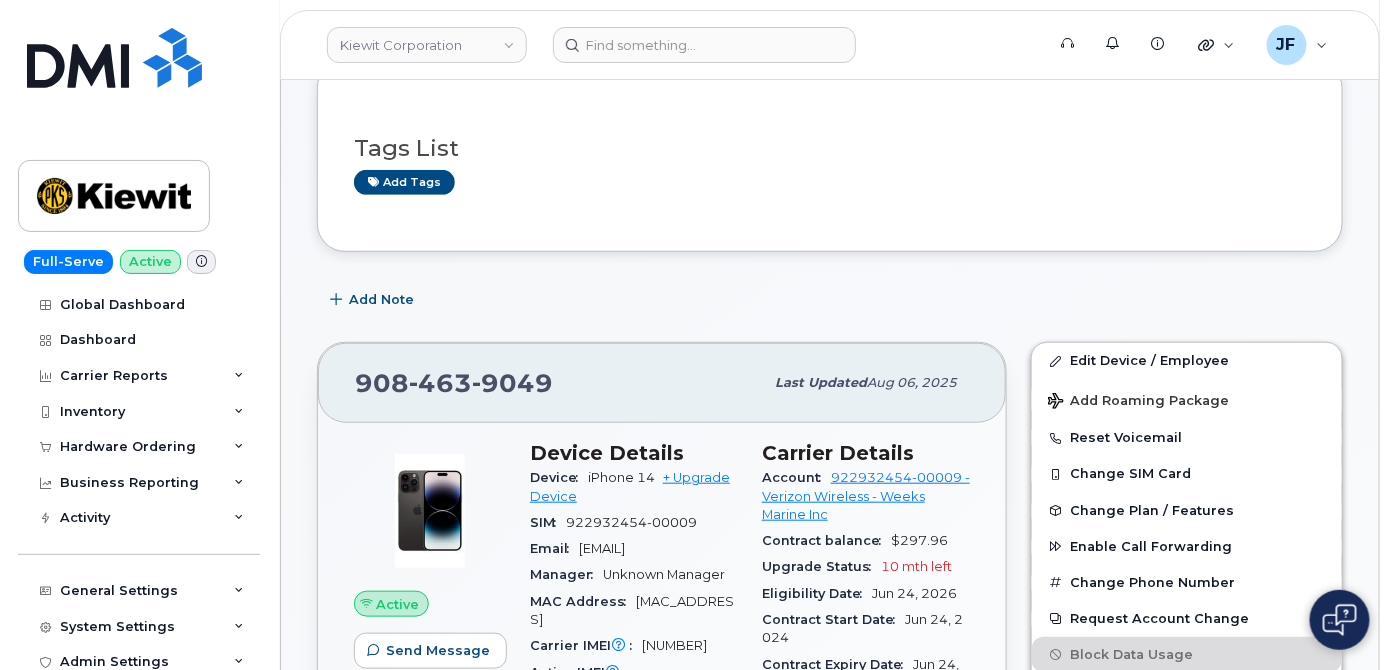 scroll, scrollTop: 0, scrollLeft: 0, axis: both 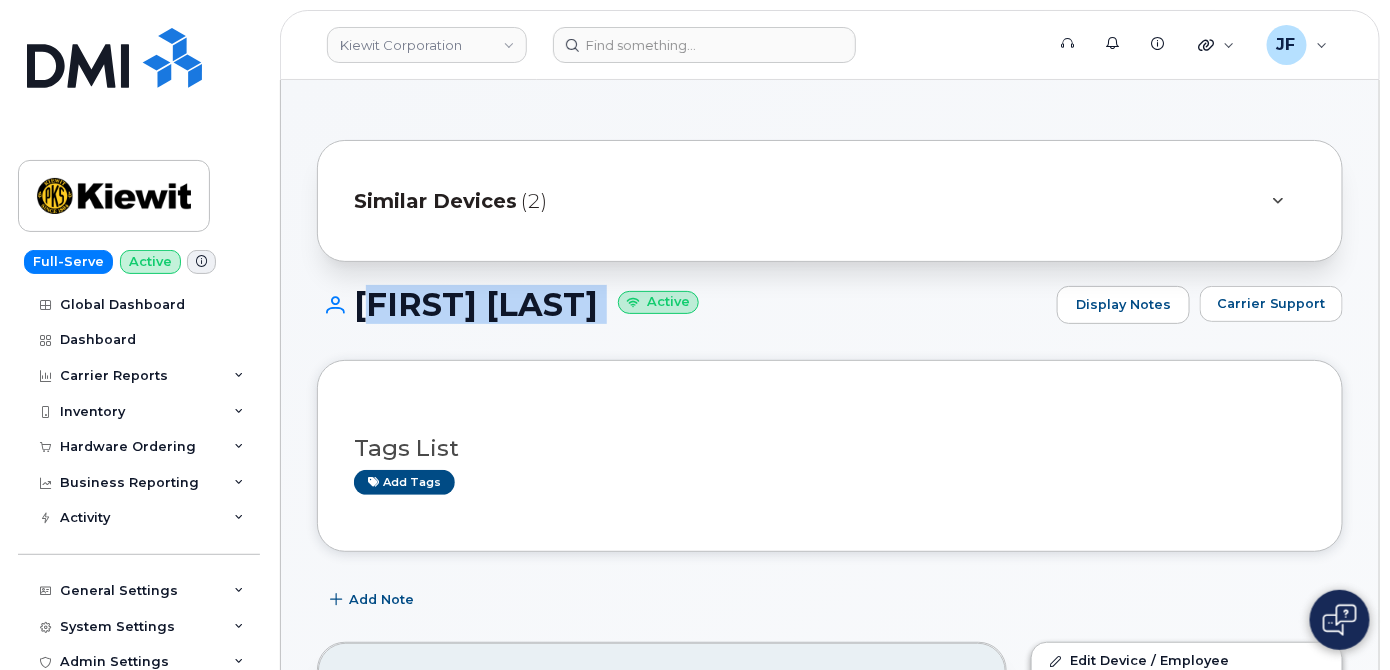 drag, startPoint x: 358, startPoint y: 301, endPoint x: 698, endPoint y: 303, distance: 340.0059 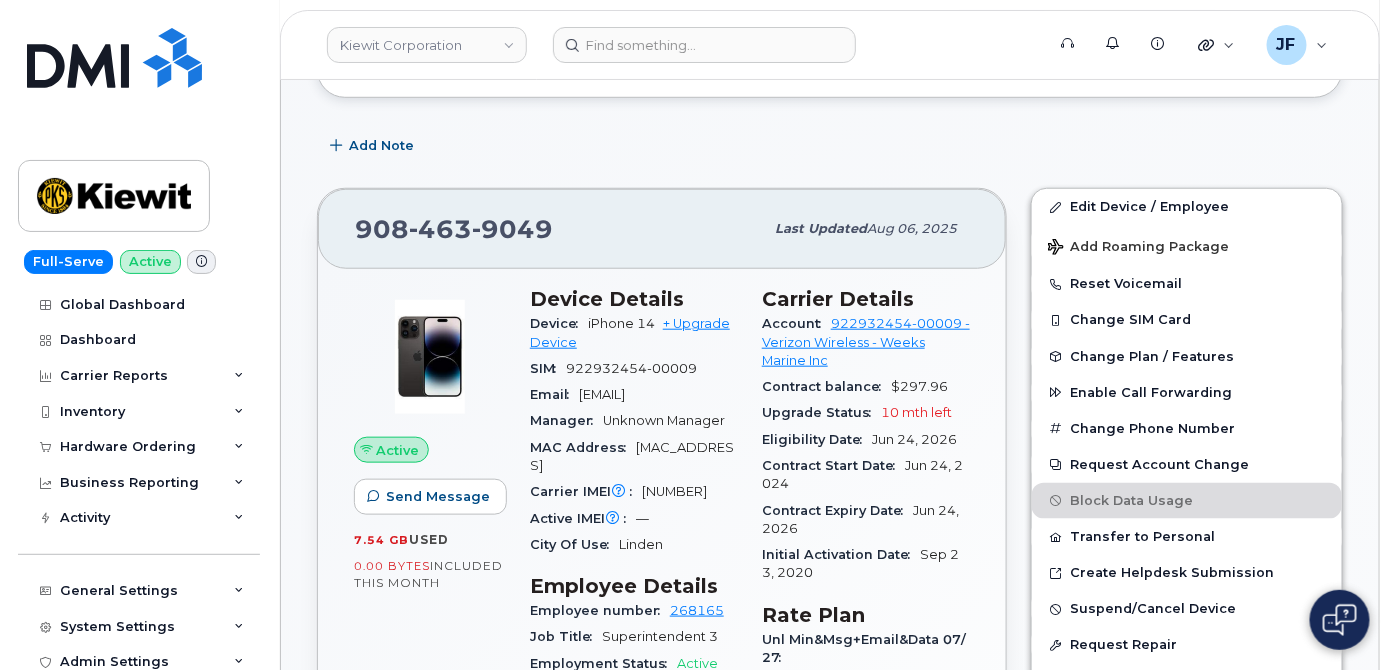 scroll, scrollTop: 90, scrollLeft: 0, axis: vertical 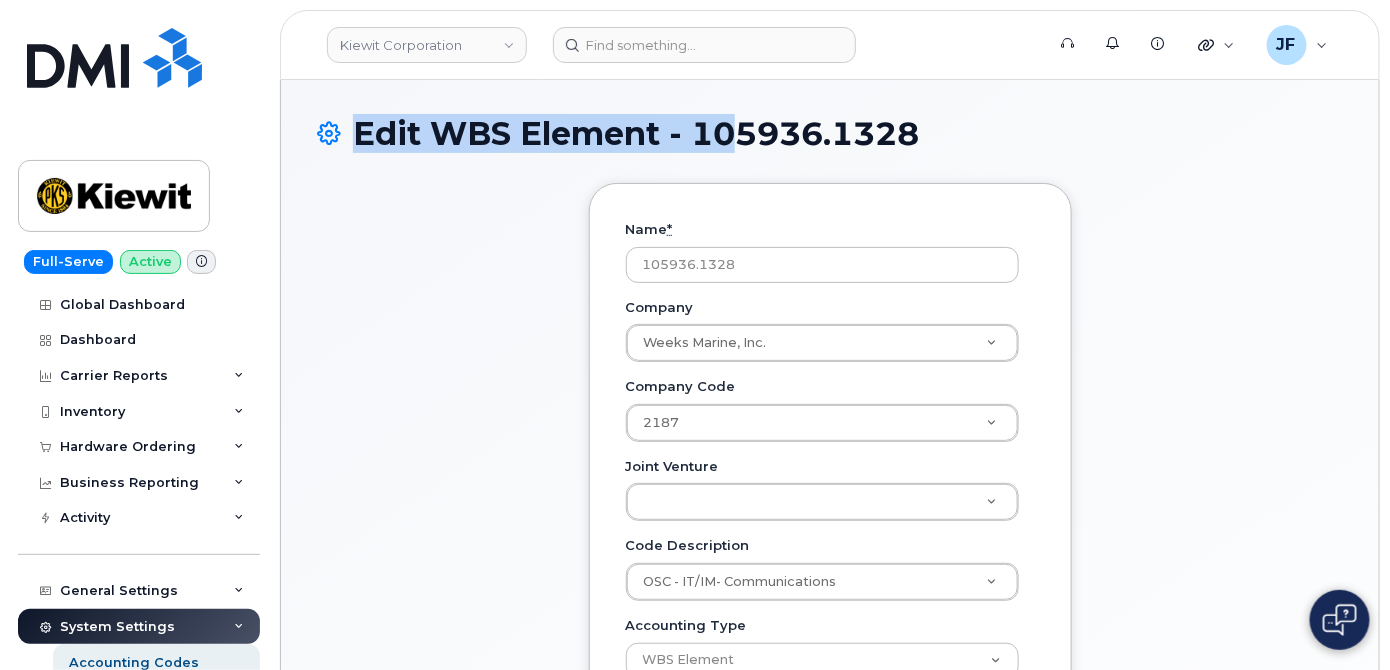 drag, startPoint x: 927, startPoint y: 131, endPoint x: 738, endPoint y: 125, distance: 189.09521 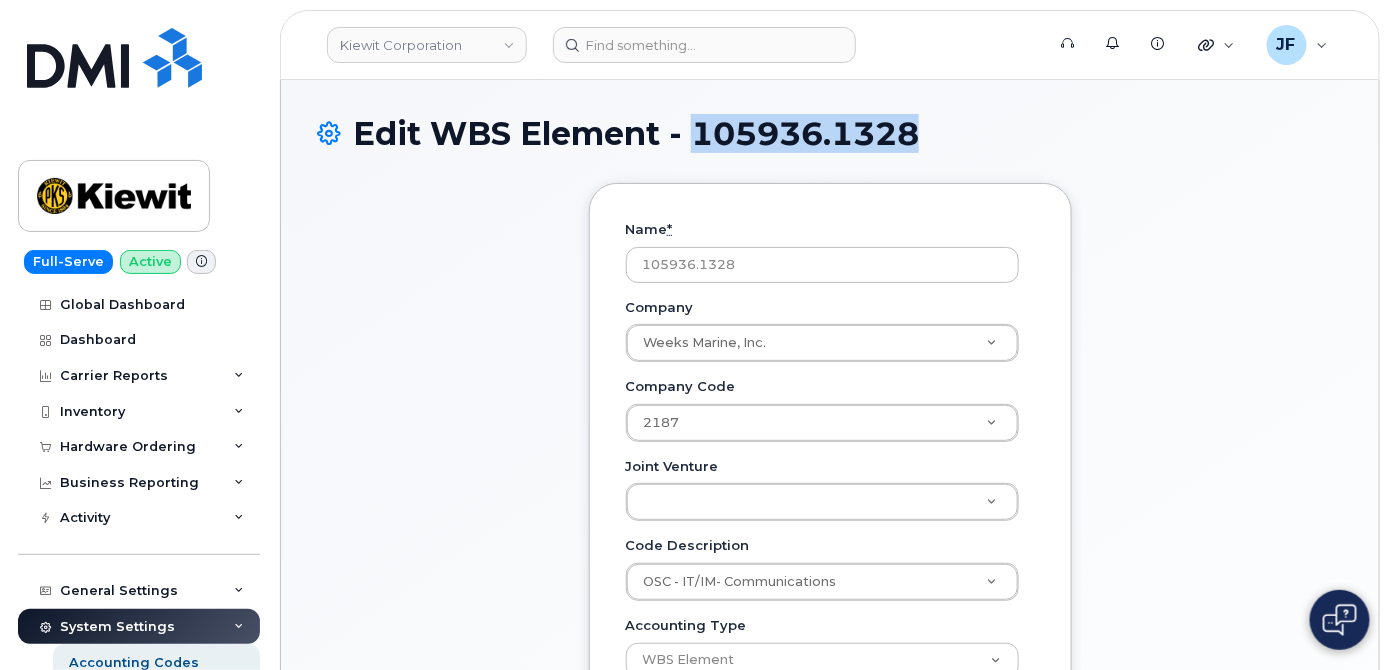 drag, startPoint x: 698, startPoint y: 124, endPoint x: 842, endPoint y: 125, distance: 144.00348 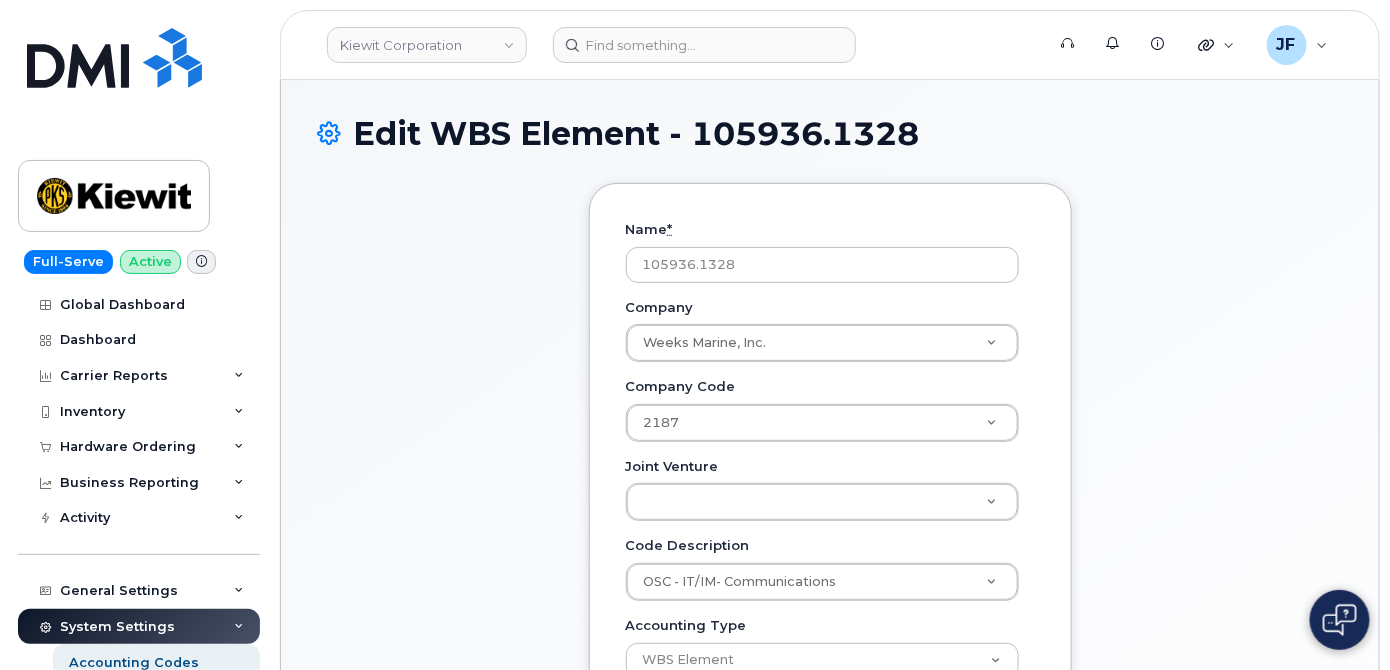 click on "Name * [NUMBER]
Company     [COMPANY]     Company             Company                     [COMPANY]
Company Code     [NUMBER]     Company Code             Company Code                     [COMPANY]
Joint Venture           Joint Venture             Joint Venture                     [COMPANY]
Code Description     [COMPANY]     Code Description             Code Description                     [COMPANY]
Accounting Type
Cost Center
Profit Center
WBS Element
Additional Status Active
Suspended
Cancelled
Closed
Cancel
Save
Delete
×
Delete accounting category
Attention! The record will be removed permanently (without possibility of recovery).
Close
Delete" at bounding box center [830, 537] 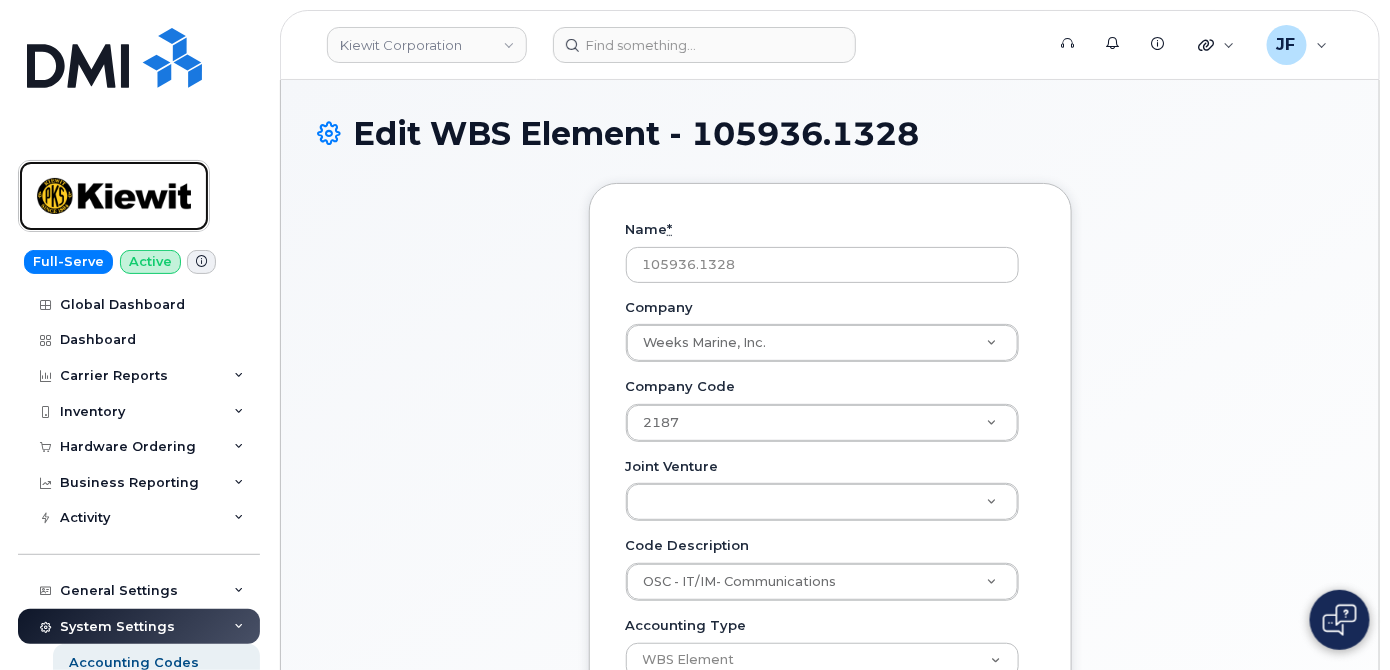 drag, startPoint x: 109, startPoint y: 218, endPoint x: 230, endPoint y: 205, distance: 121.69634 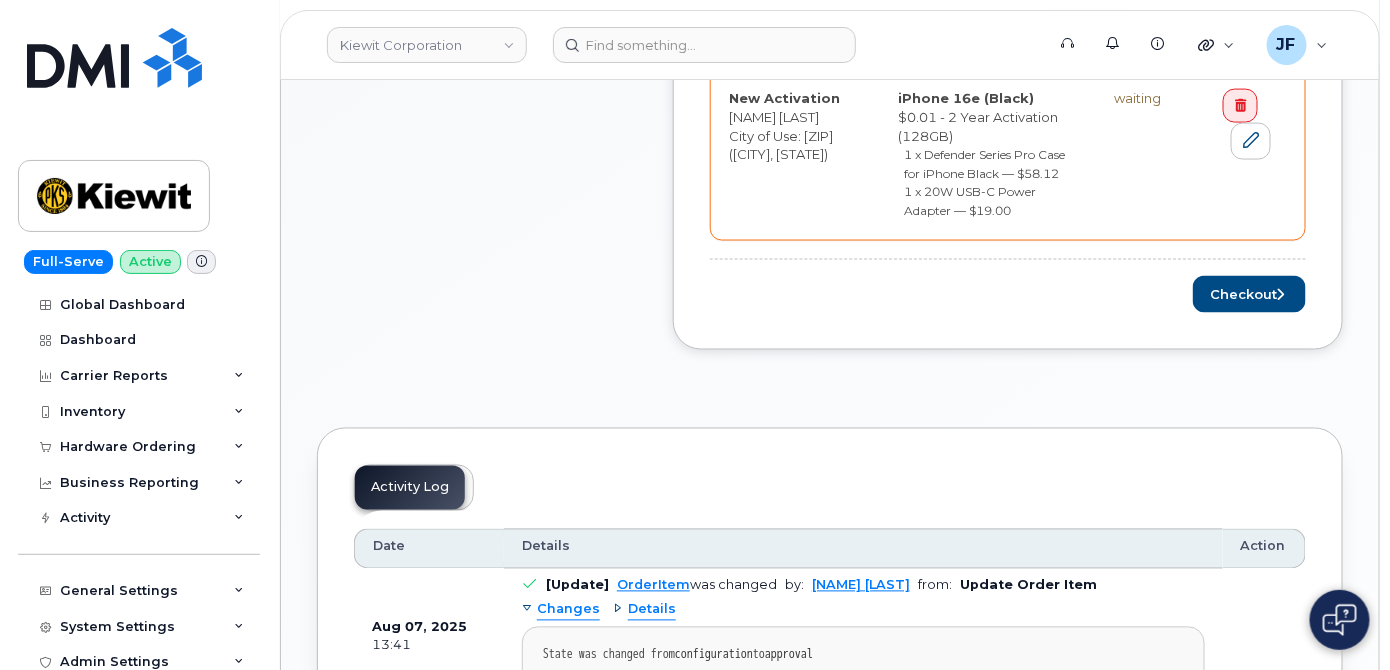 scroll, scrollTop: 1000, scrollLeft: 0, axis: vertical 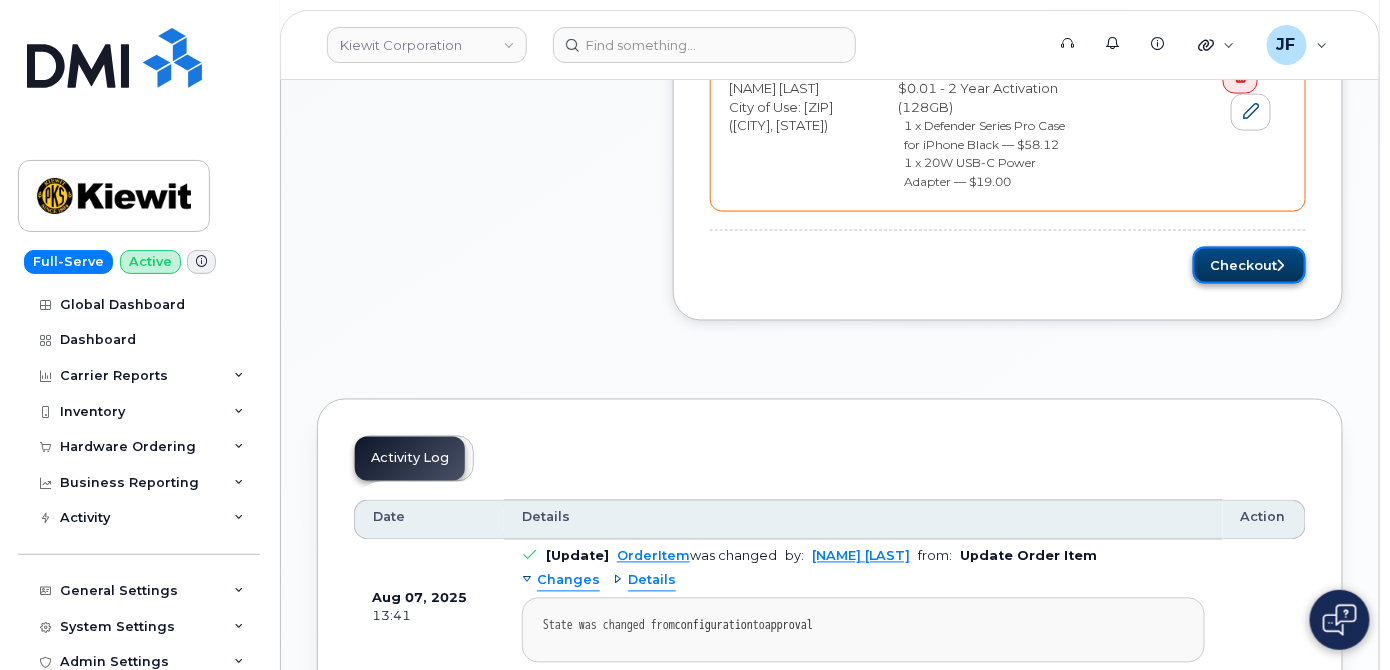 click on "Checkout" at bounding box center (1249, 265) 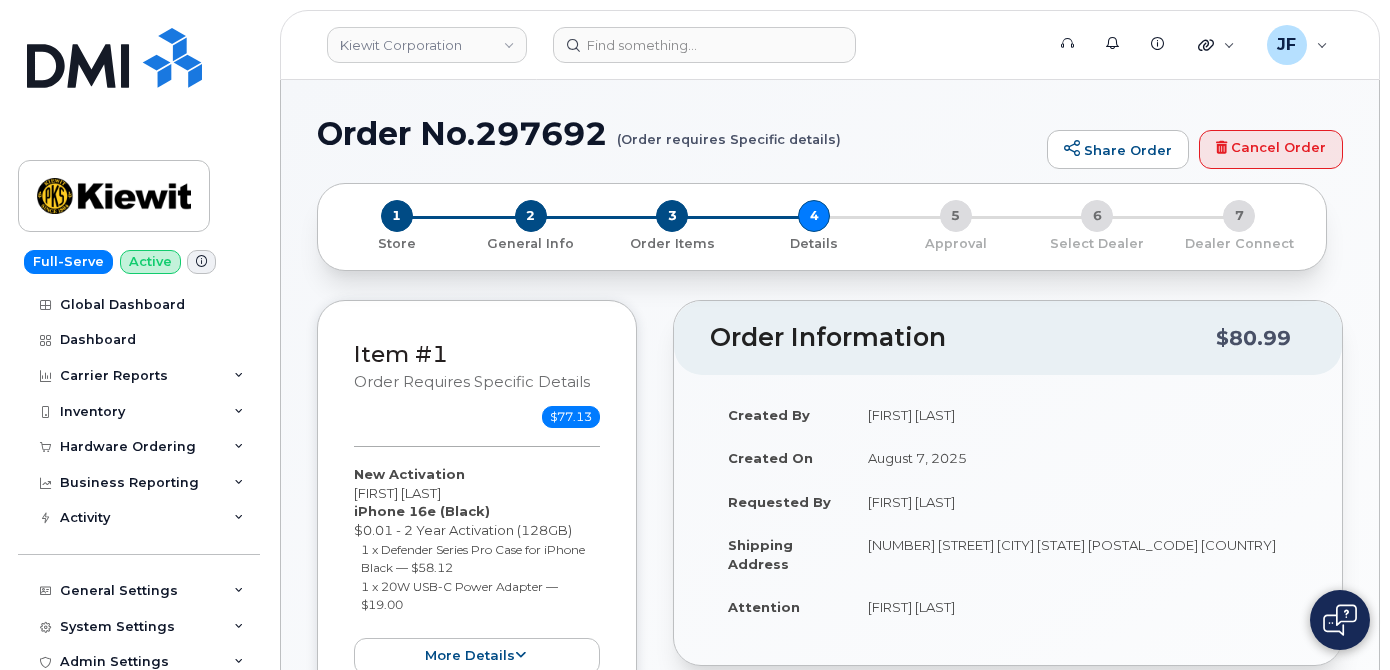 scroll, scrollTop: 0, scrollLeft: 0, axis: both 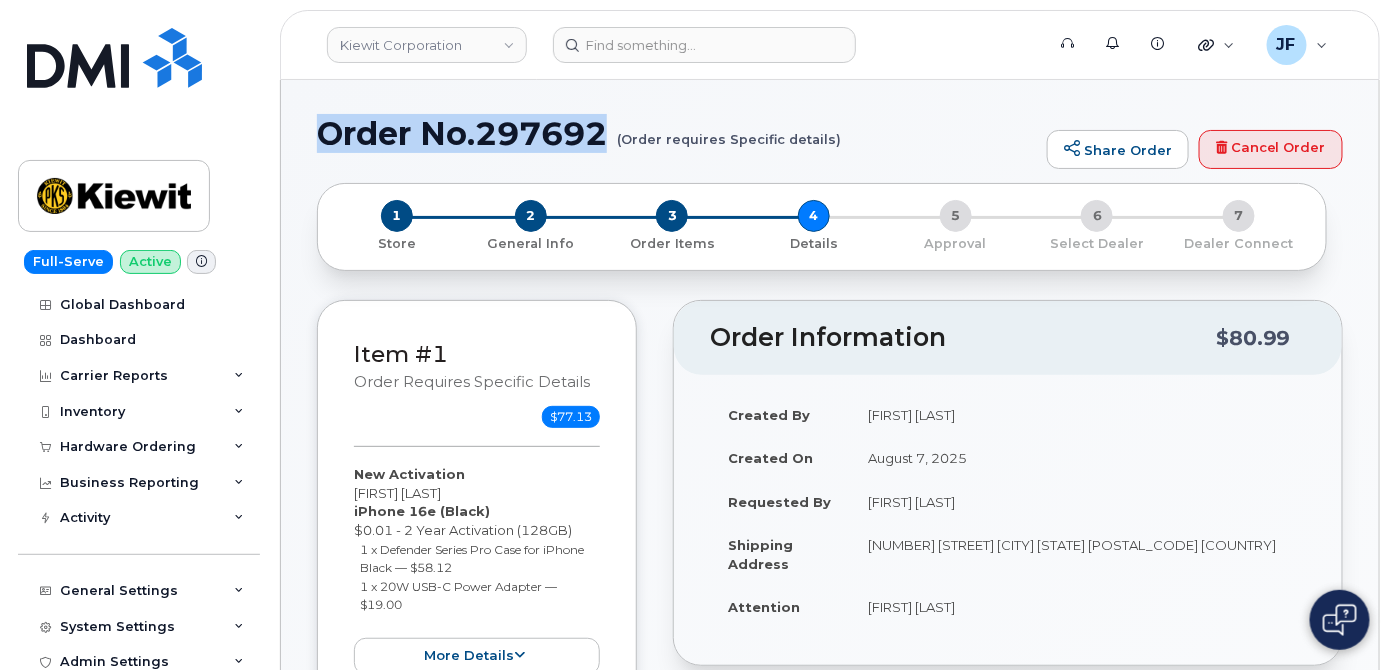 drag, startPoint x: 309, startPoint y: 130, endPoint x: 608, endPoint y: 135, distance: 299.0418 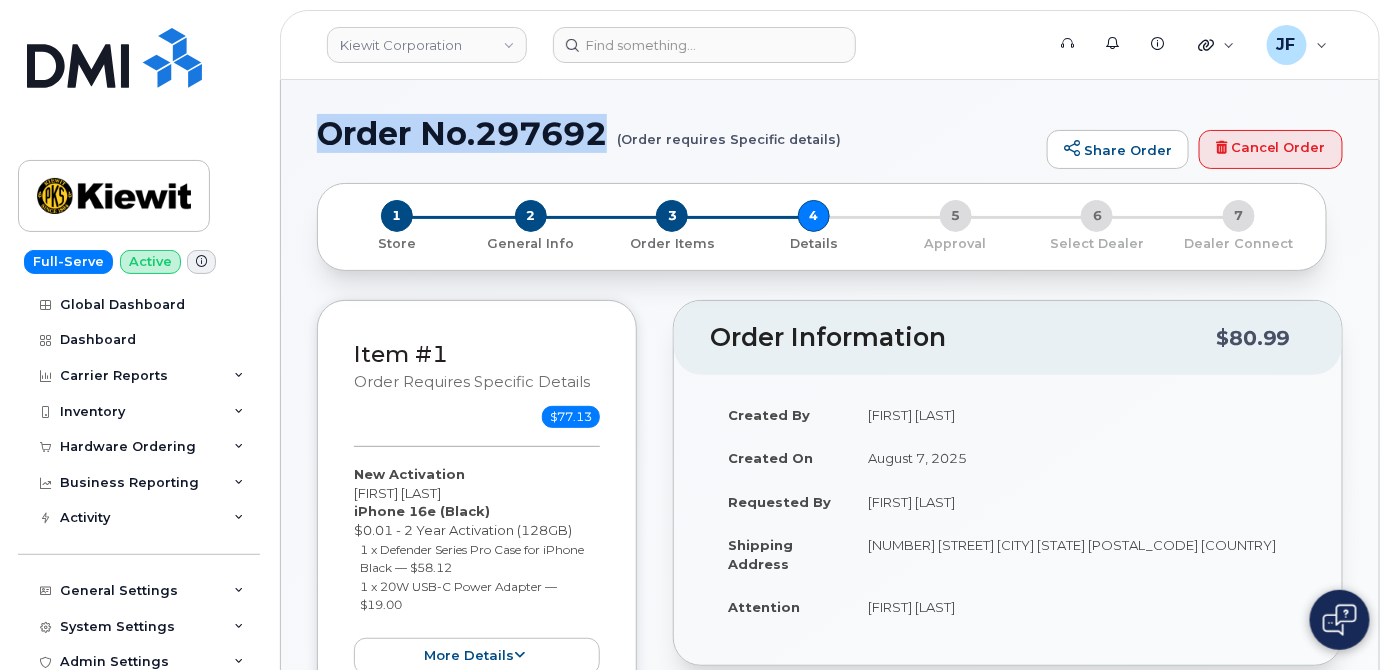 click on "Order No.297692
(Order requires Specific details)" at bounding box center [677, 133] 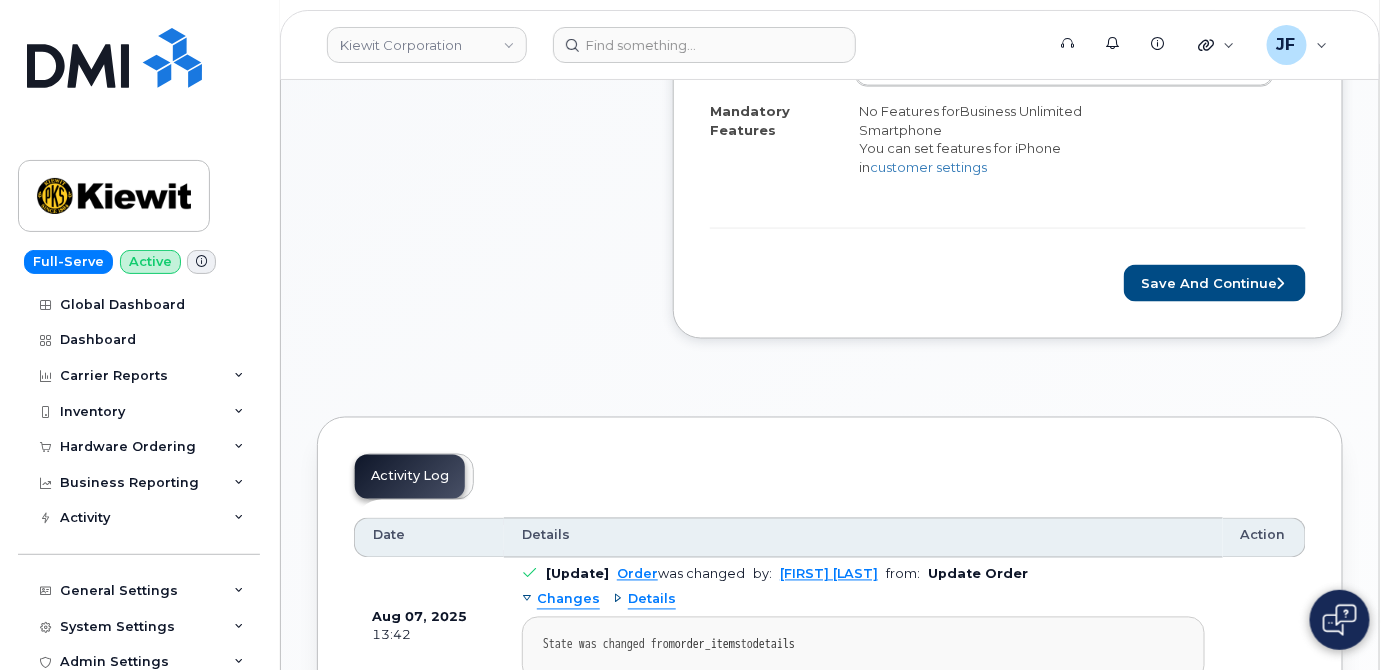 scroll, scrollTop: 909, scrollLeft: 0, axis: vertical 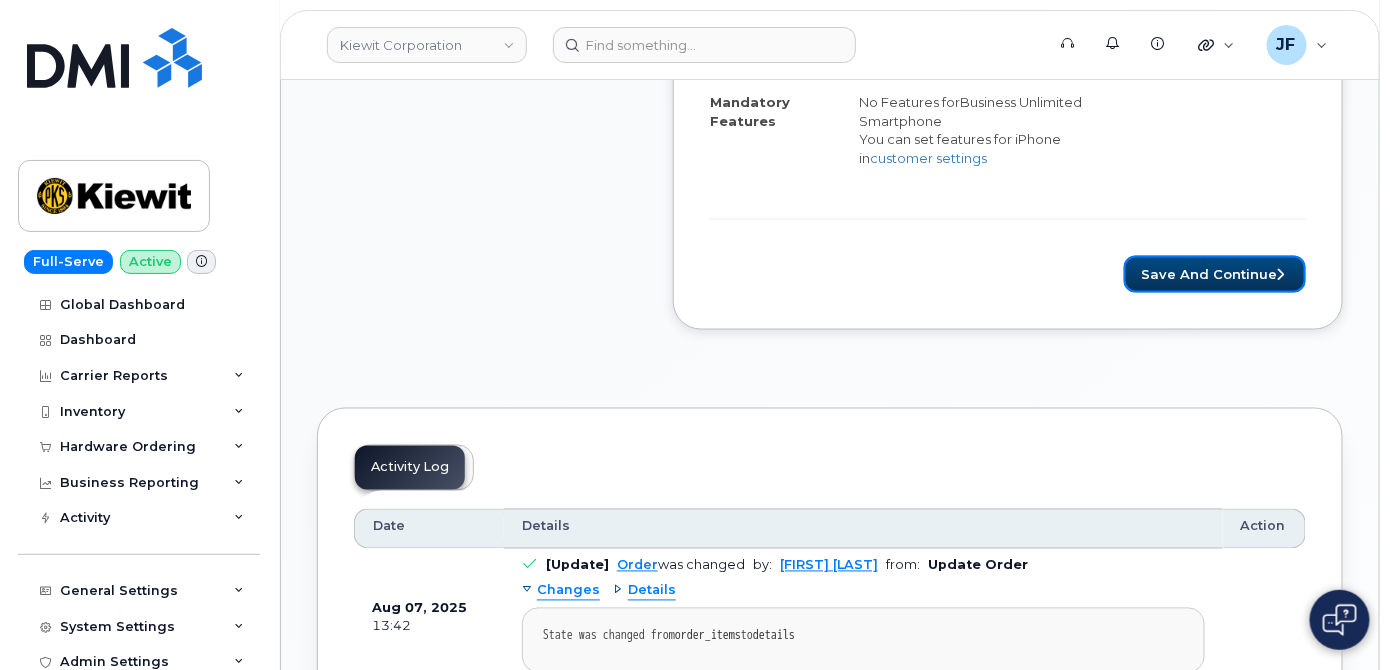 drag, startPoint x: 1236, startPoint y: 255, endPoint x: 863, endPoint y: 278, distance: 373.70844 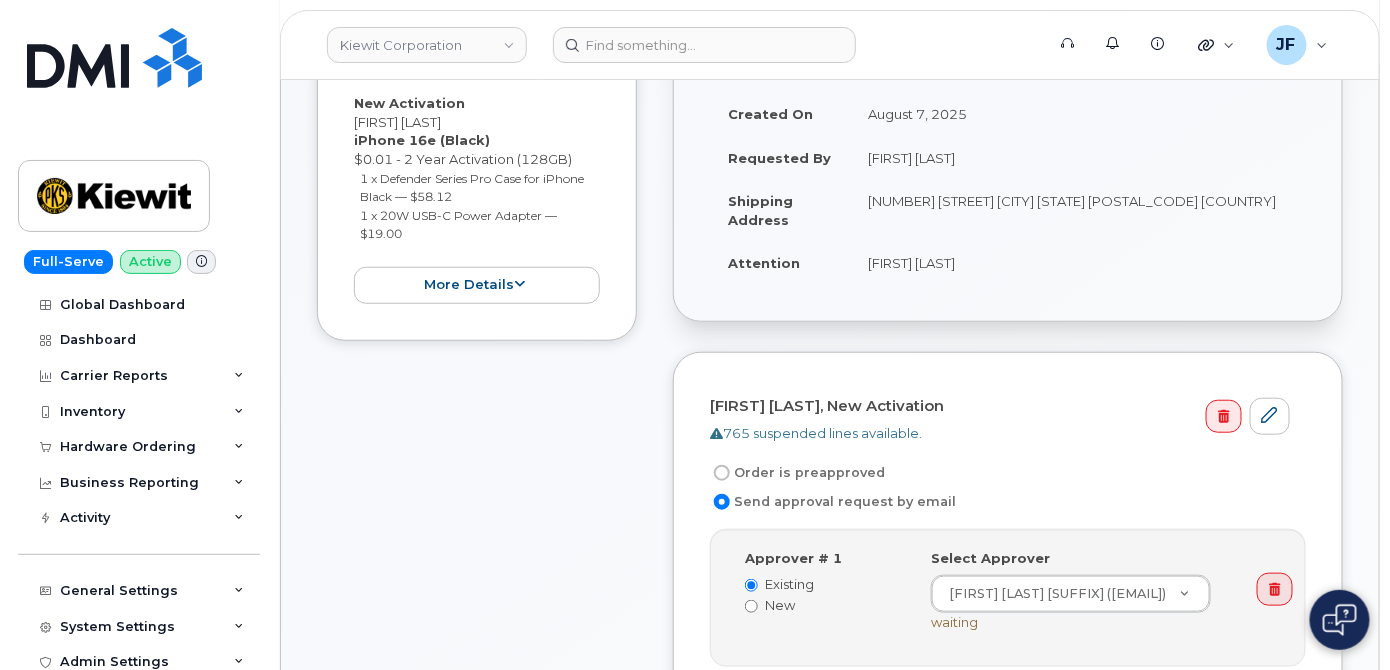 scroll, scrollTop: 636, scrollLeft: 0, axis: vertical 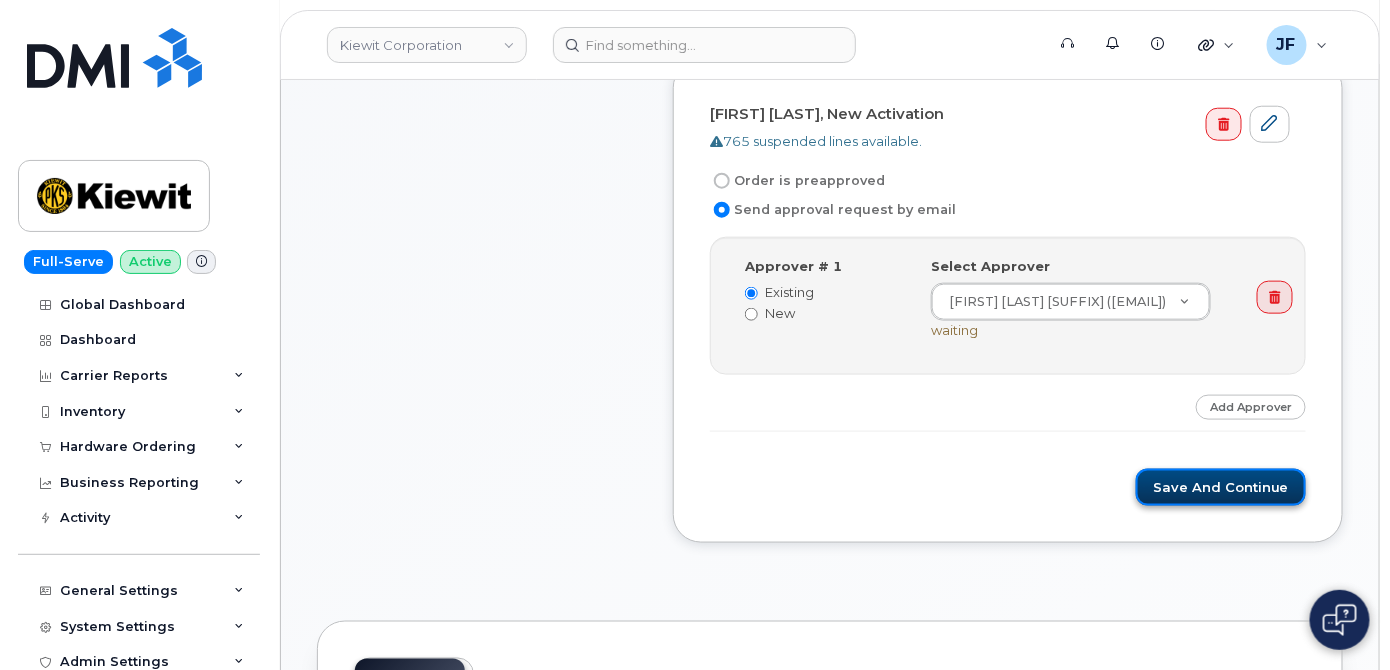 click on "Save and Continue" at bounding box center [1221, 487] 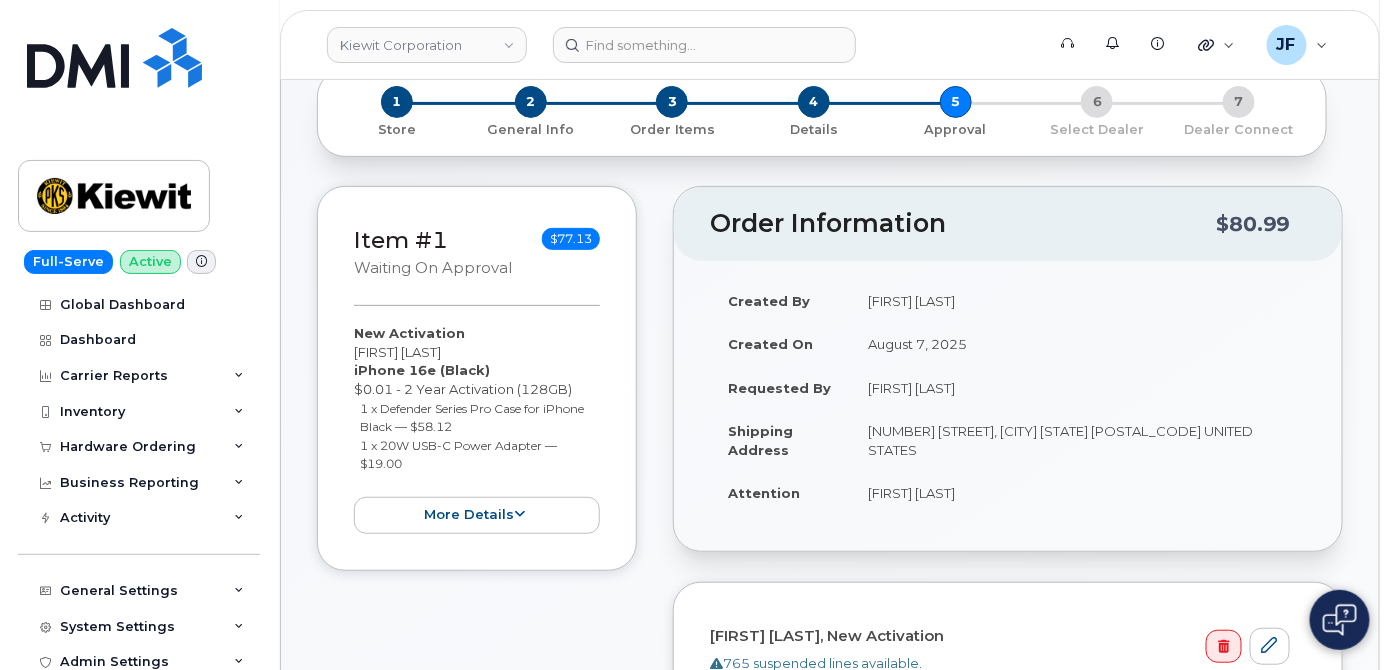 scroll, scrollTop: 181, scrollLeft: 0, axis: vertical 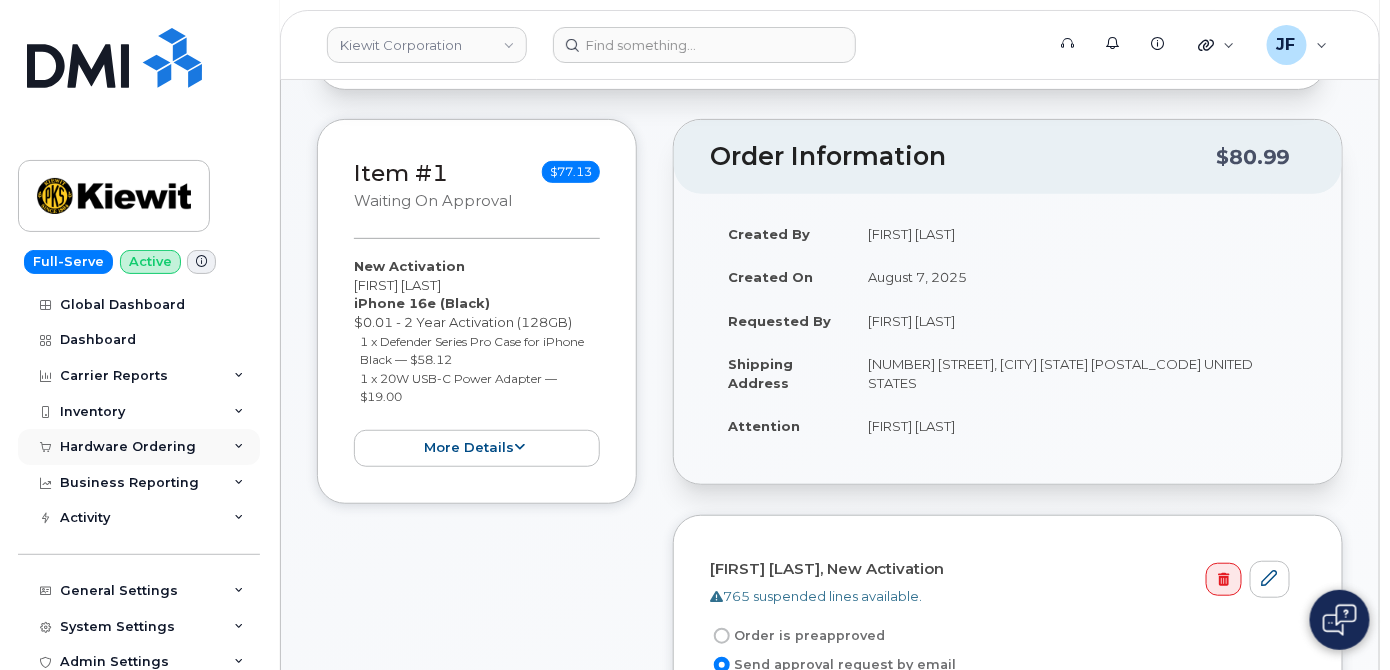 click on "Hardware Ordering" at bounding box center (128, 447) 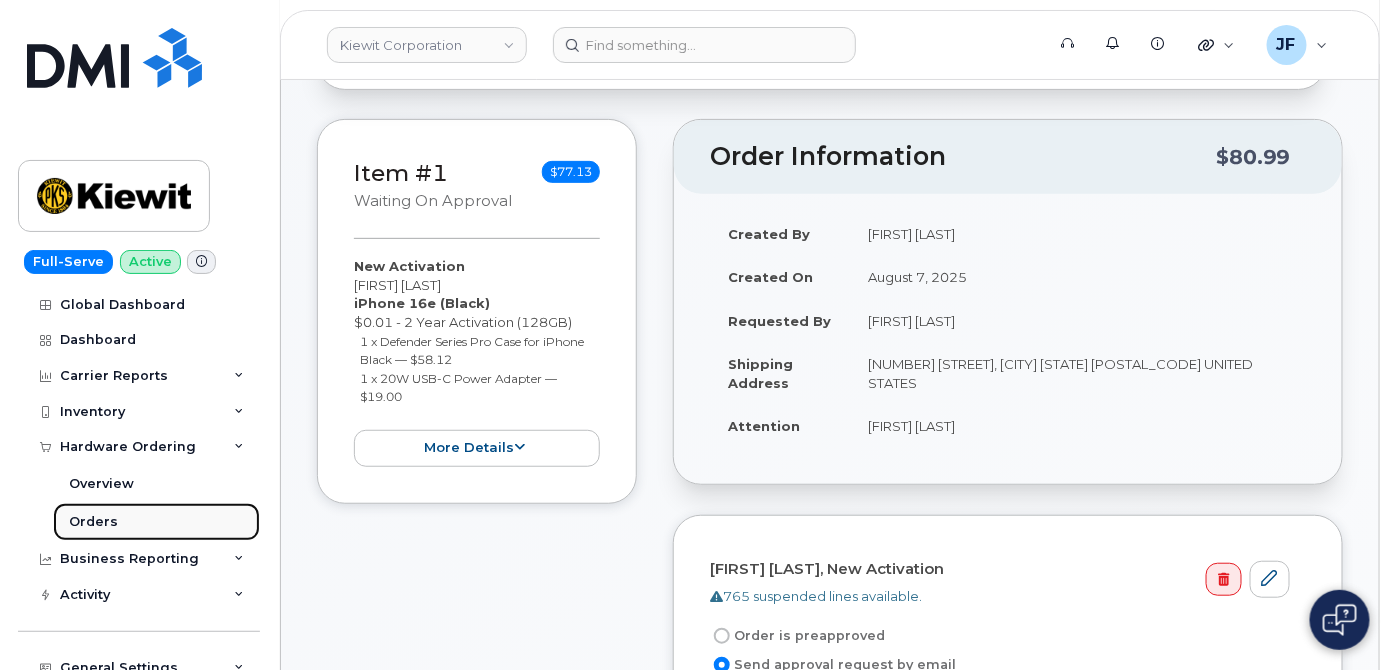 click on "Orders" at bounding box center [93, 522] 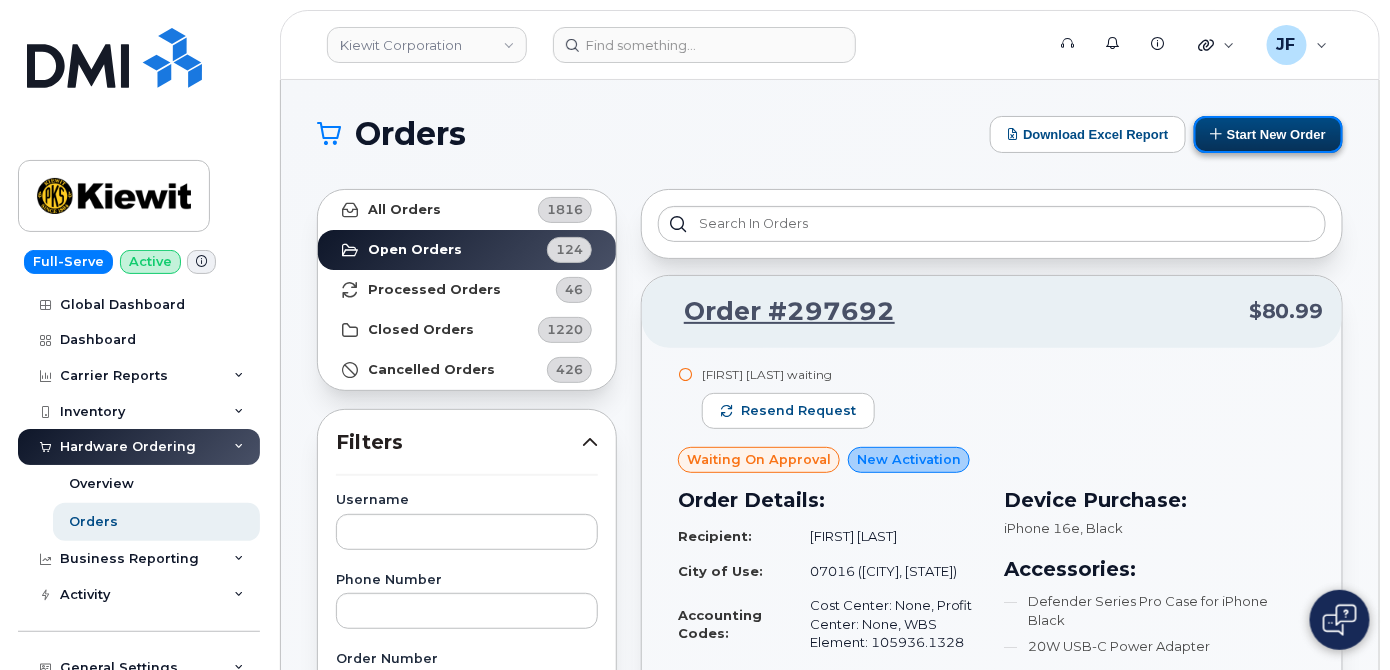 click on "Start New Order" at bounding box center (1268, 134) 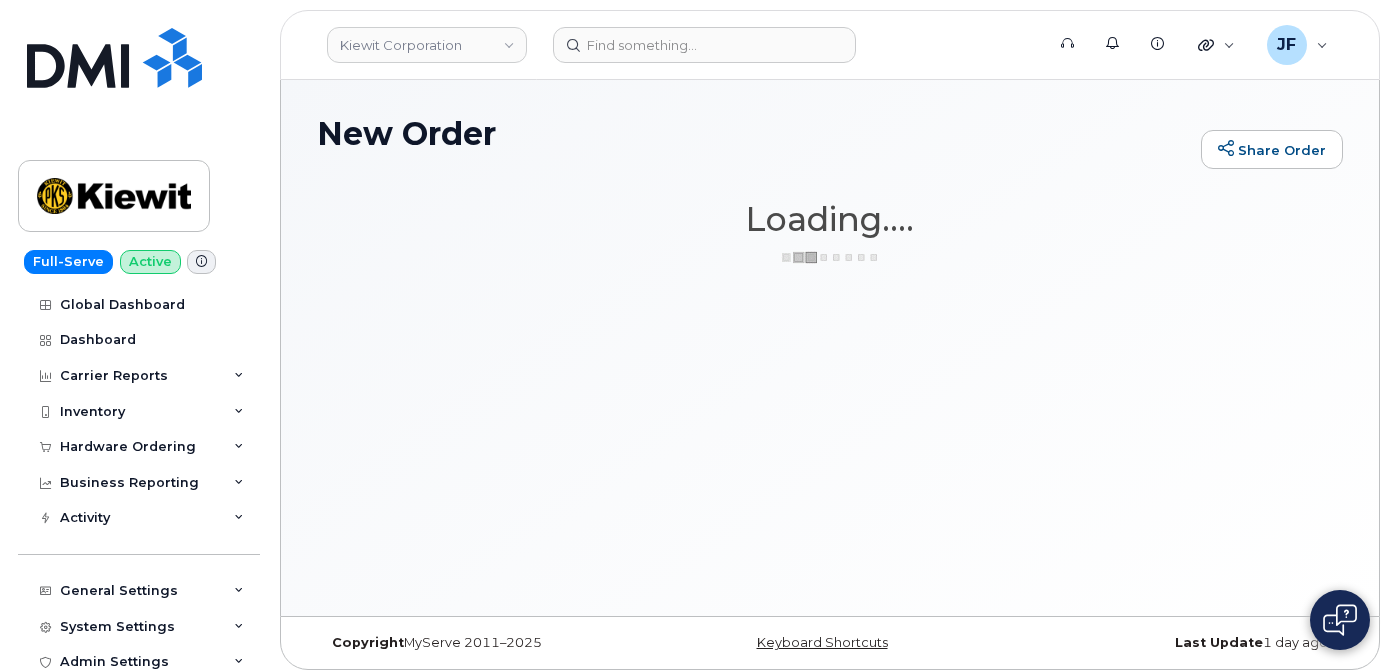 scroll, scrollTop: 0, scrollLeft: 0, axis: both 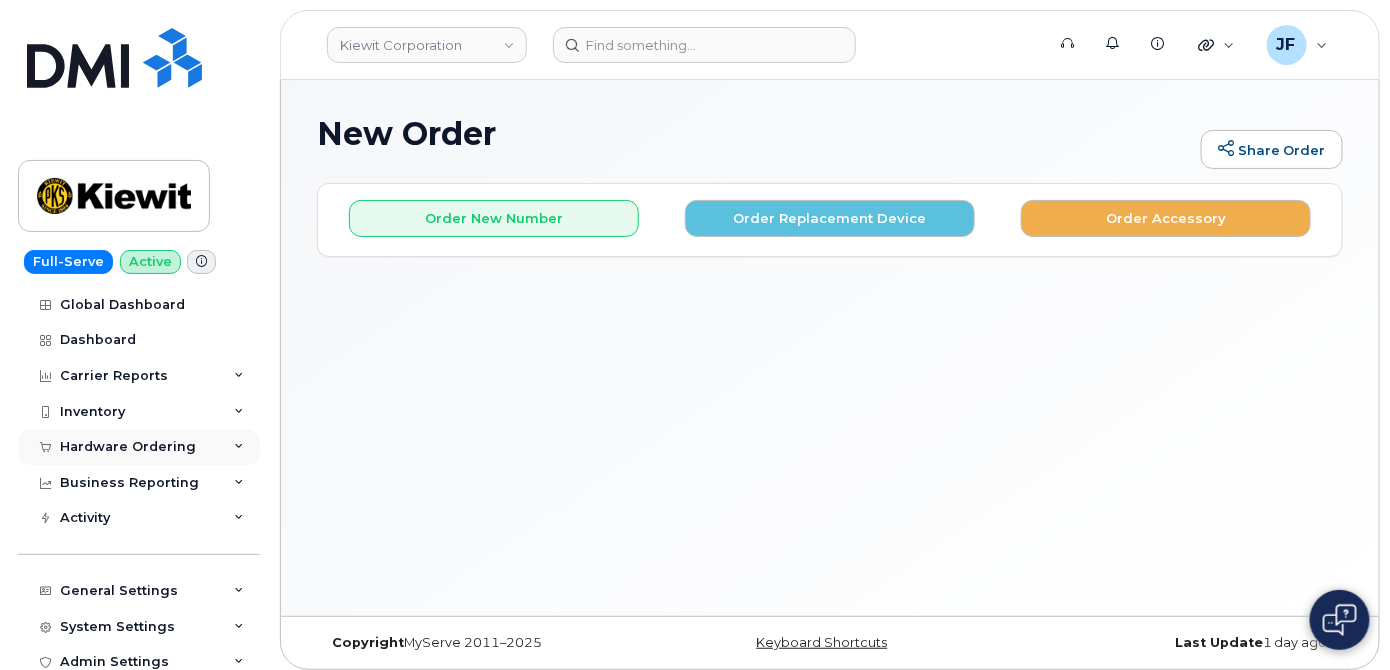 click on "Hardware Ordering" at bounding box center (128, 447) 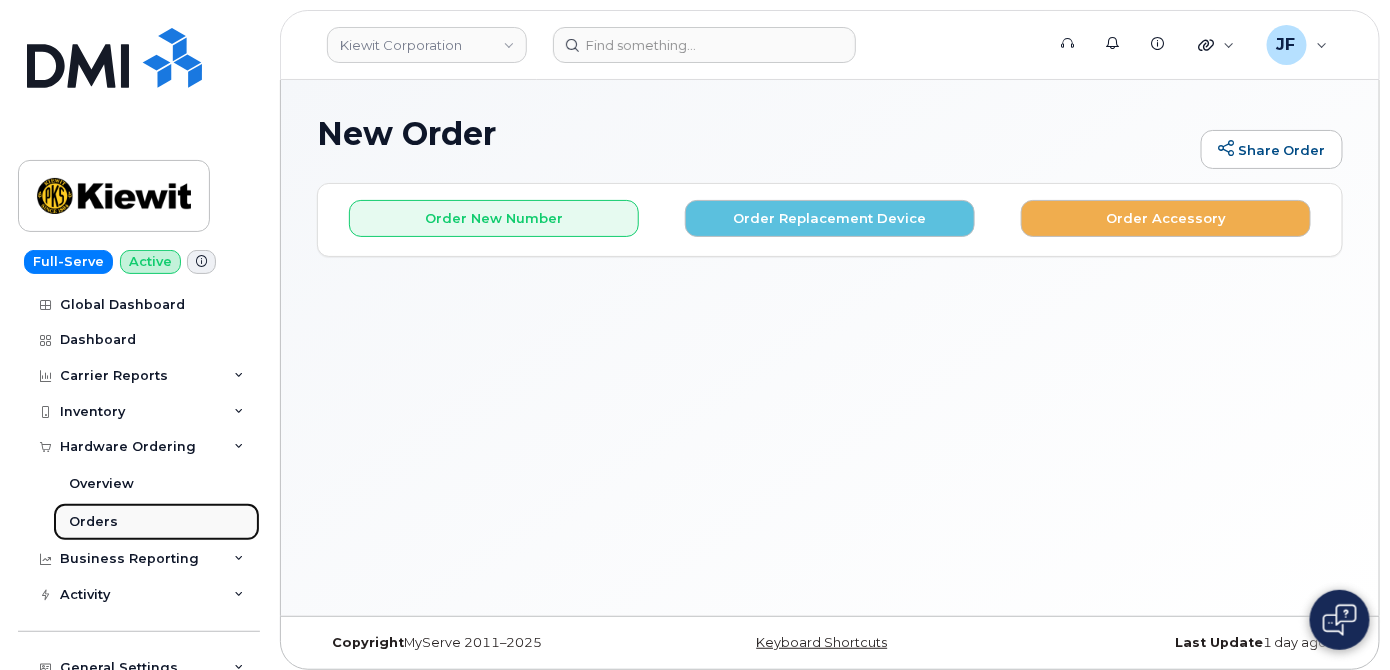 drag, startPoint x: 90, startPoint y: 518, endPoint x: 128, endPoint y: 509, distance: 39.051247 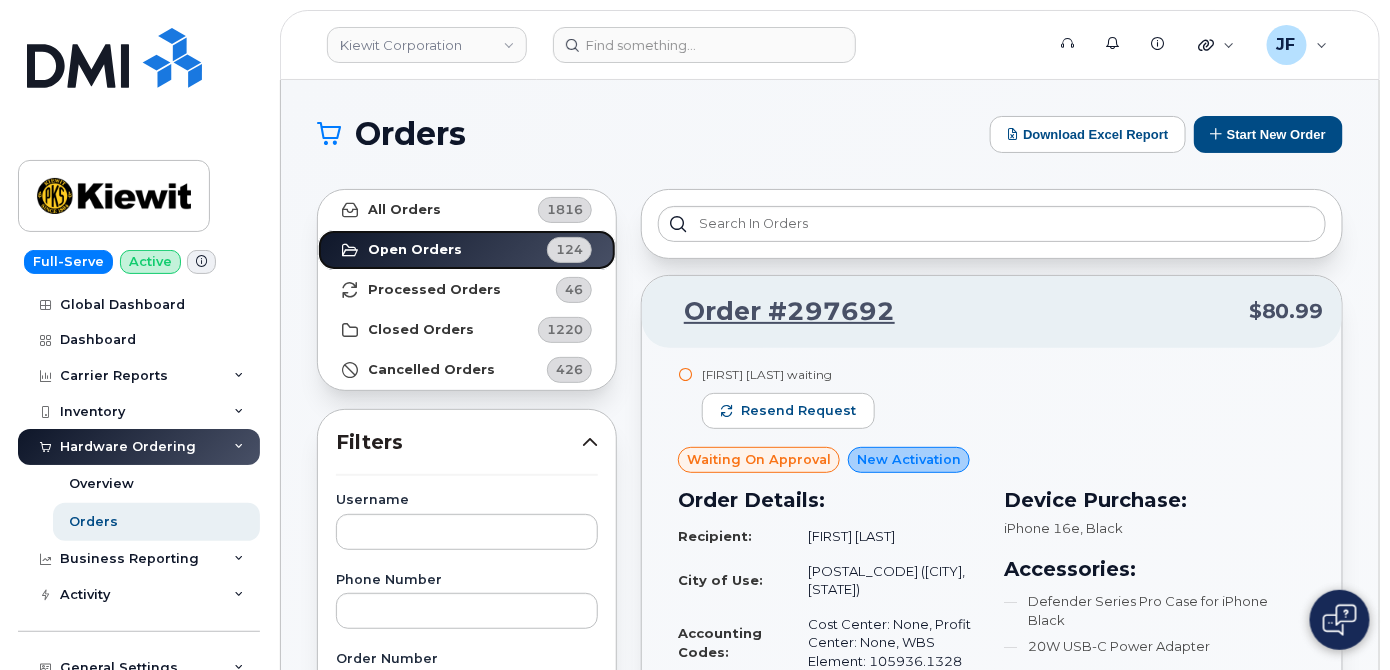 click on "Open Orders 124" at bounding box center [467, 250] 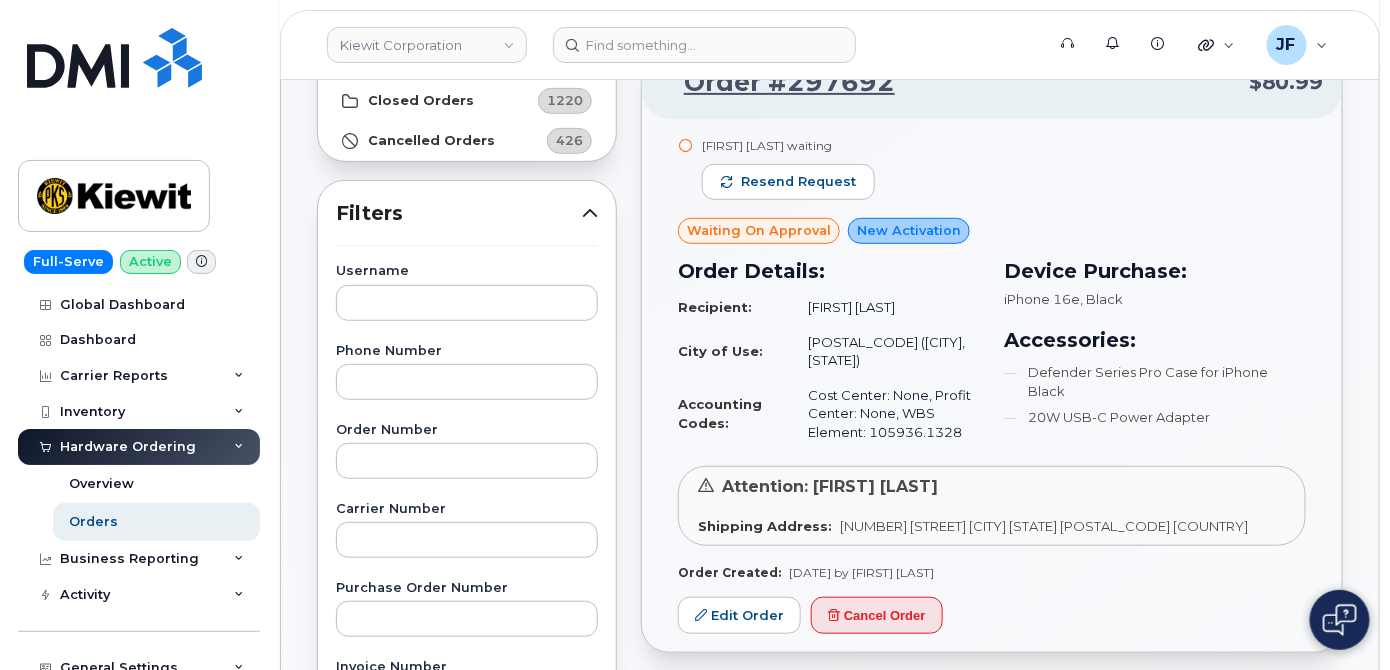 scroll, scrollTop: 272, scrollLeft: 0, axis: vertical 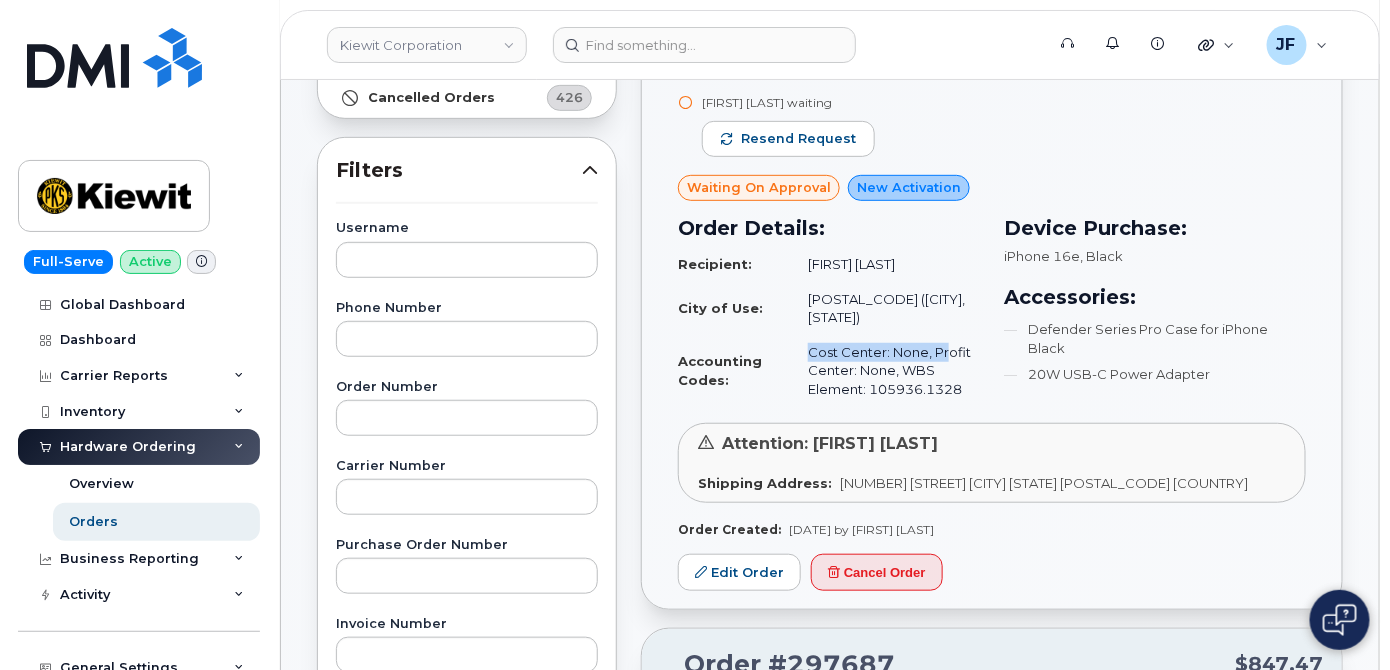 drag, startPoint x: 805, startPoint y: 329, endPoint x: 942, endPoint y: 331, distance: 137.0146 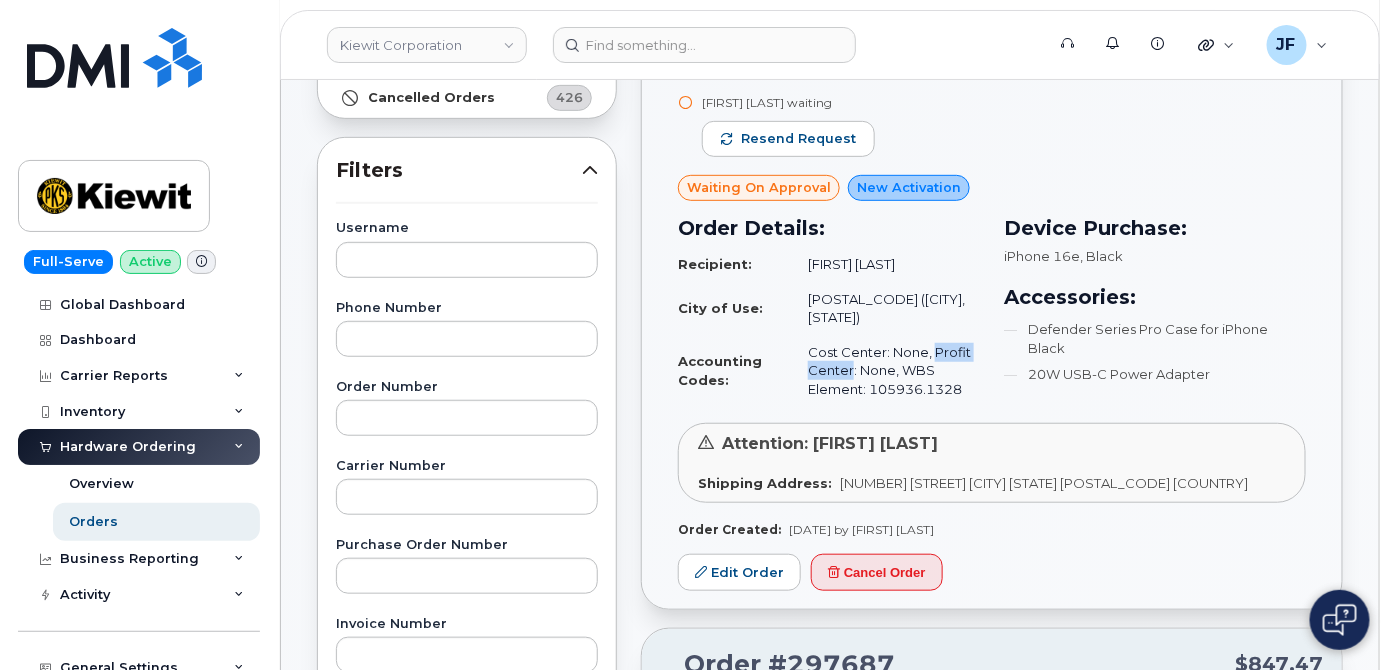 drag, startPoint x: 931, startPoint y: 328, endPoint x: 849, endPoint y: 346, distance: 83.95237 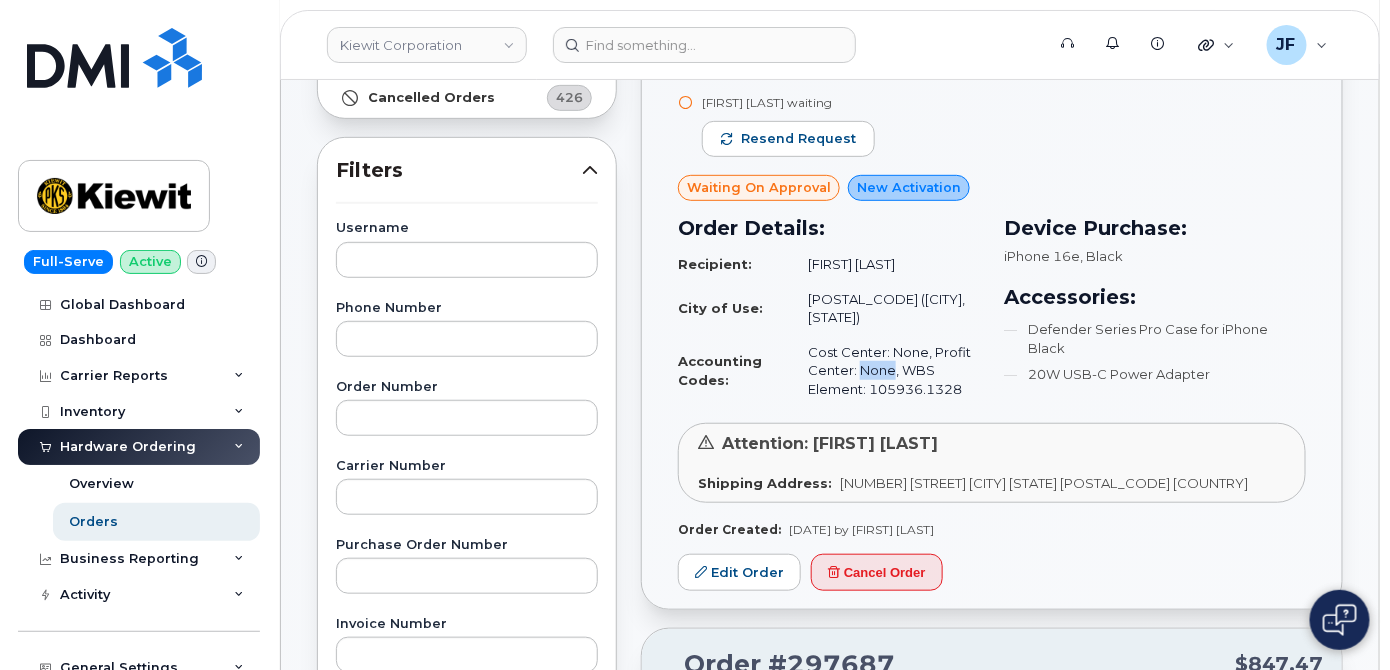 drag, startPoint x: 858, startPoint y: 351, endPoint x: 890, endPoint y: 351, distance: 32 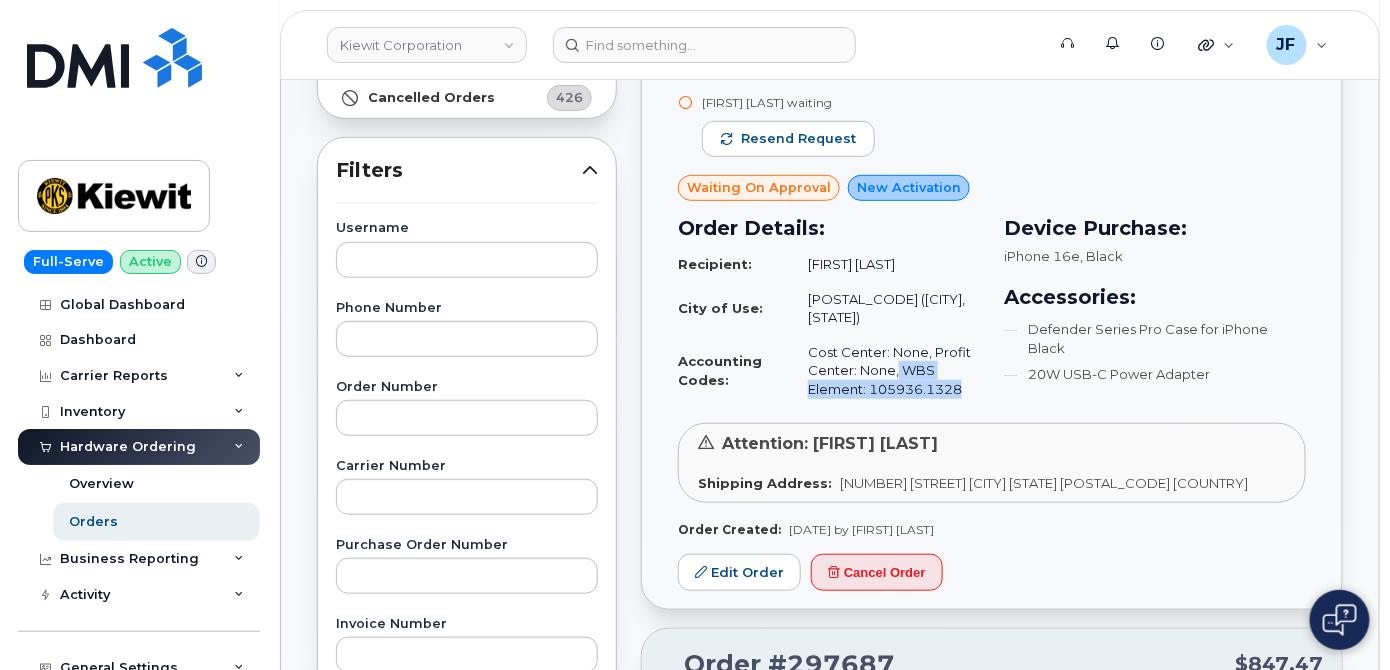 drag, startPoint x: 896, startPoint y: 347, endPoint x: 975, endPoint y: 371, distance: 82.565125 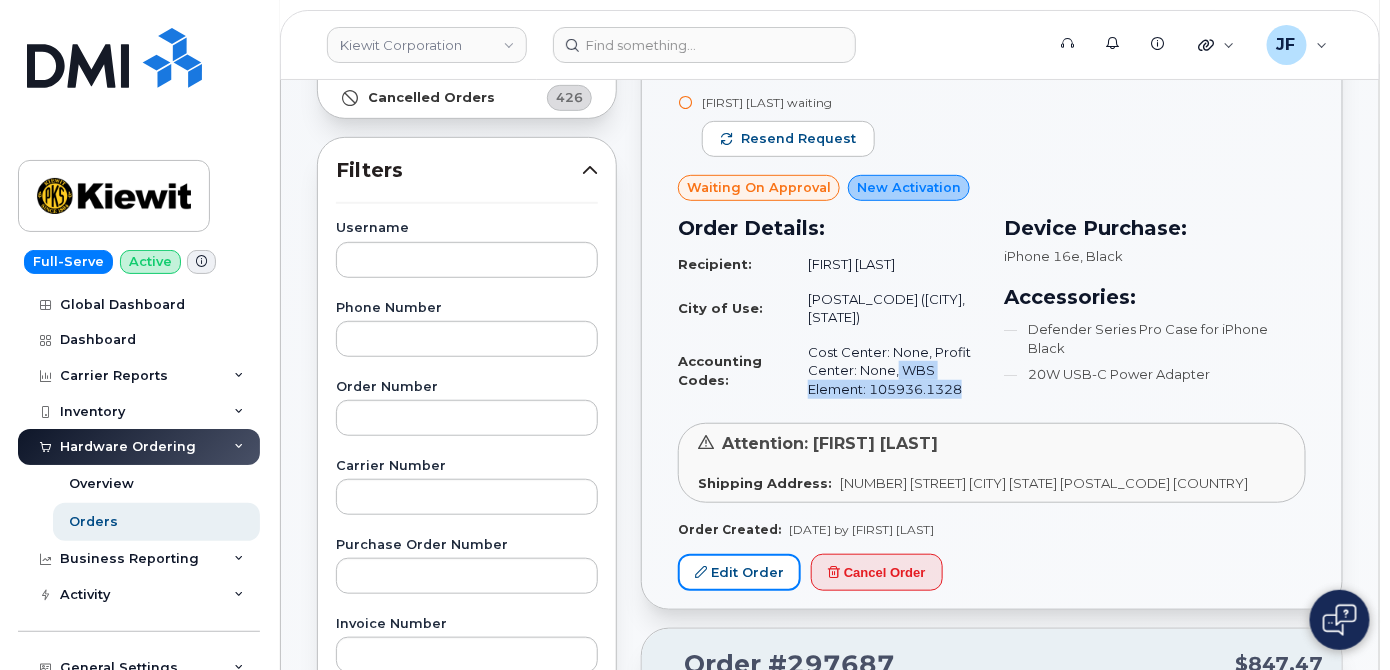 drag, startPoint x: 759, startPoint y: 540, endPoint x: 792, endPoint y: 502, distance: 50.32892 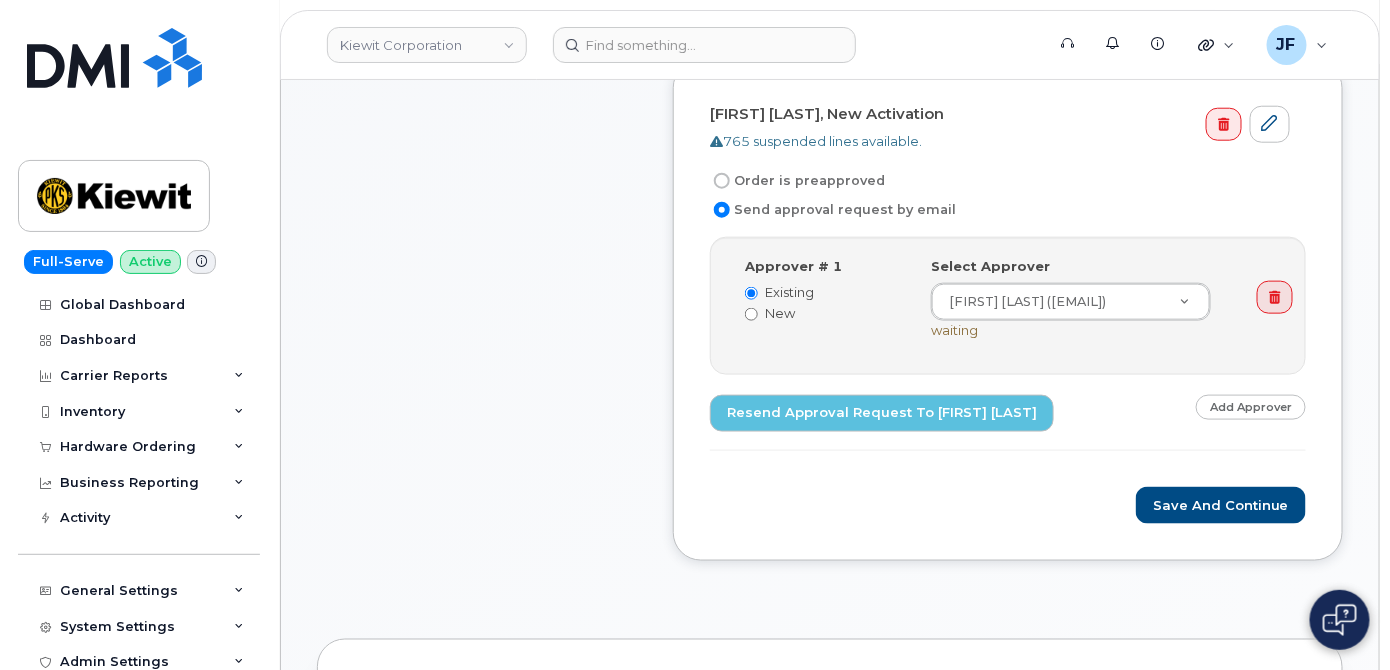 scroll, scrollTop: 90, scrollLeft: 0, axis: vertical 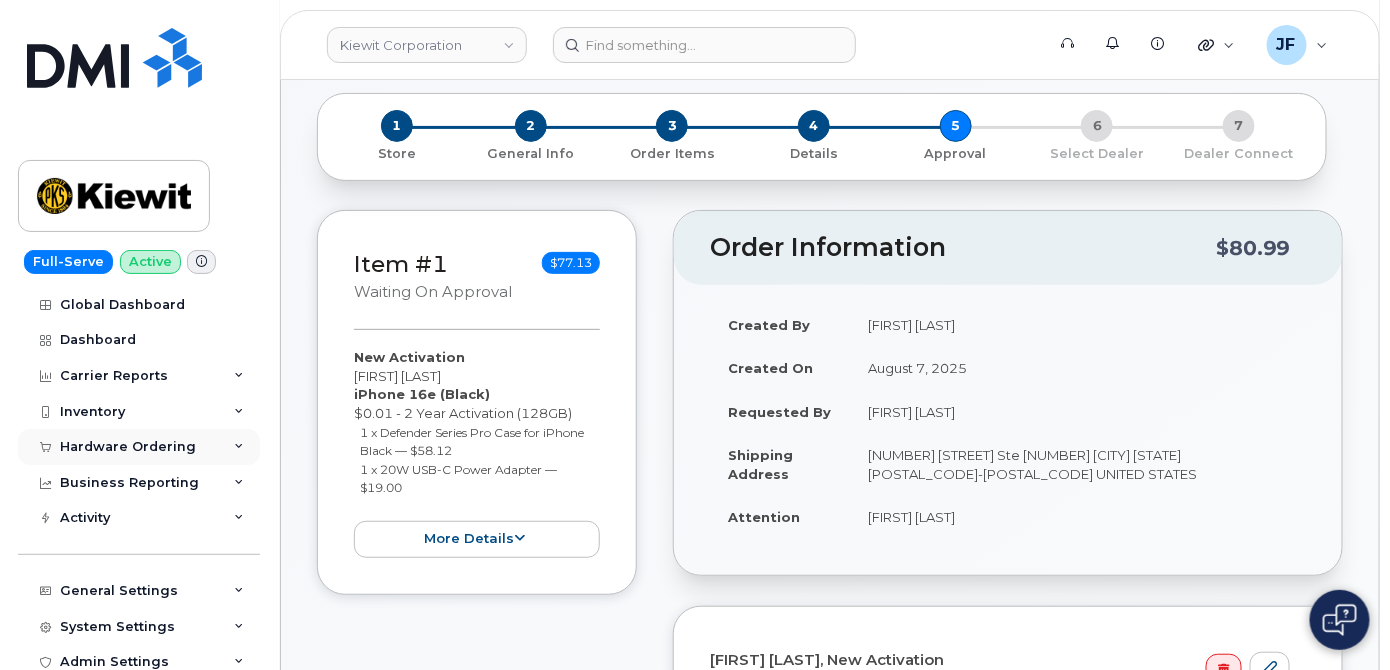 click on "Hardware Ordering" at bounding box center [128, 447] 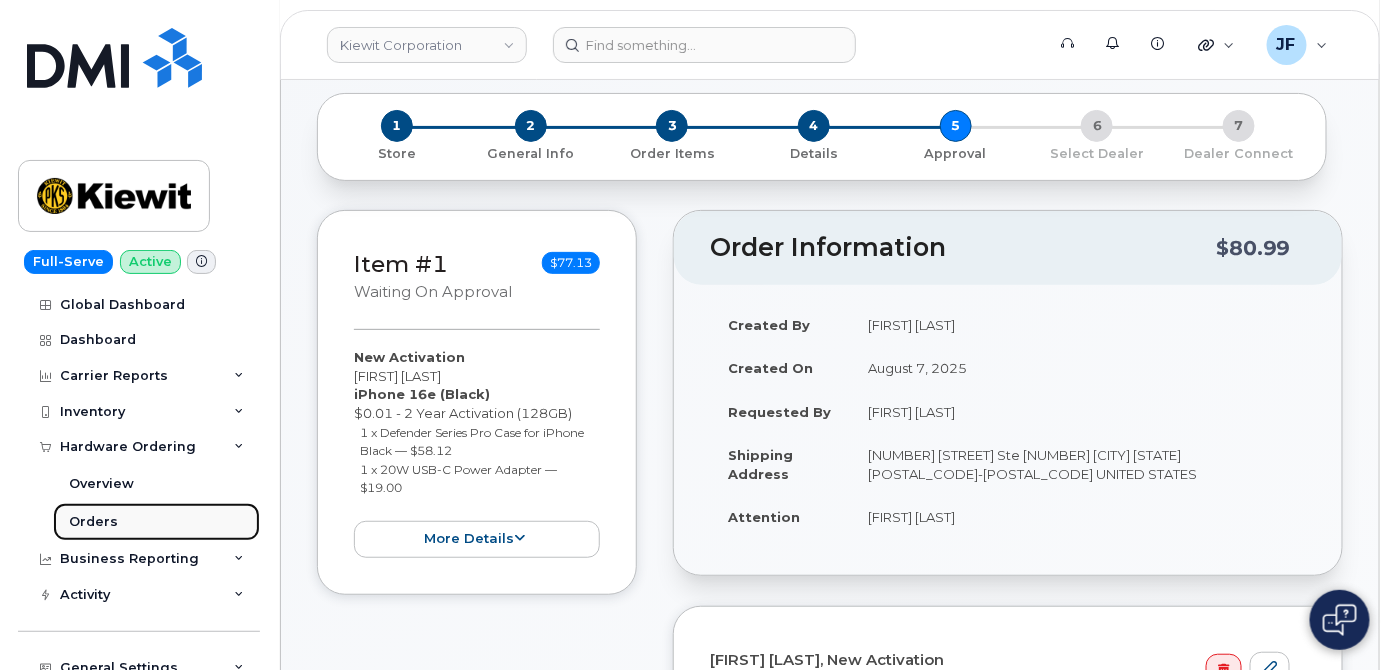 click on "Orders" at bounding box center [93, 522] 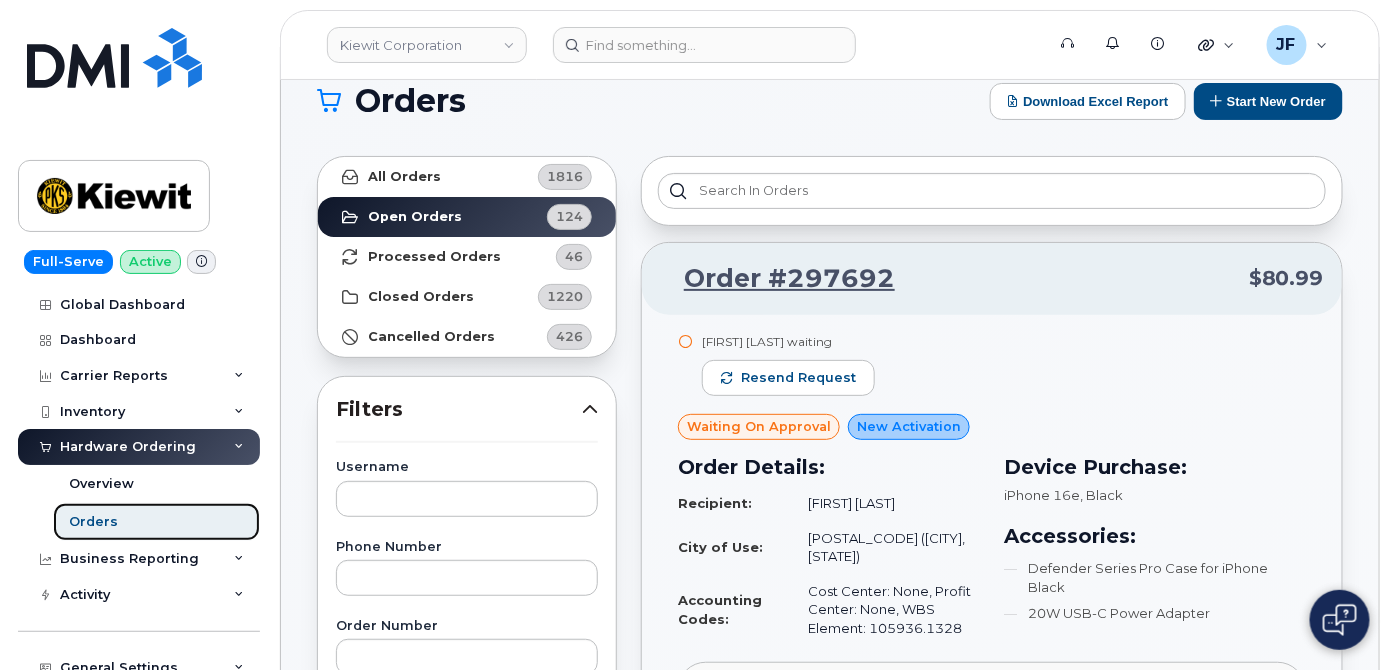 scroll, scrollTop: 90, scrollLeft: 0, axis: vertical 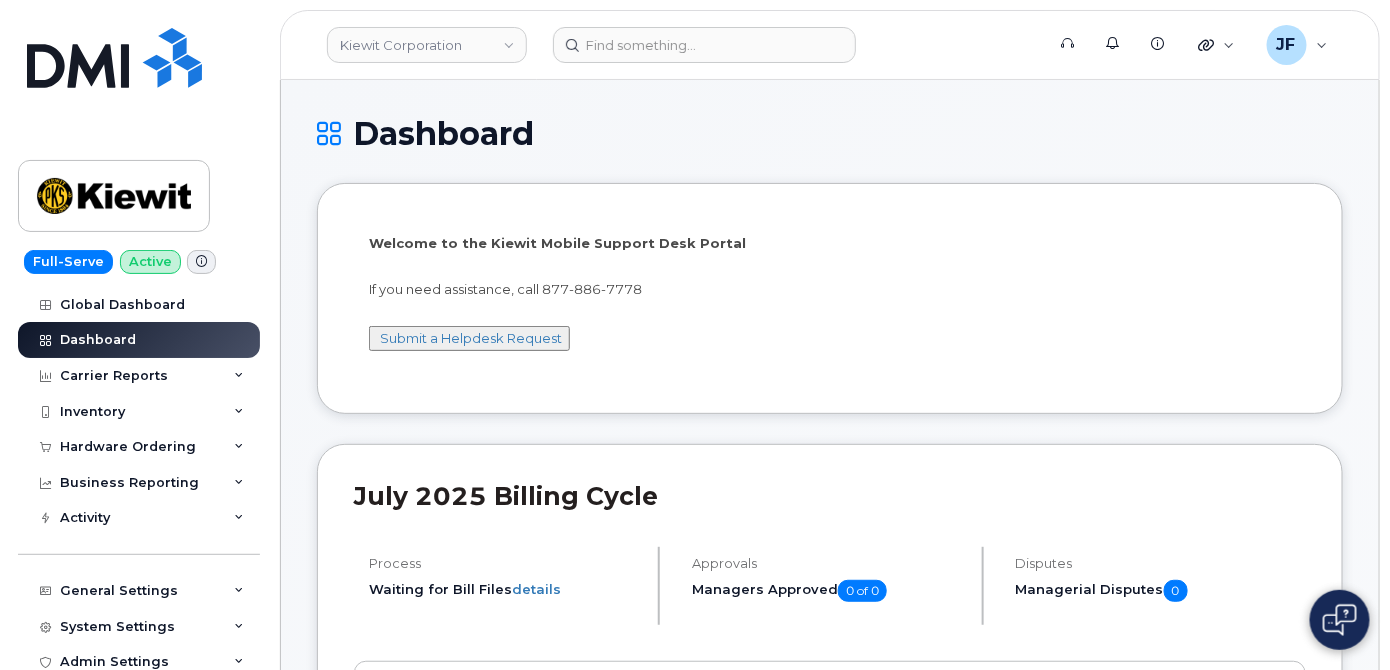 click on "Dashboard" at bounding box center (830, 133) 